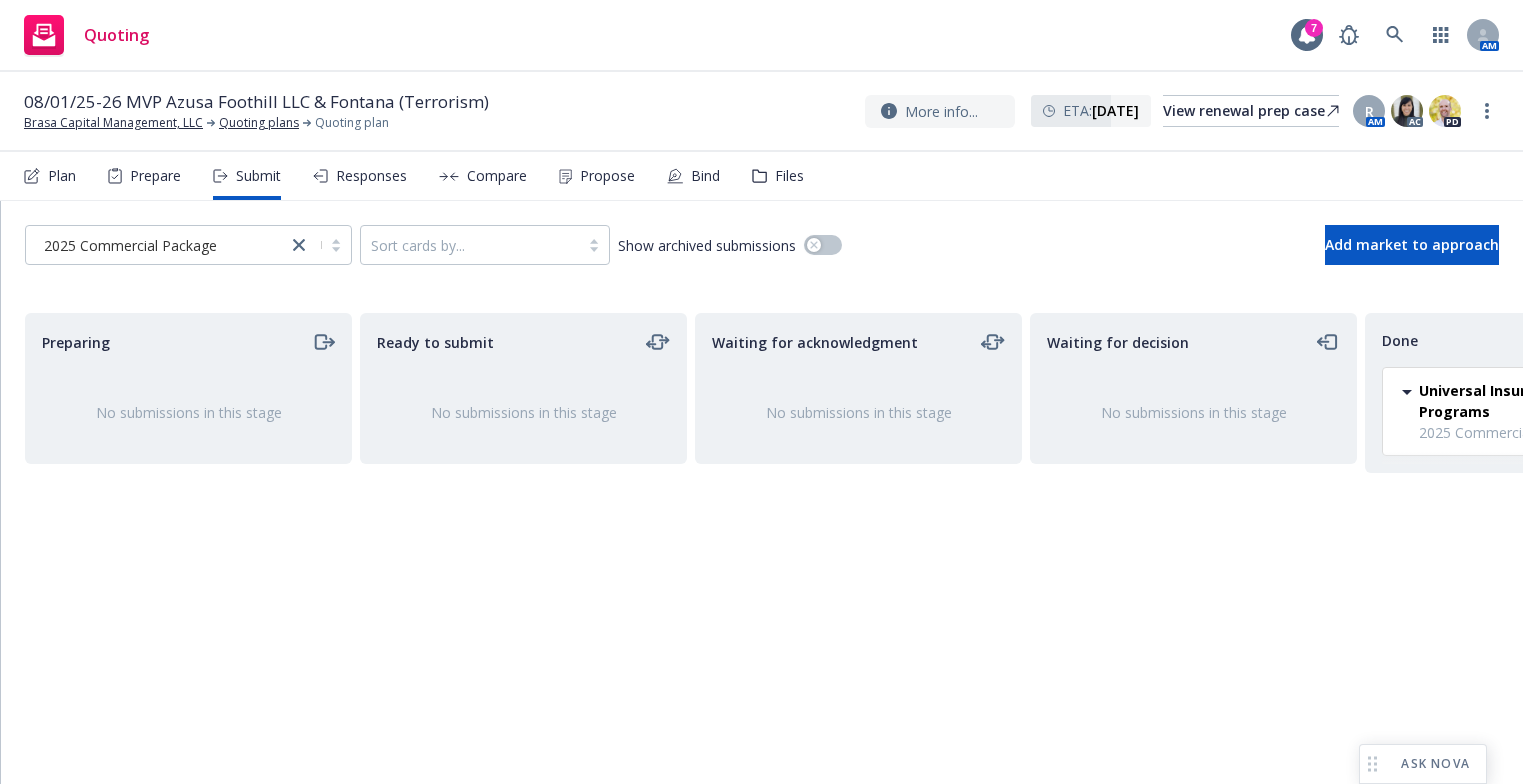scroll, scrollTop: 0, scrollLeft: 0, axis: both 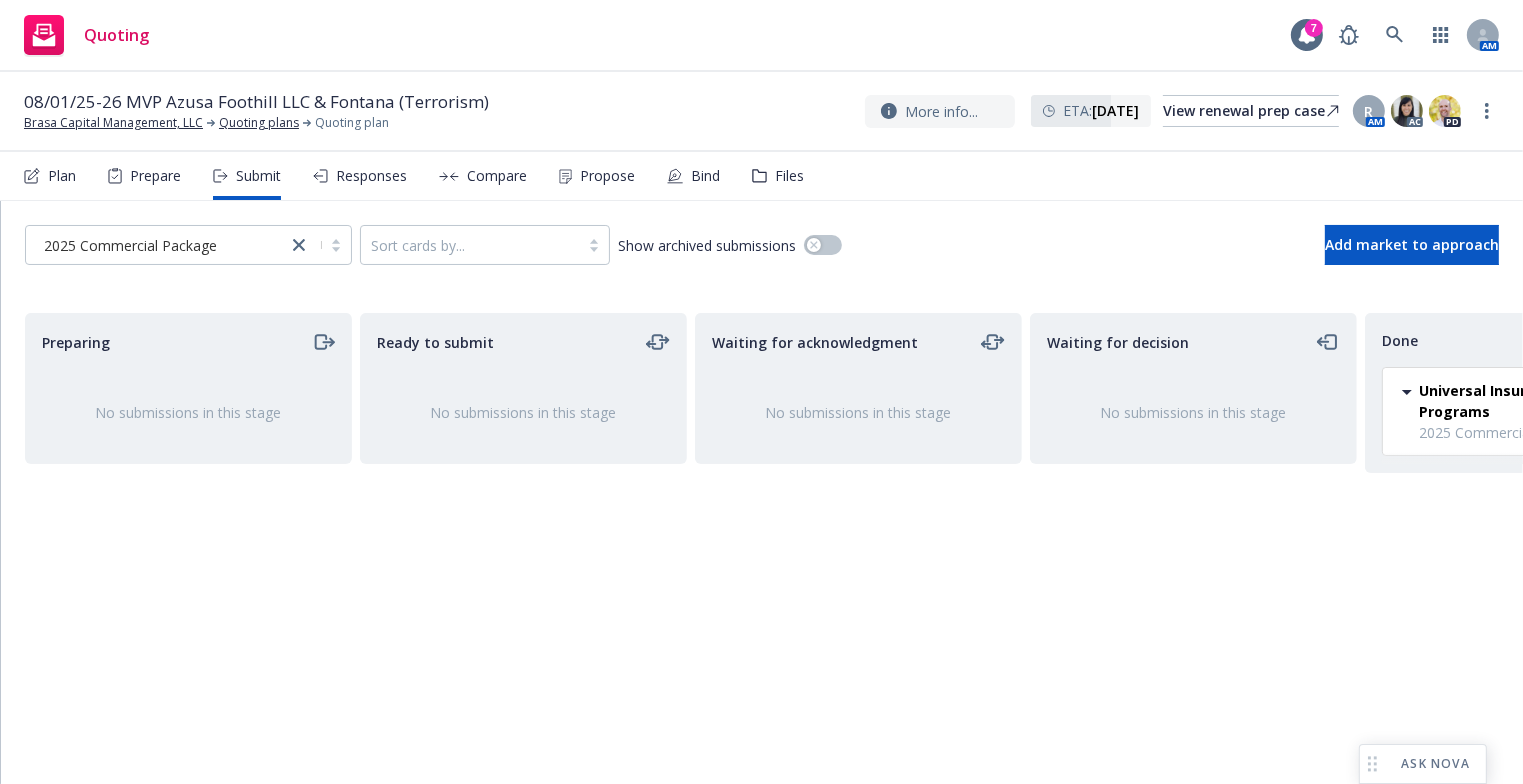 click on "Preparing No submissions in this stage" at bounding box center [188, 527] 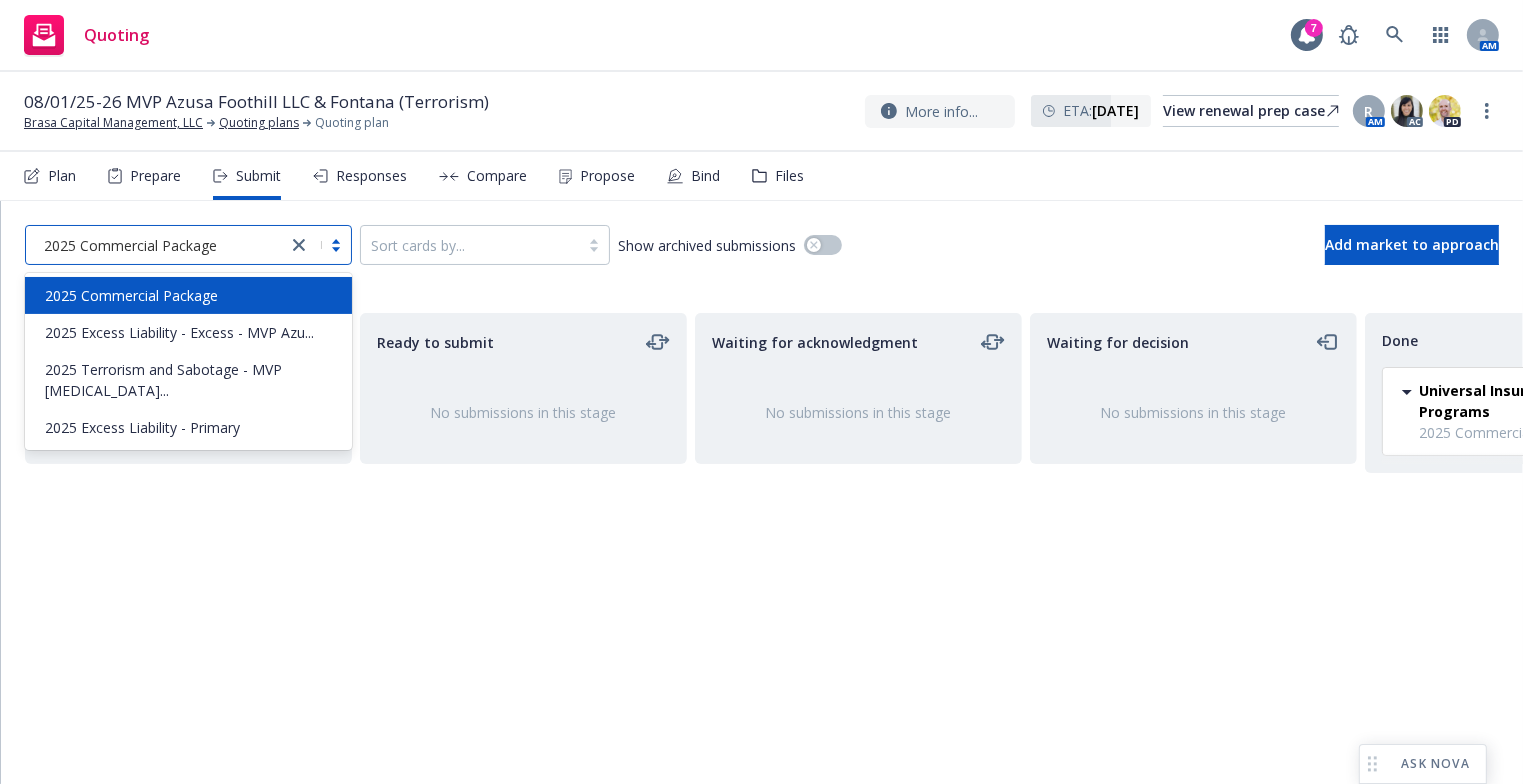 click at bounding box center [319, 245] 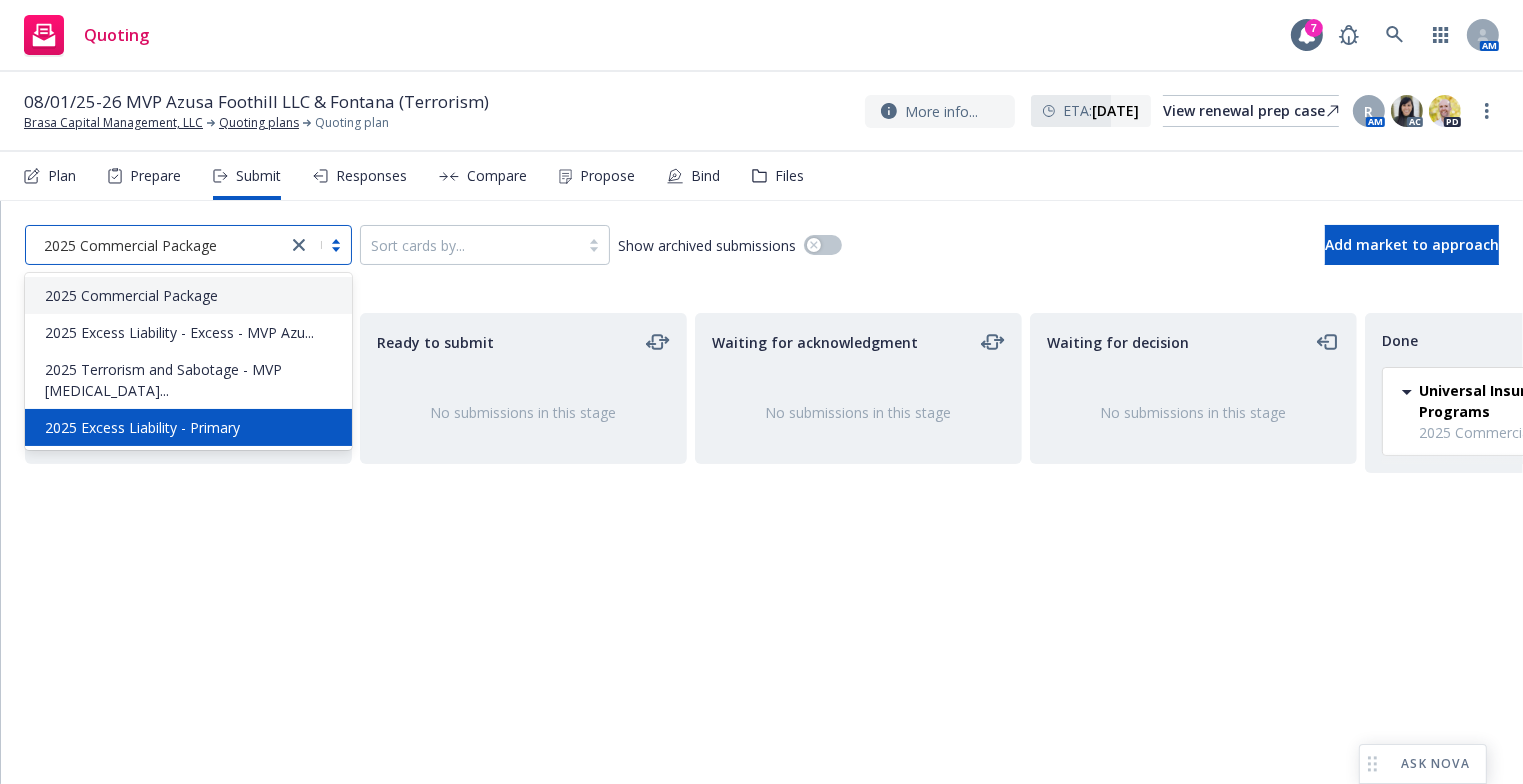 click on "2025 Excess Liability - Primary" at bounding box center (188, 427) 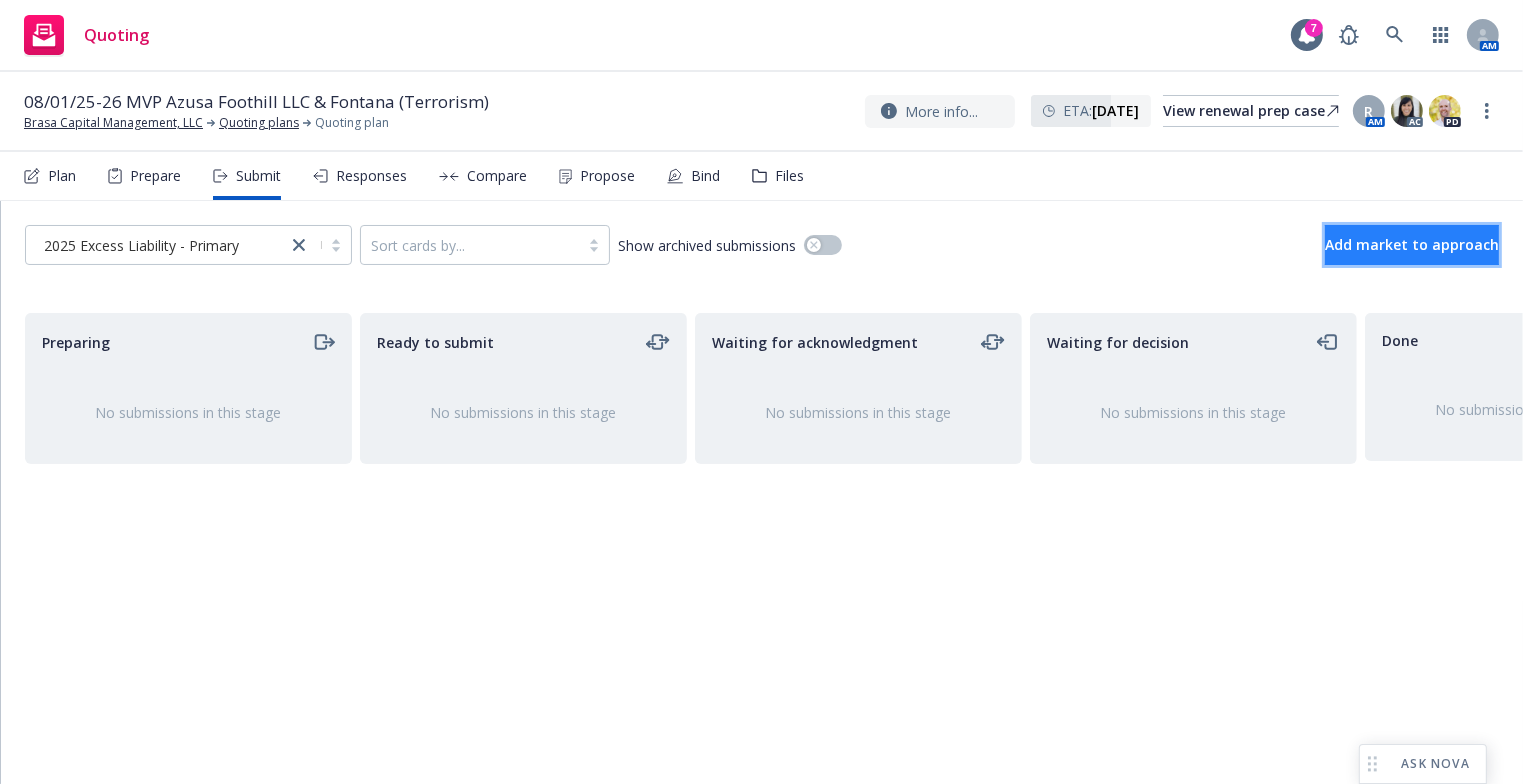 click on "Add market to approach" at bounding box center (1412, 244) 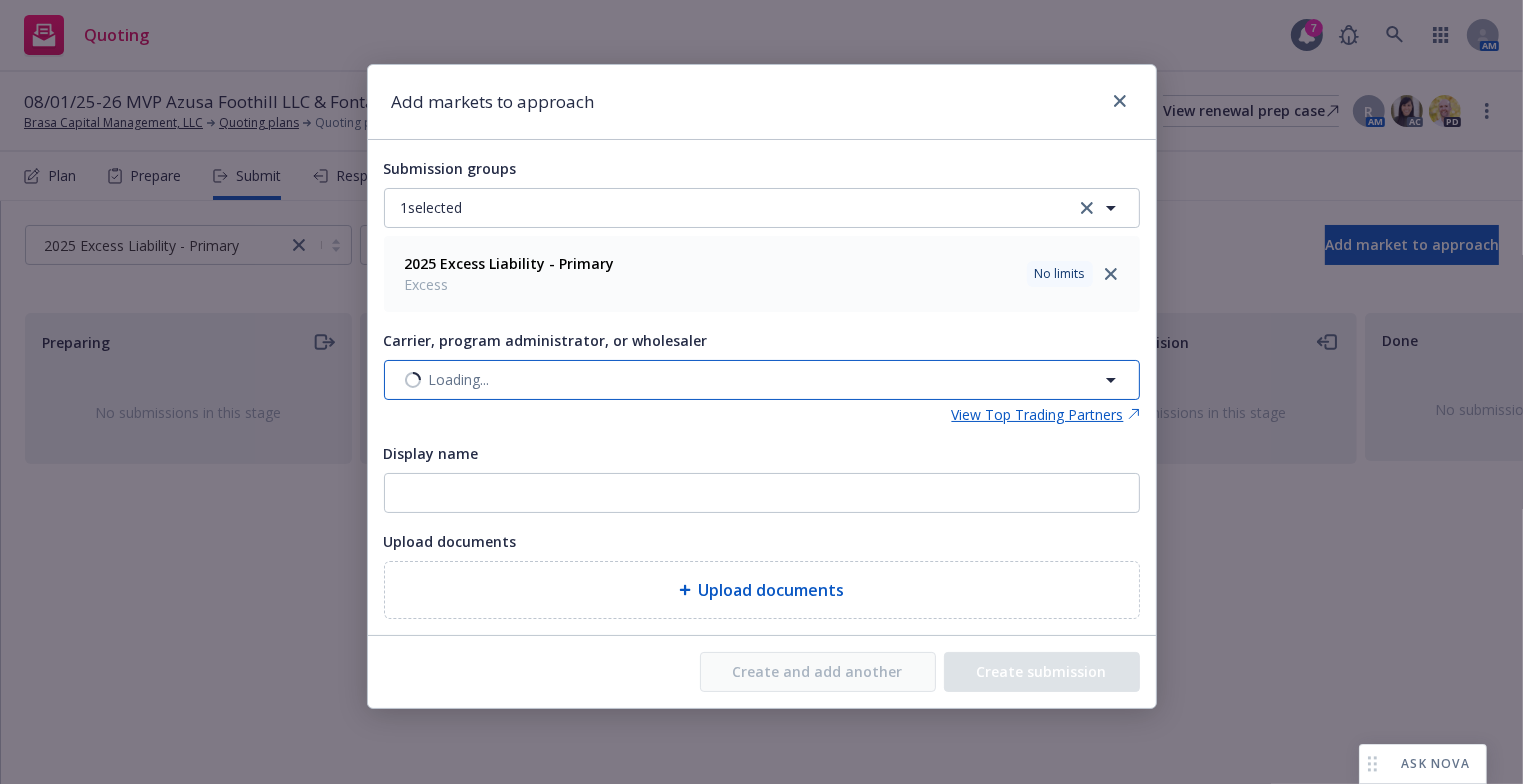click on "Loading..." at bounding box center (762, 380) 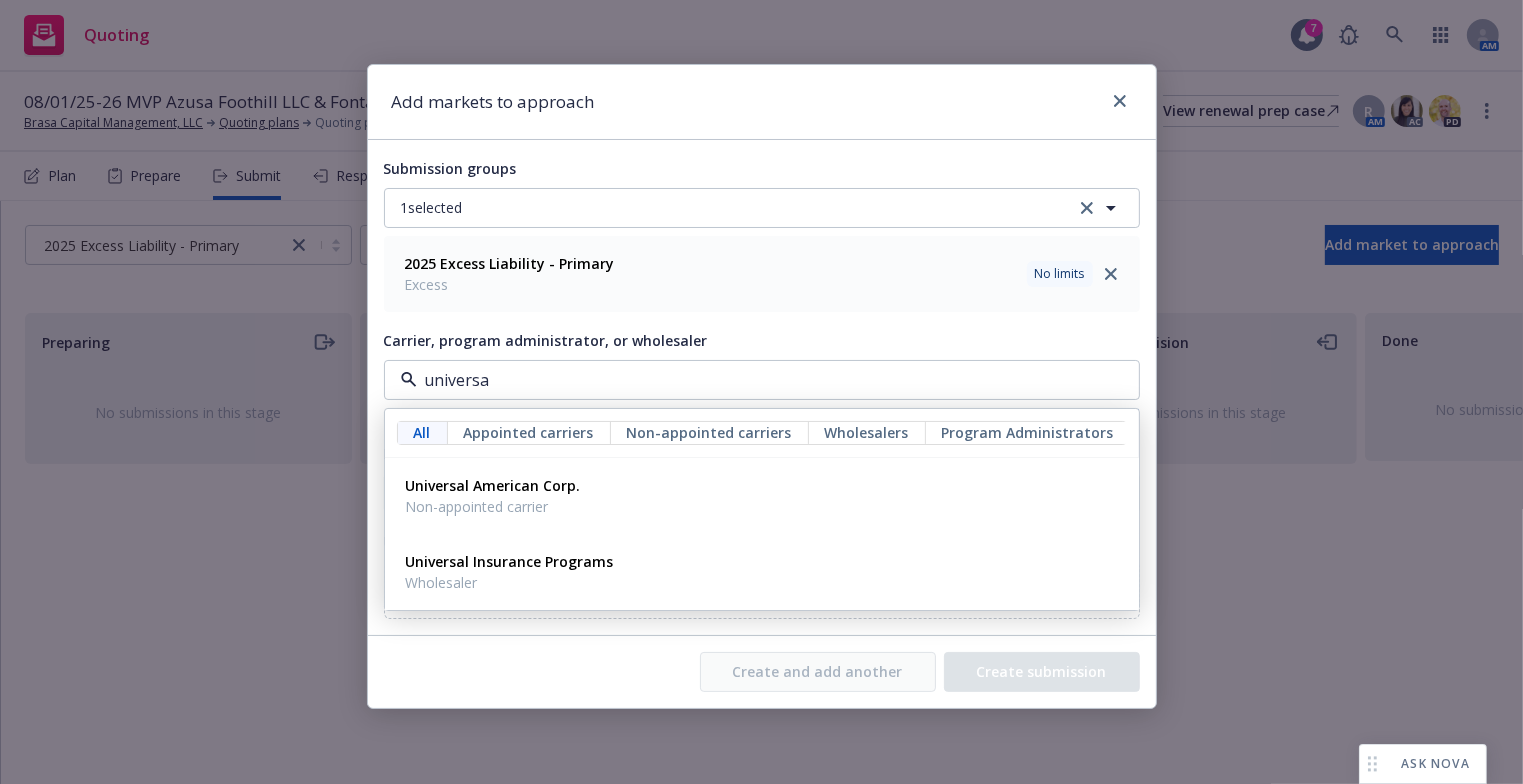 type on "universal" 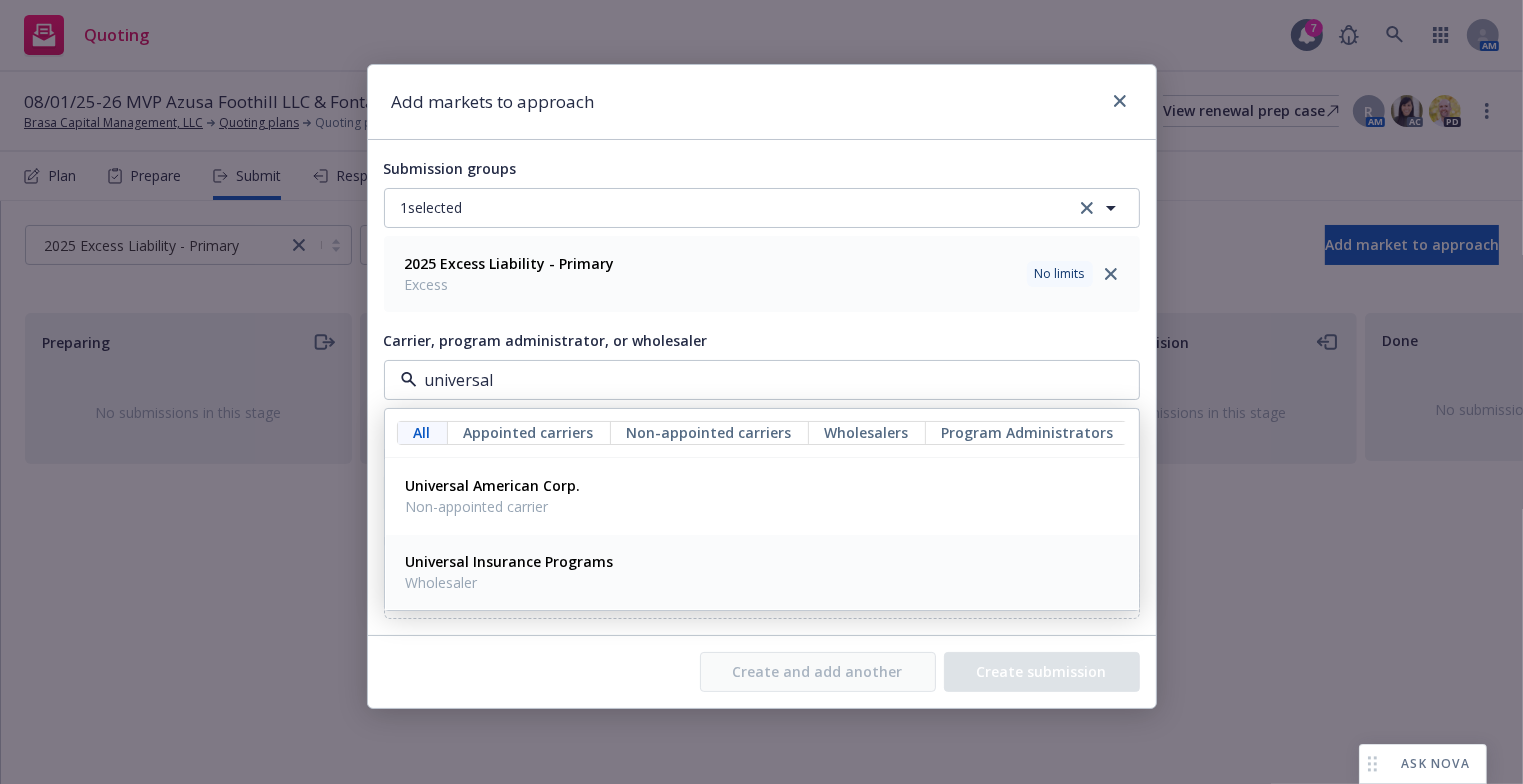 click on "Universal Insurance Programs Wholesaler" at bounding box center [762, 572] 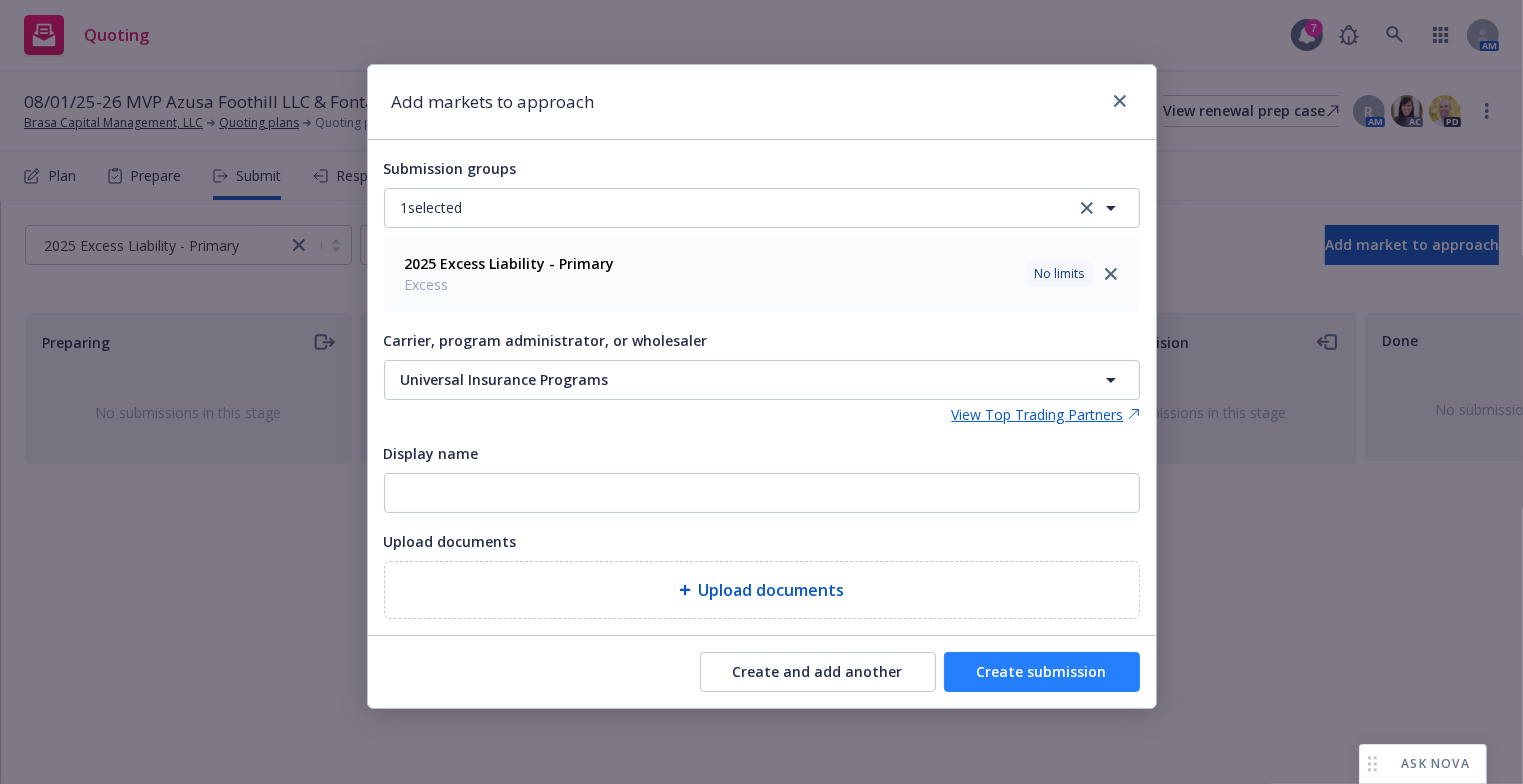 click on "Create submission" at bounding box center (1042, 672) 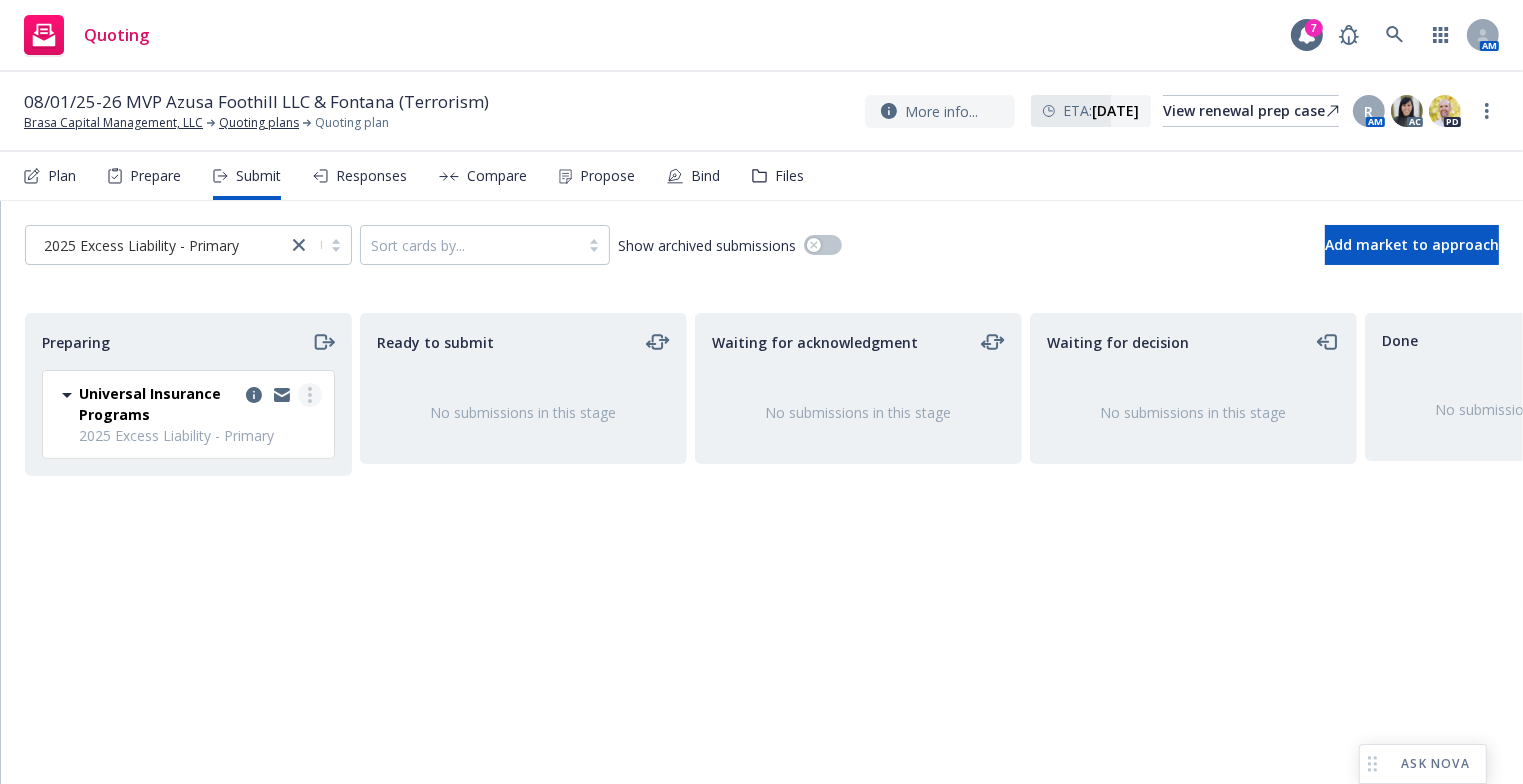 click 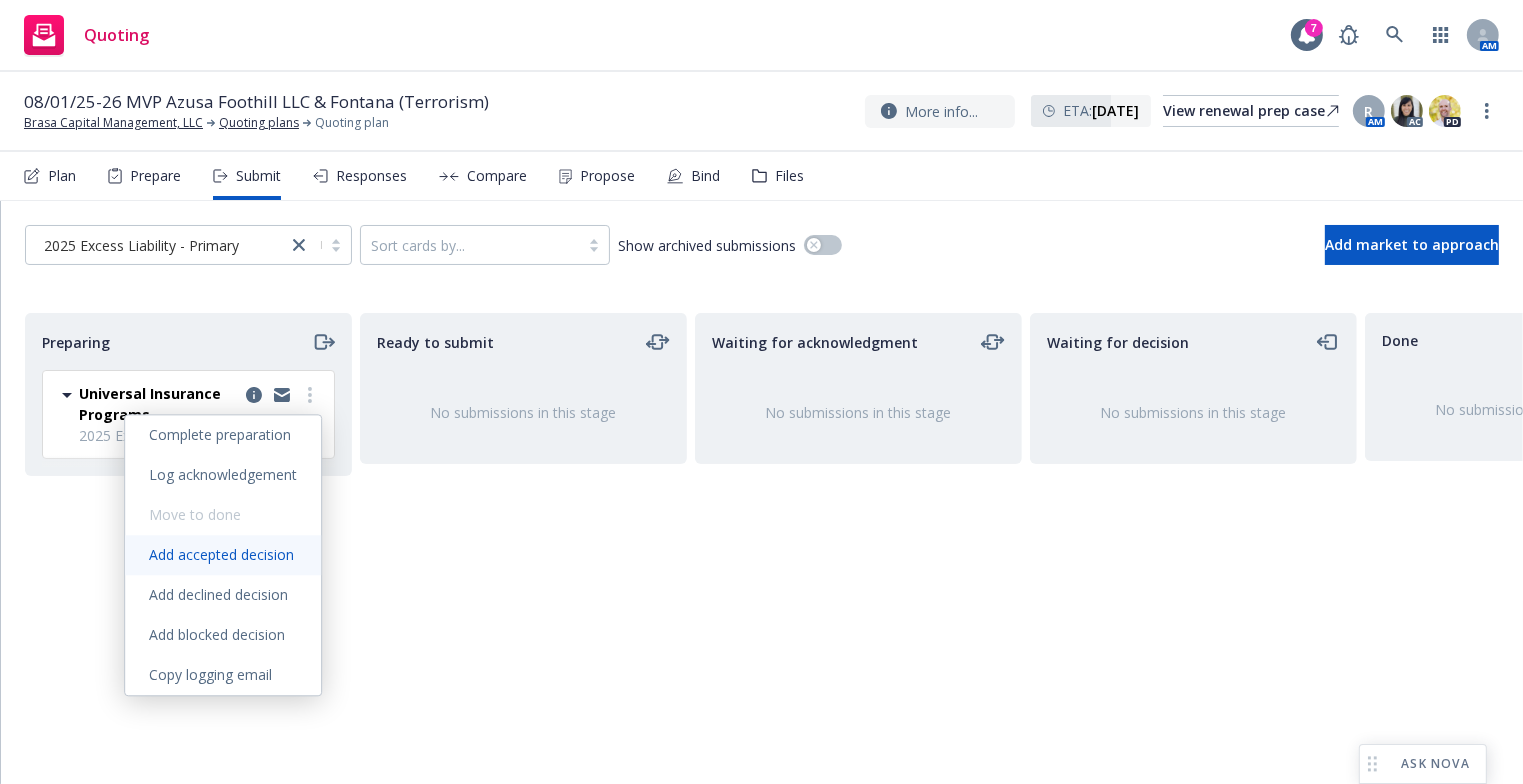 click on "Add accepted decision" at bounding box center (221, 554) 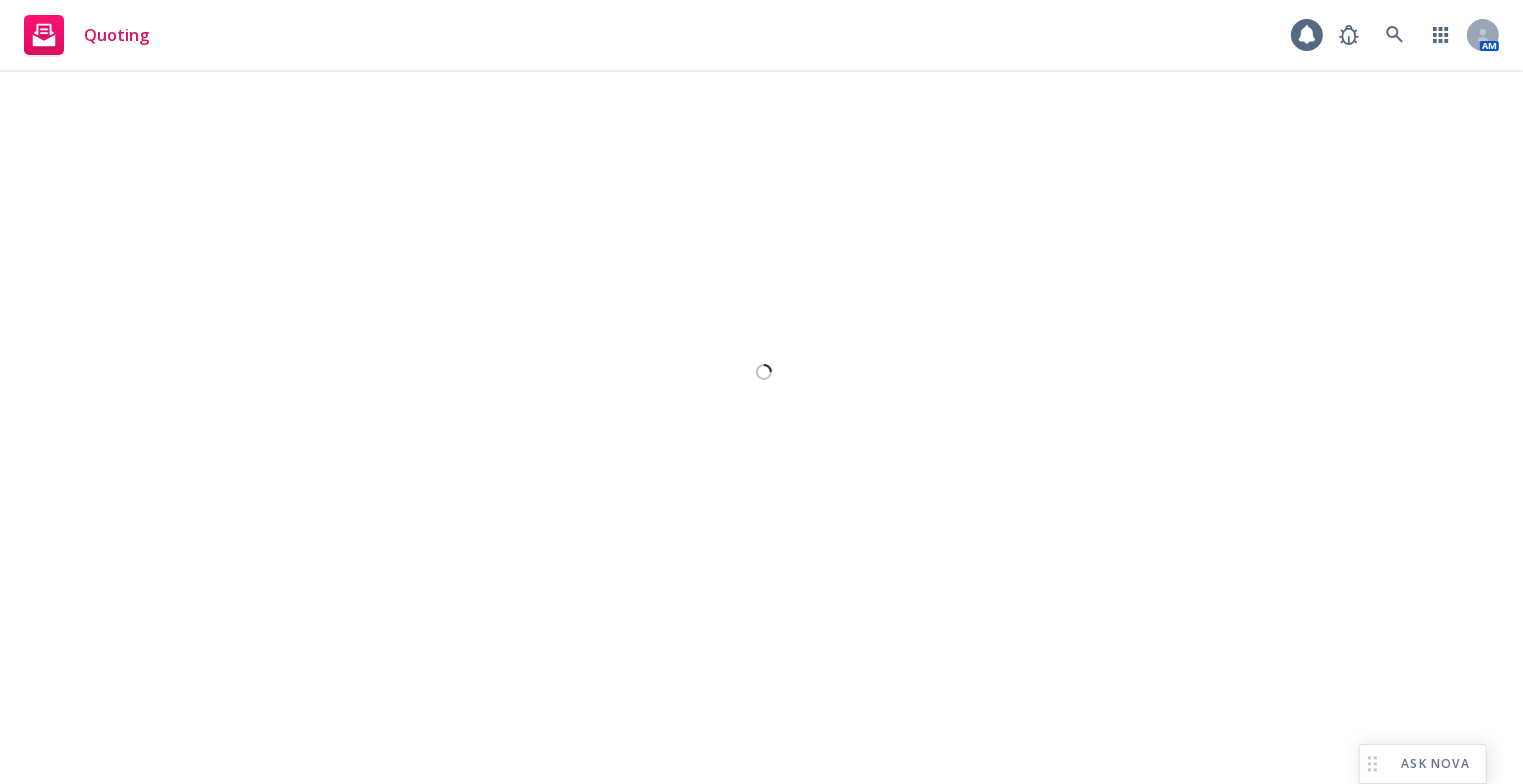 select on "12" 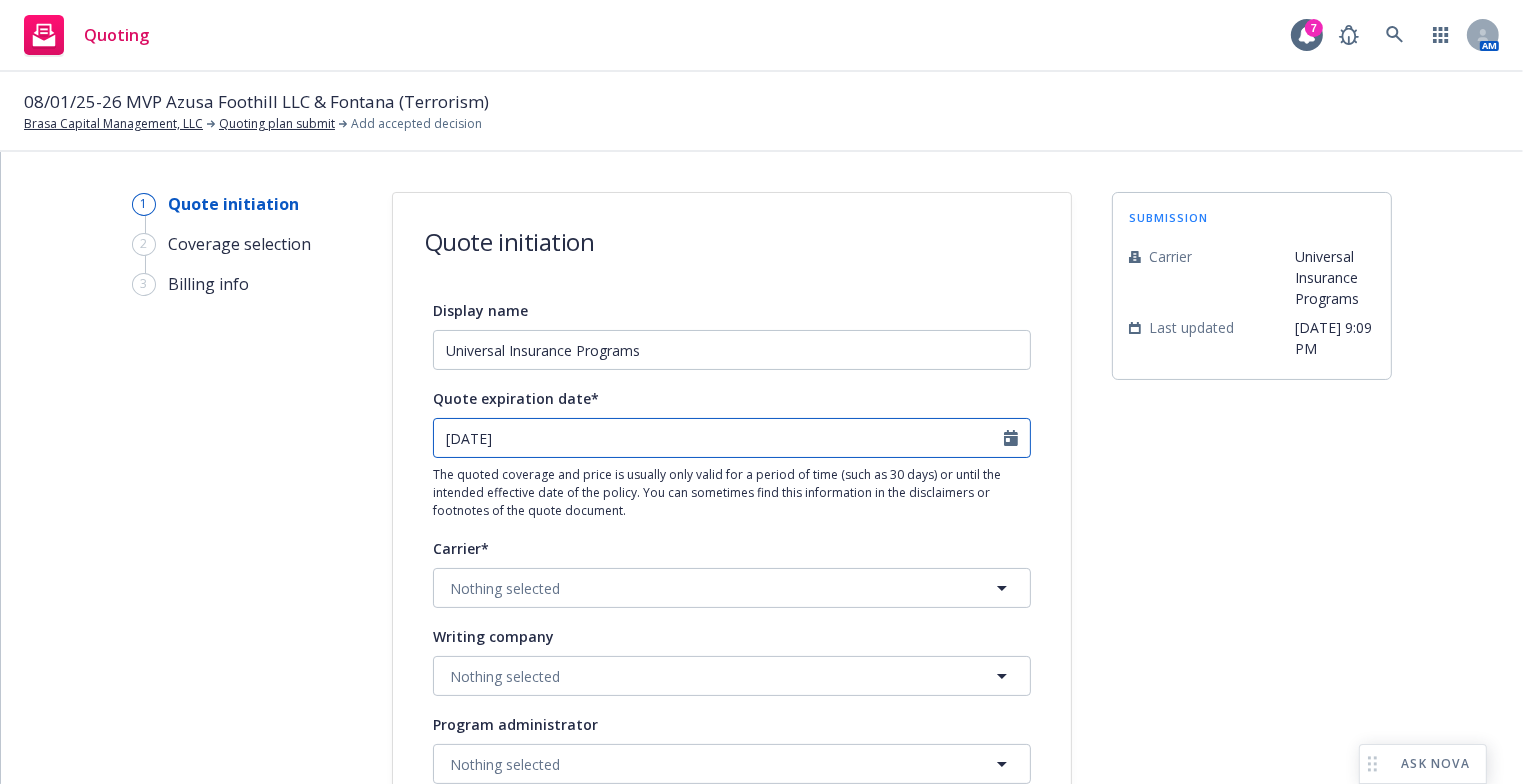 click on "[DATE]" at bounding box center (719, 438) 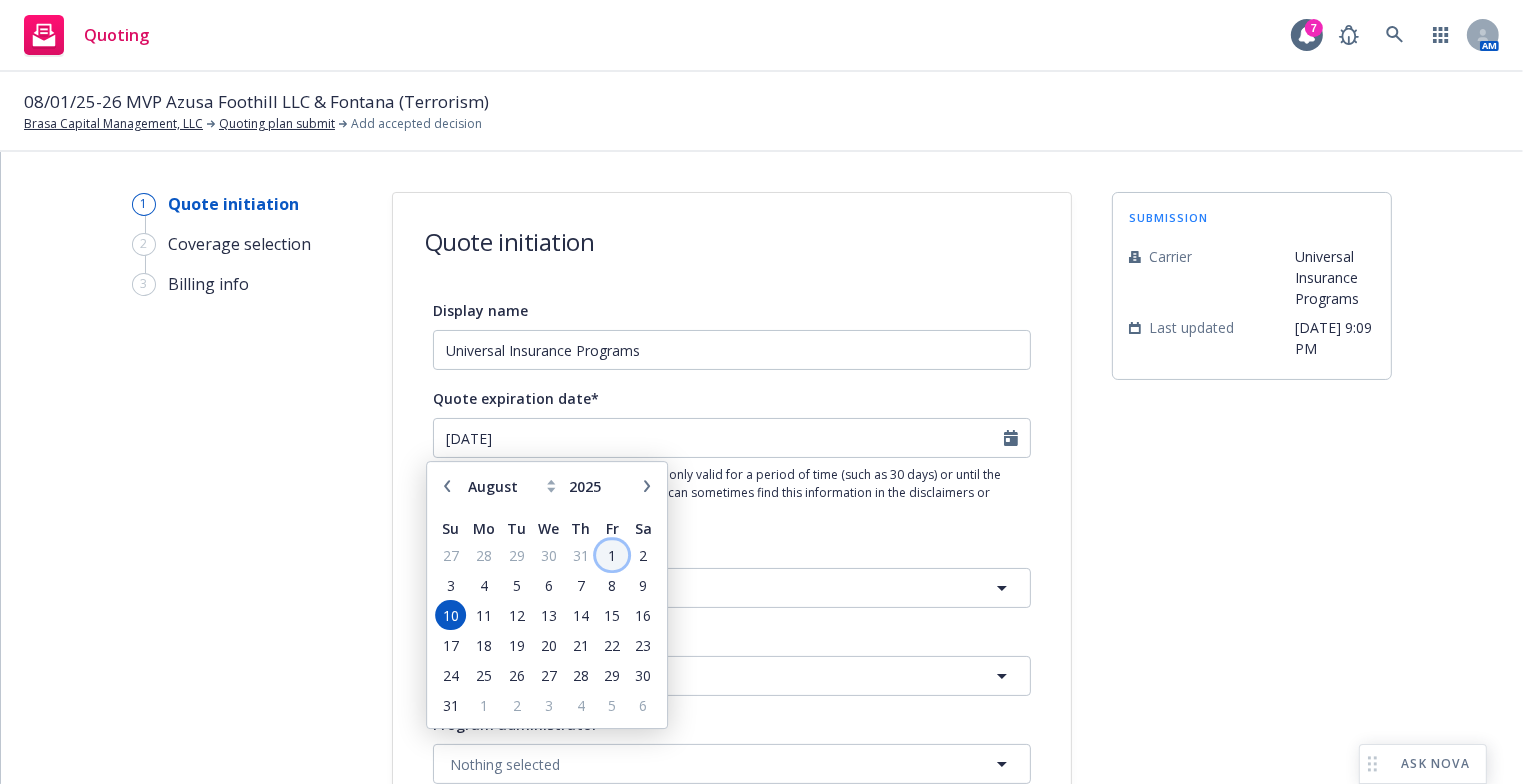 click on "1" at bounding box center [612, 555] 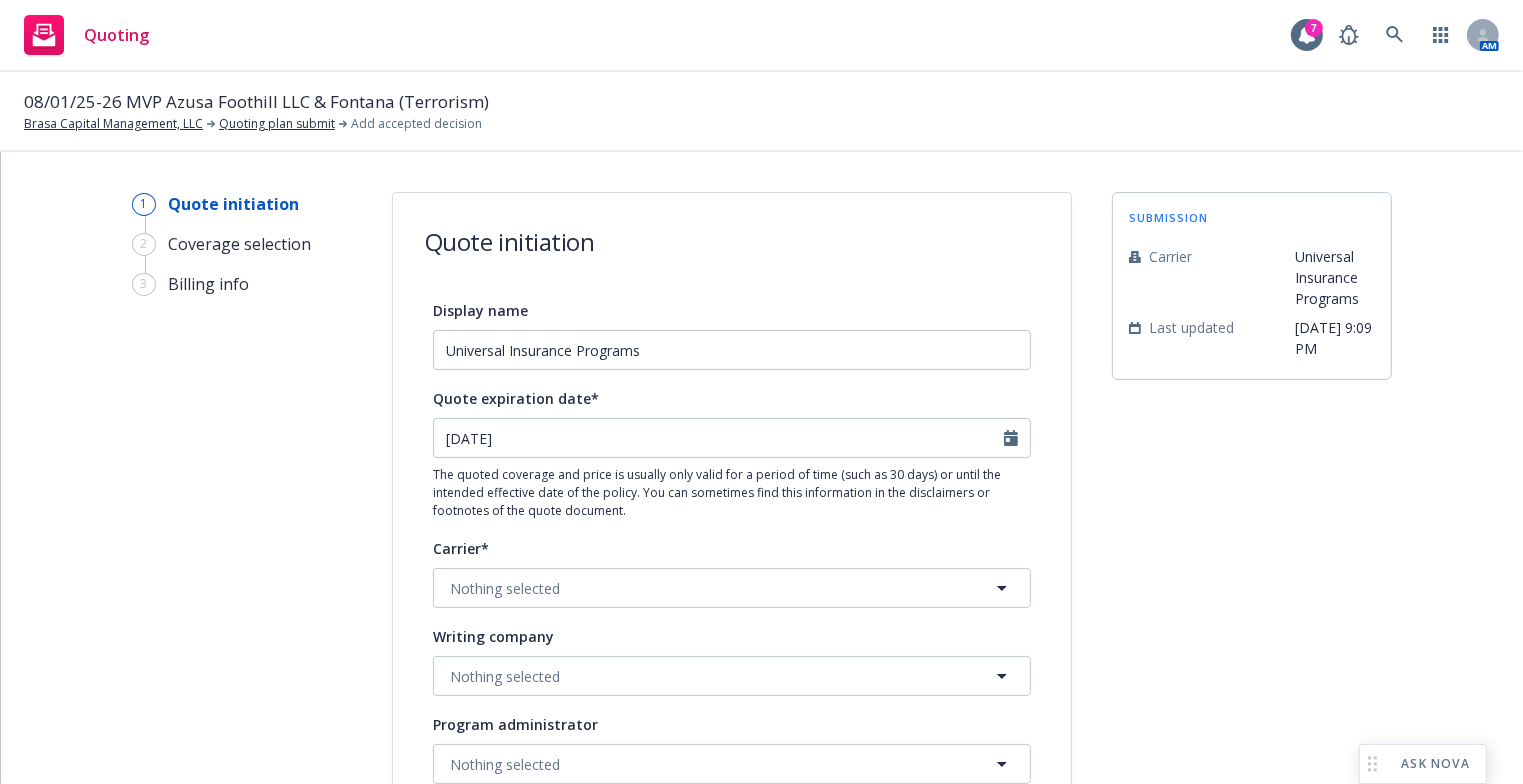 type on "[DATE]" 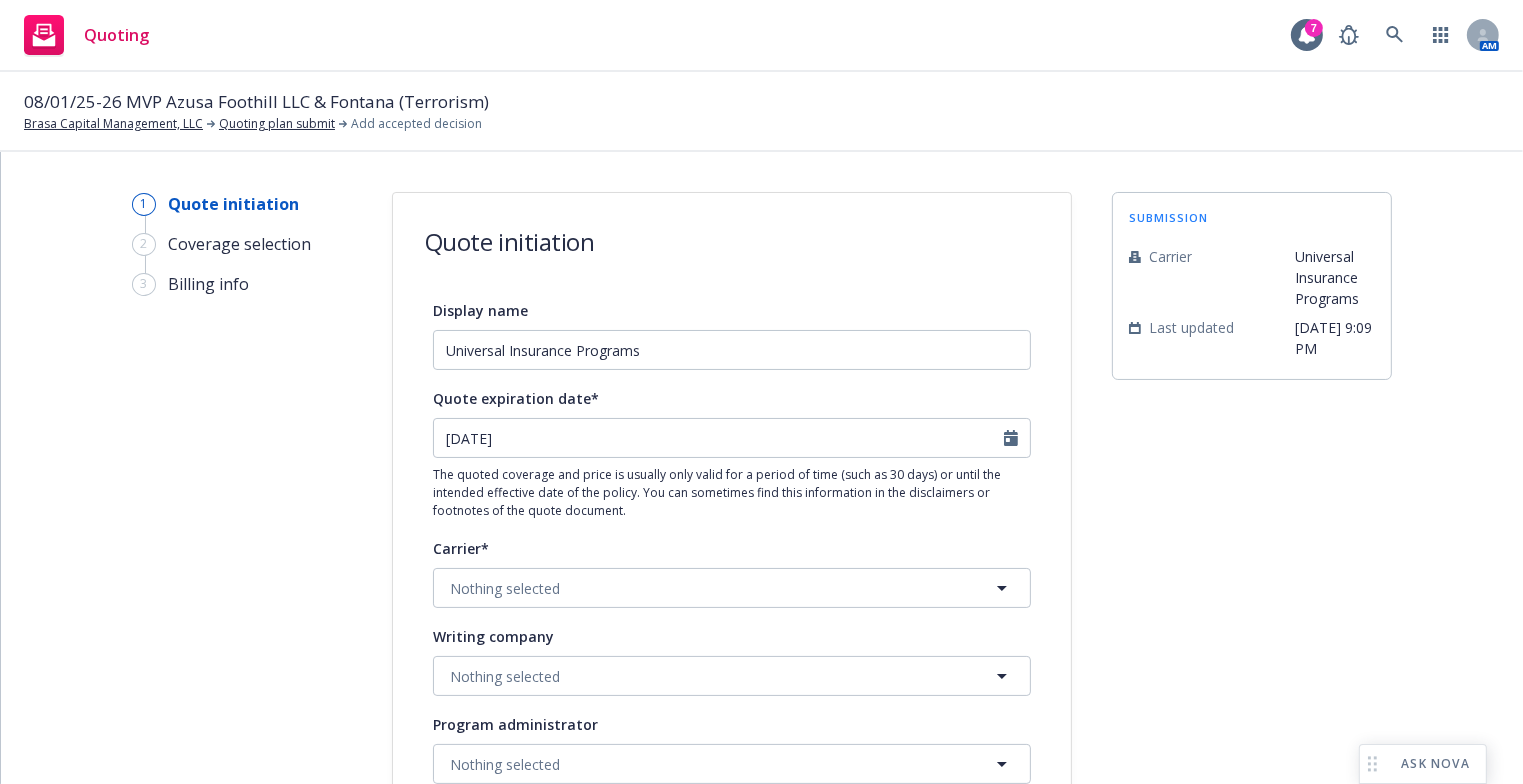 click on "1 Quote initiation 2 Coverage selection 3 Billing info" at bounding box center [242, 864] 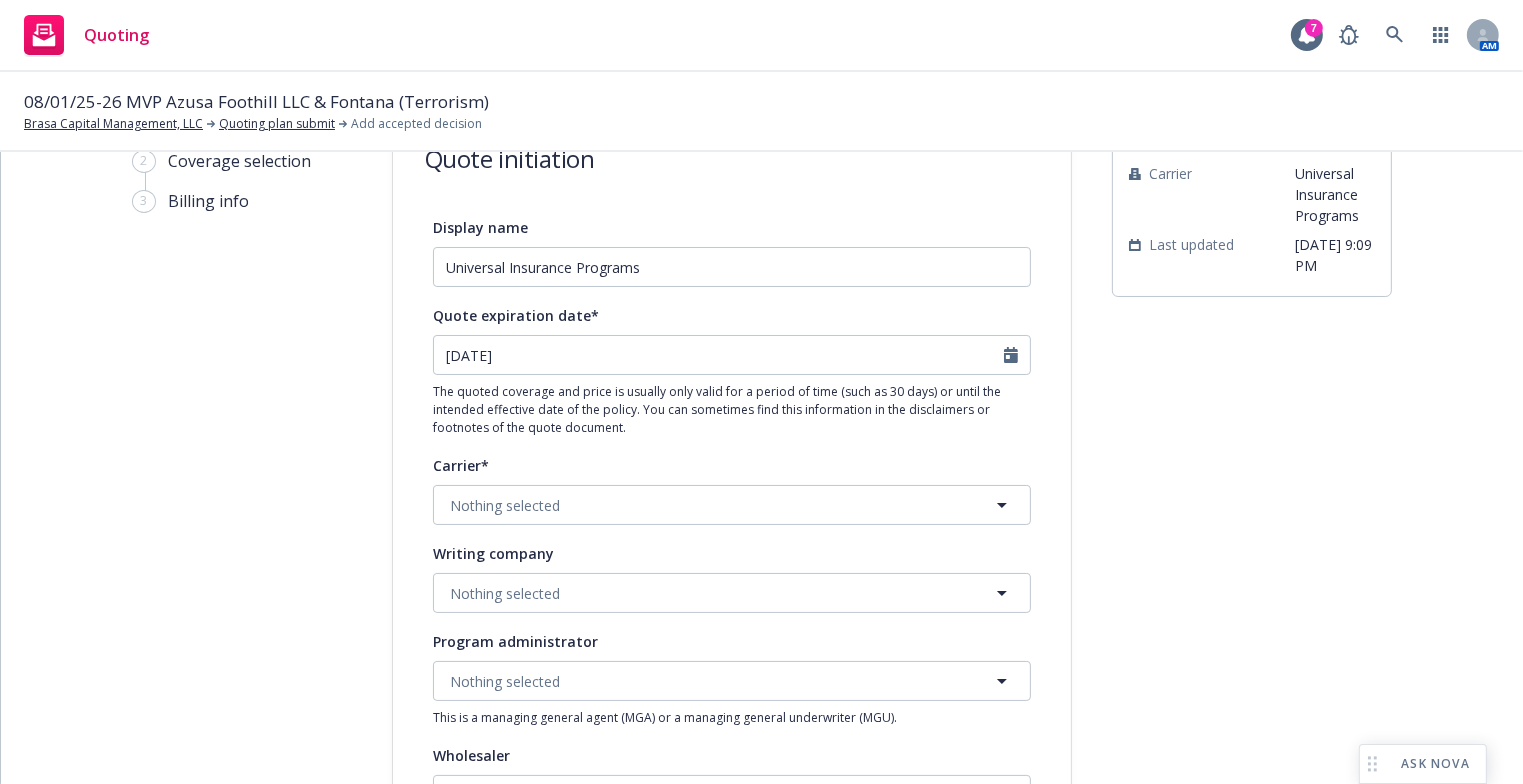 scroll, scrollTop: 84, scrollLeft: 0, axis: vertical 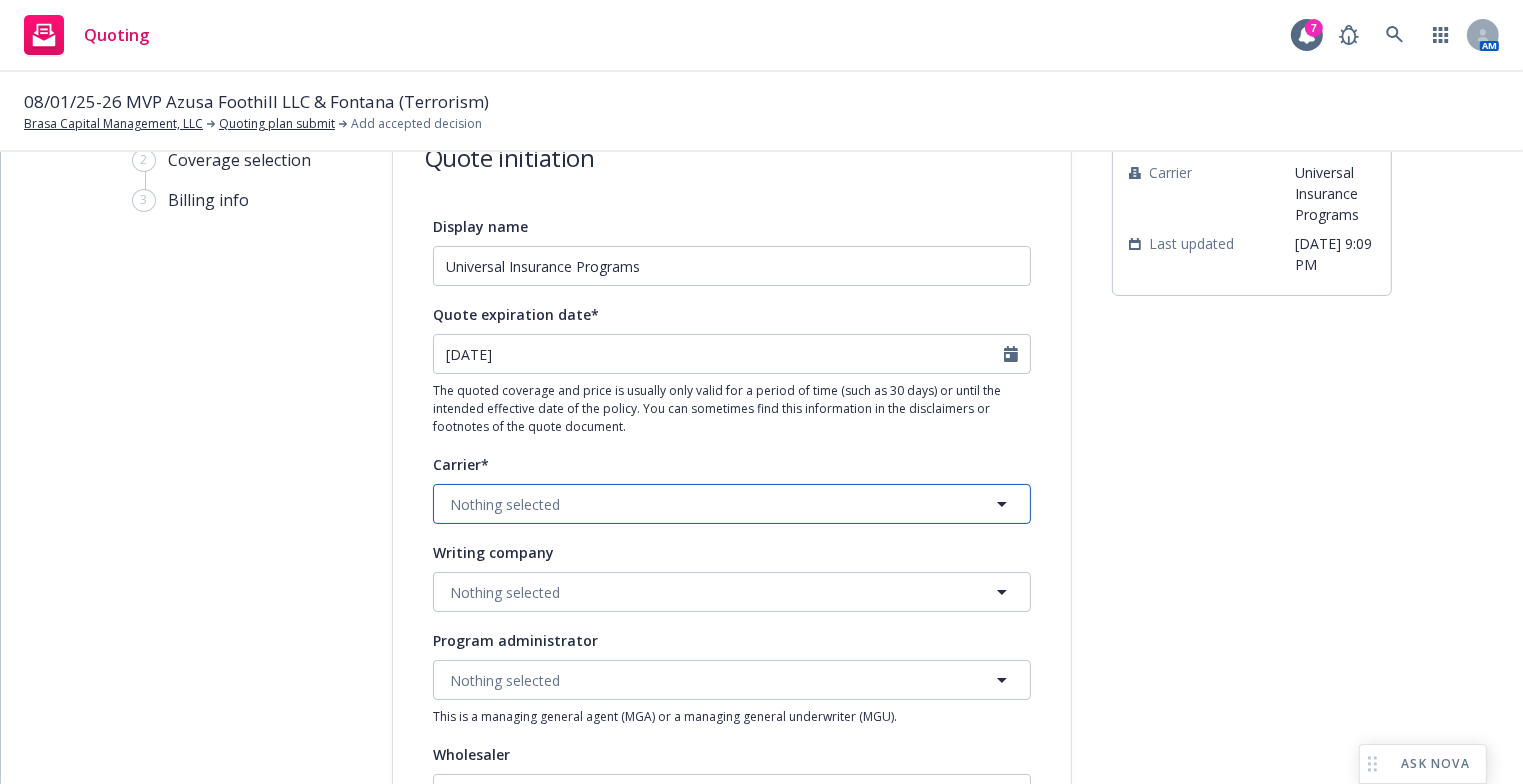 click on "Nothing selected" at bounding box center [732, 504] 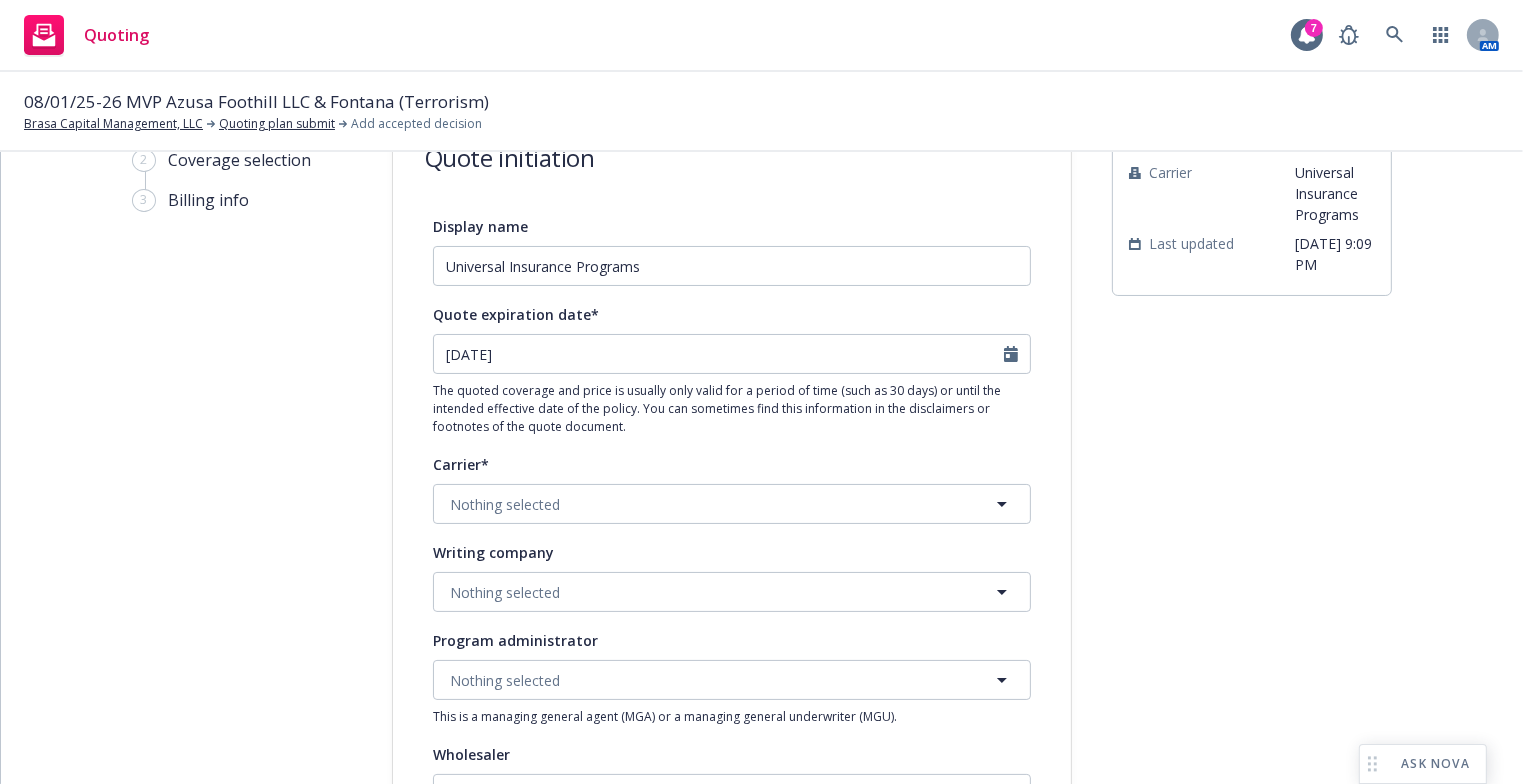 click on "08/01/25-26 MVP Azusa Foothill LLC & Fontana (Terrorism) Brasa Capital Management, LLC Quoting plan submit Add accepted decision" at bounding box center [761, 111] 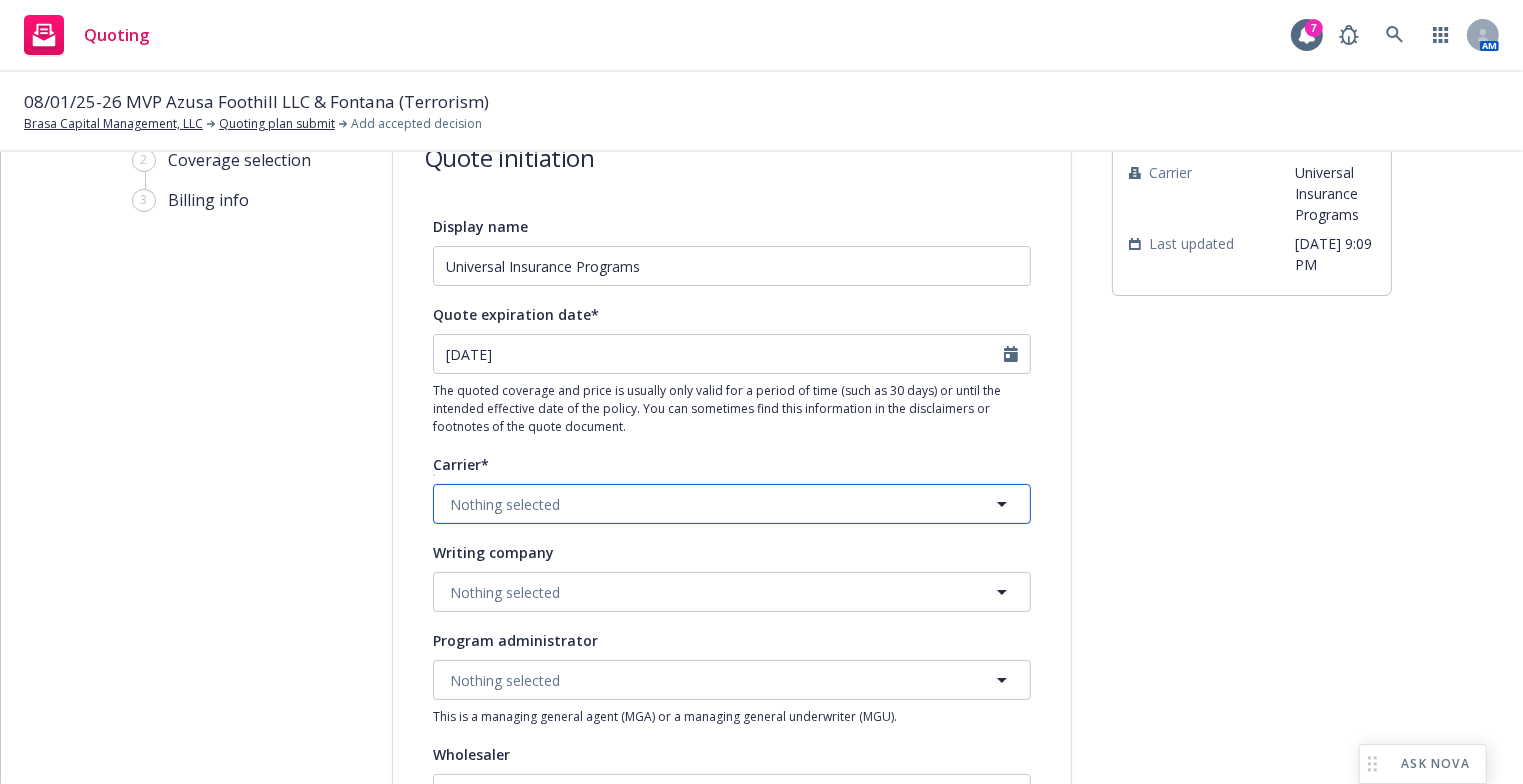 click on "Nothing selected" at bounding box center (732, 504) 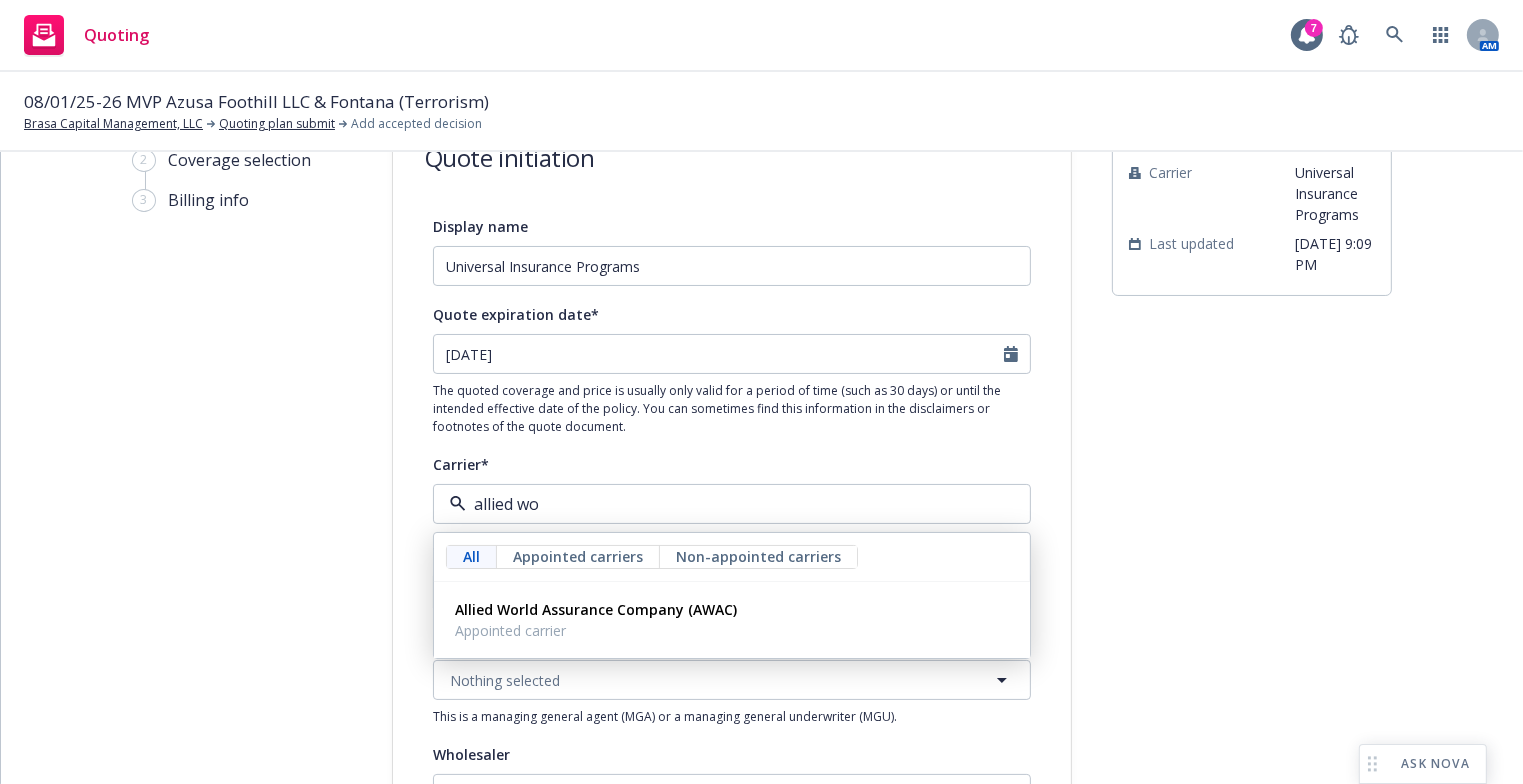 type on "allied wor" 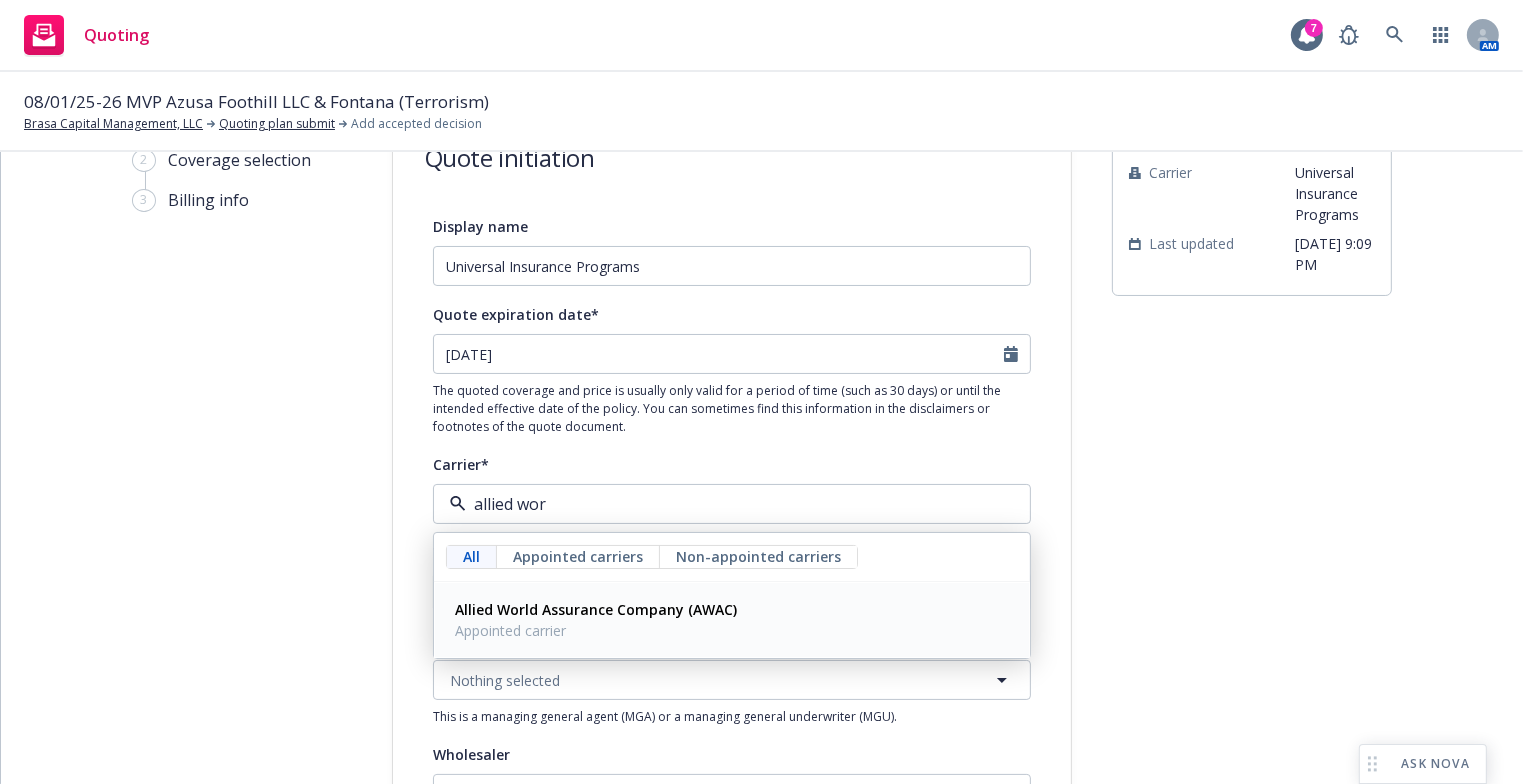 click on "Allied World Assurance Company (AWAC) Appointed carrier" at bounding box center [732, 620] 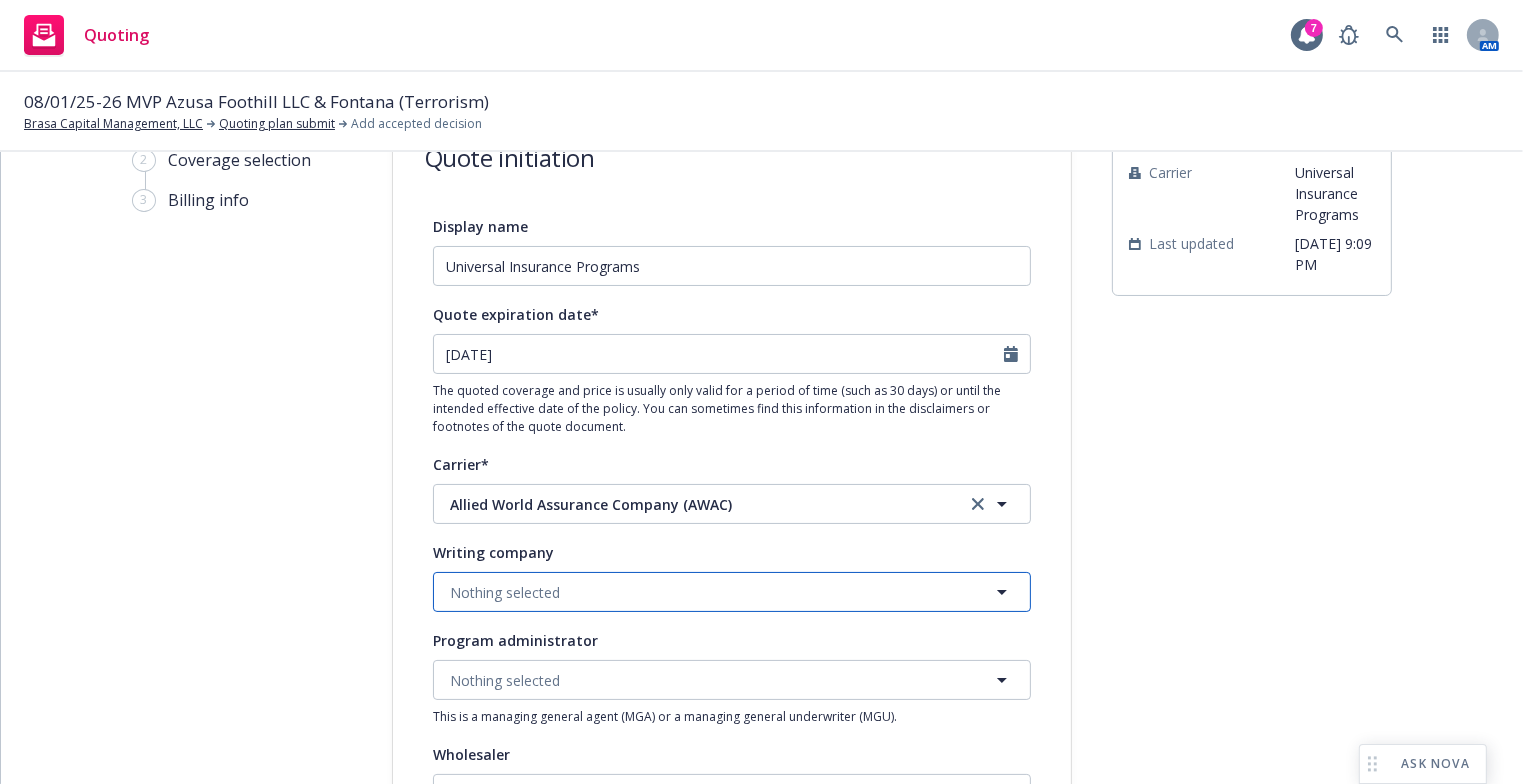 click on "Nothing selected" at bounding box center [732, 592] 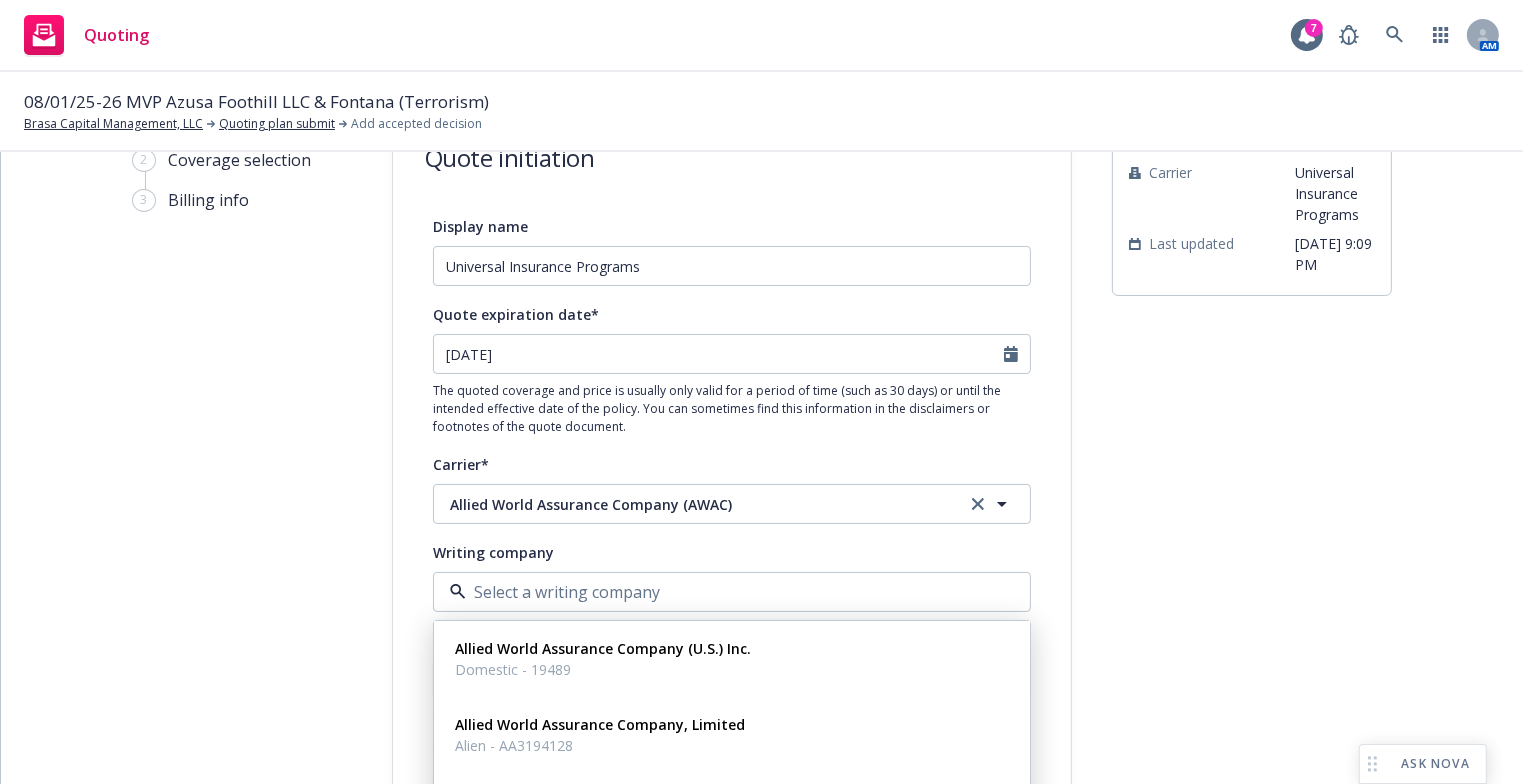 click on "1 Quote initiation 2 Coverage selection 3 Billing info" at bounding box center [242, 780] 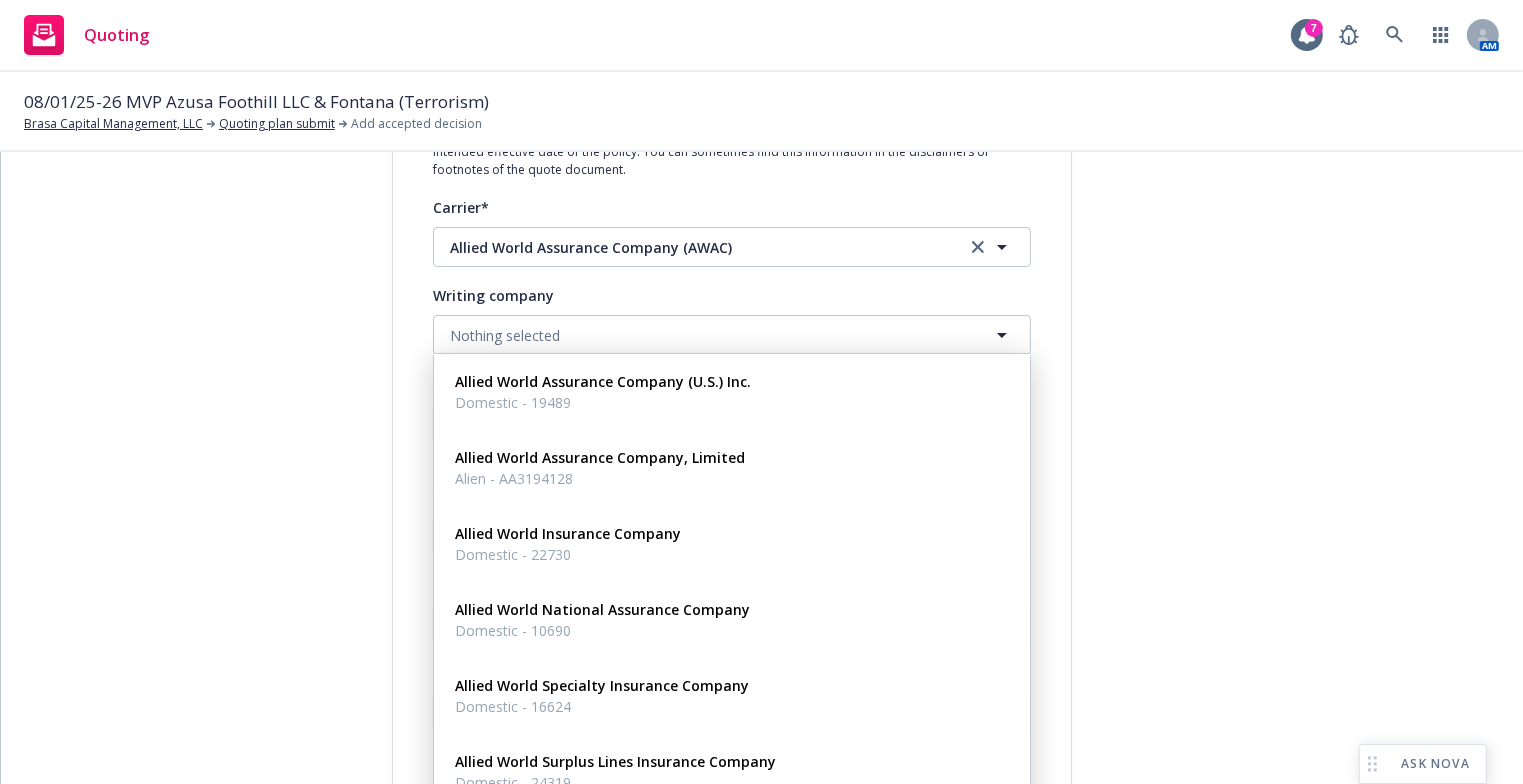 scroll, scrollTop: 340, scrollLeft: 0, axis: vertical 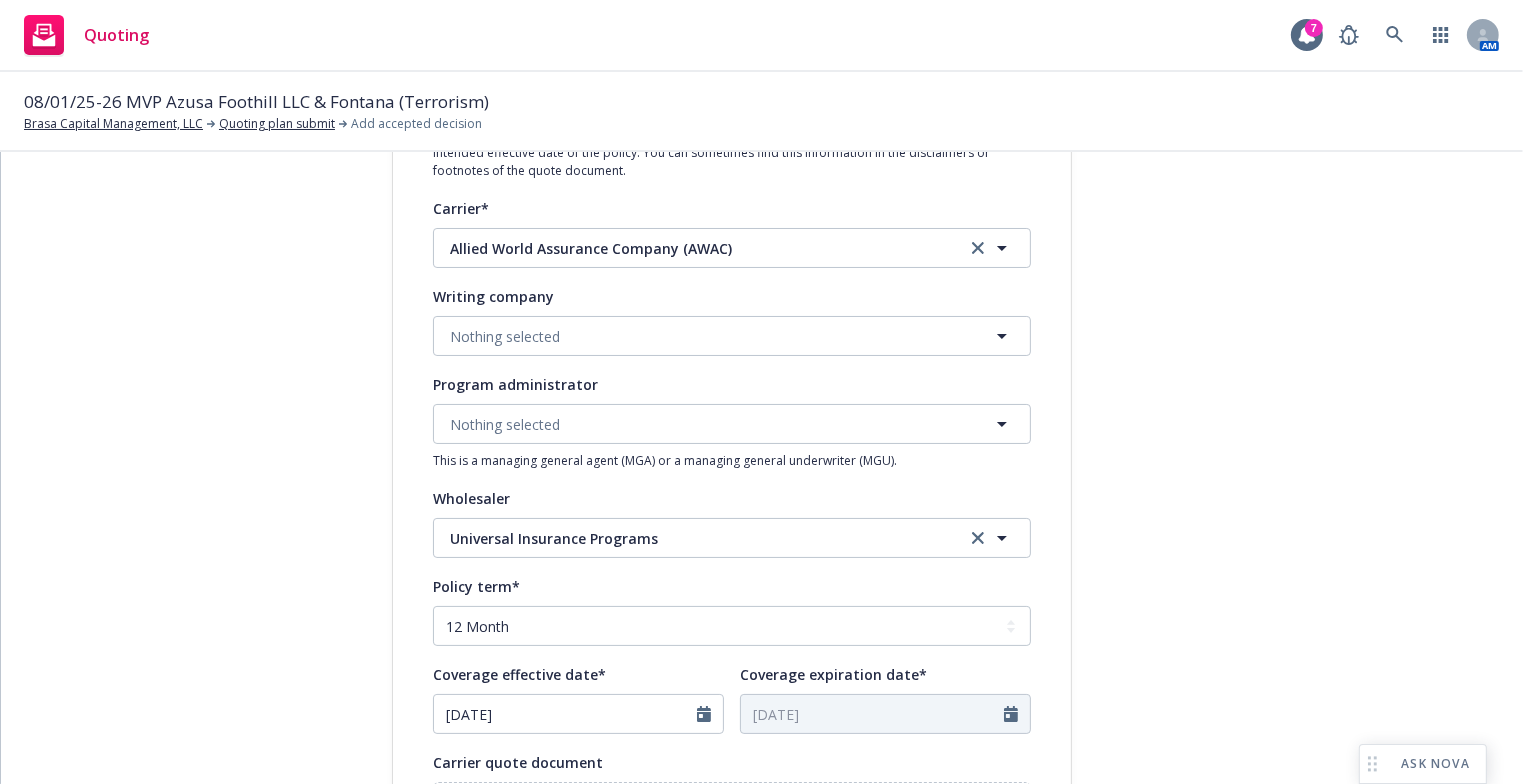 click on "submission Carrier Universal Insurance Programs Last updated [DATE] 9:09 PM" at bounding box center [1252, 524] 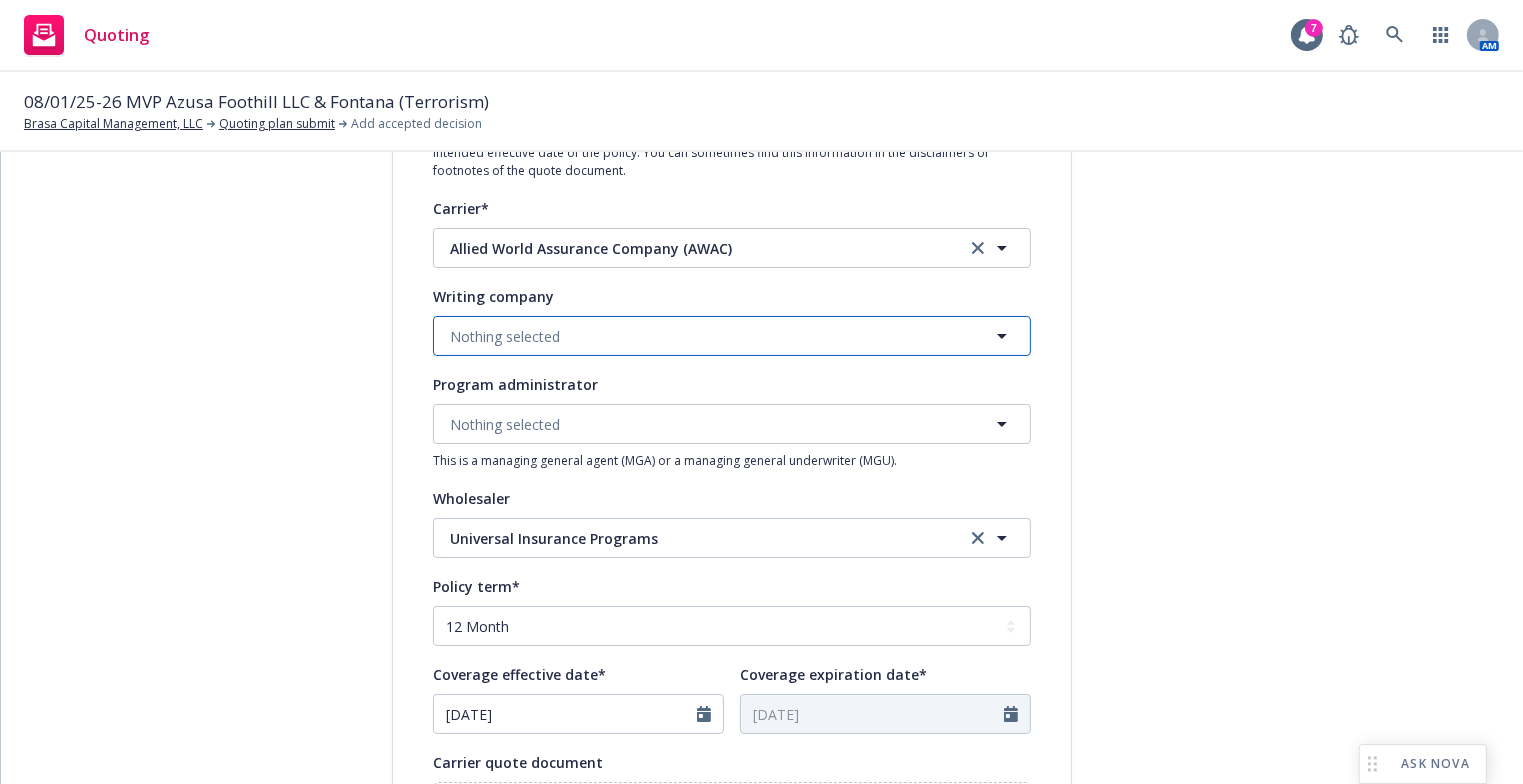 click on "Nothing selected" at bounding box center (732, 336) 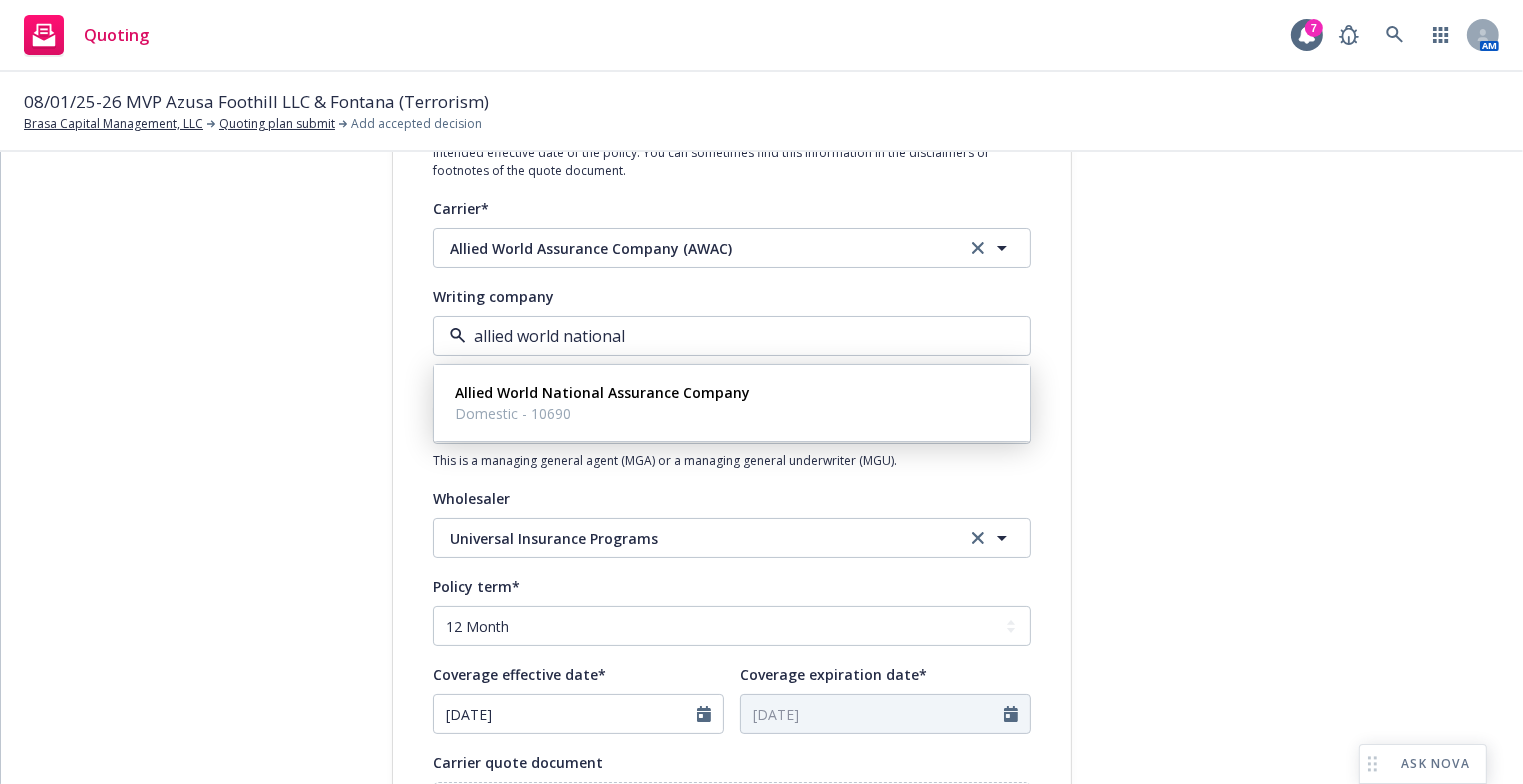 type on "allied world national" 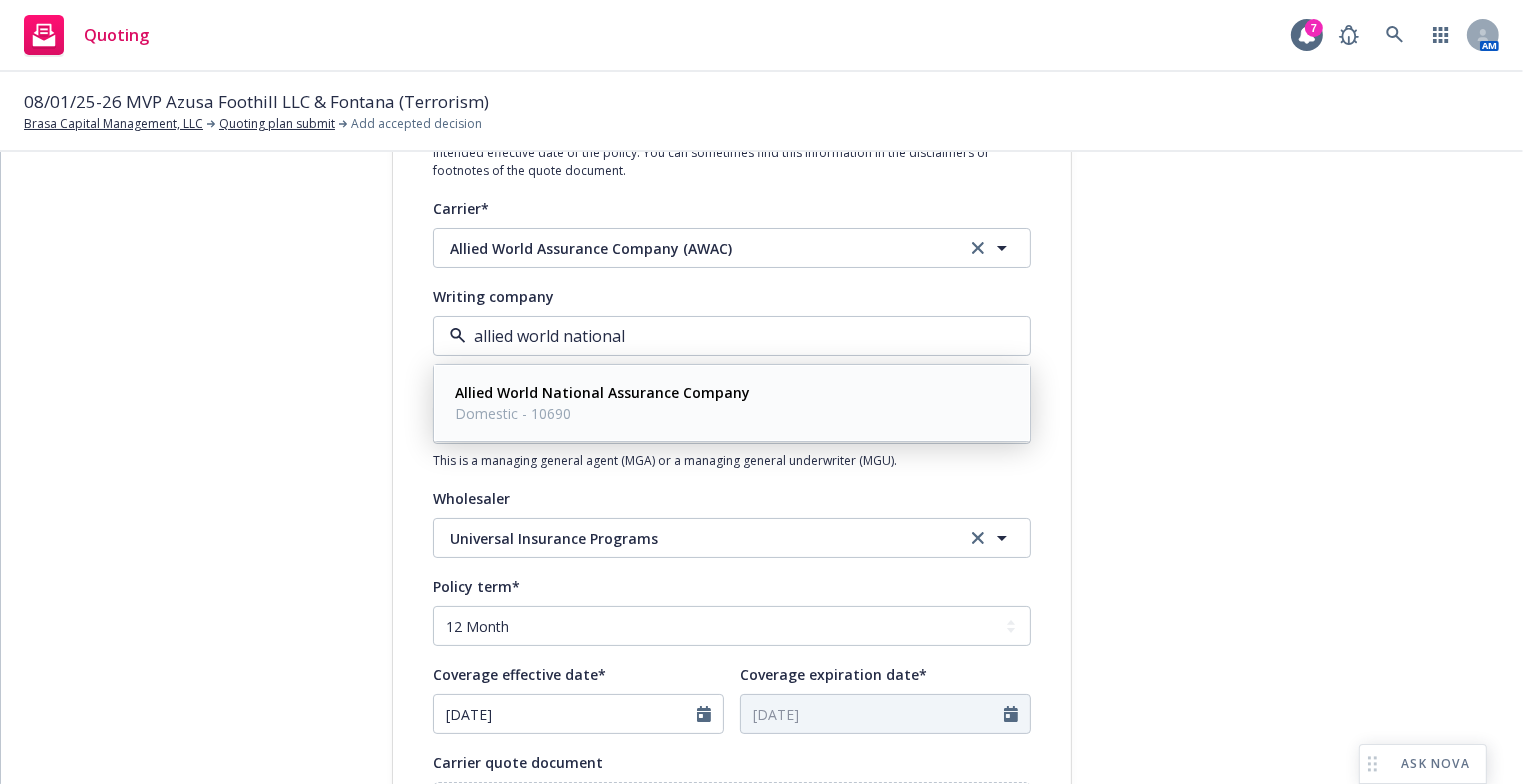 click on "Allied World National Assurance Company Domestic - 10690" at bounding box center (732, 403) 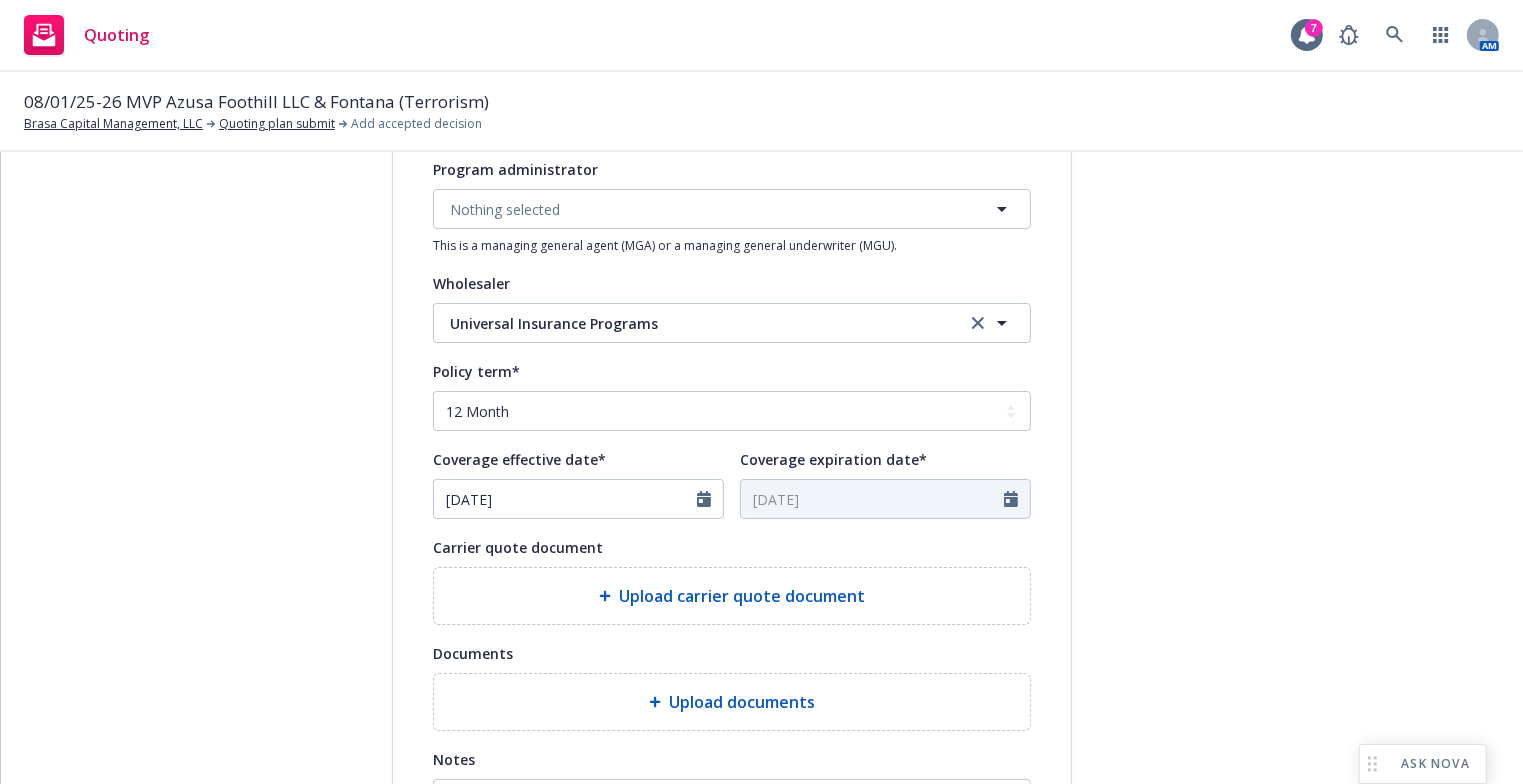 scroll, scrollTop: 770, scrollLeft: 0, axis: vertical 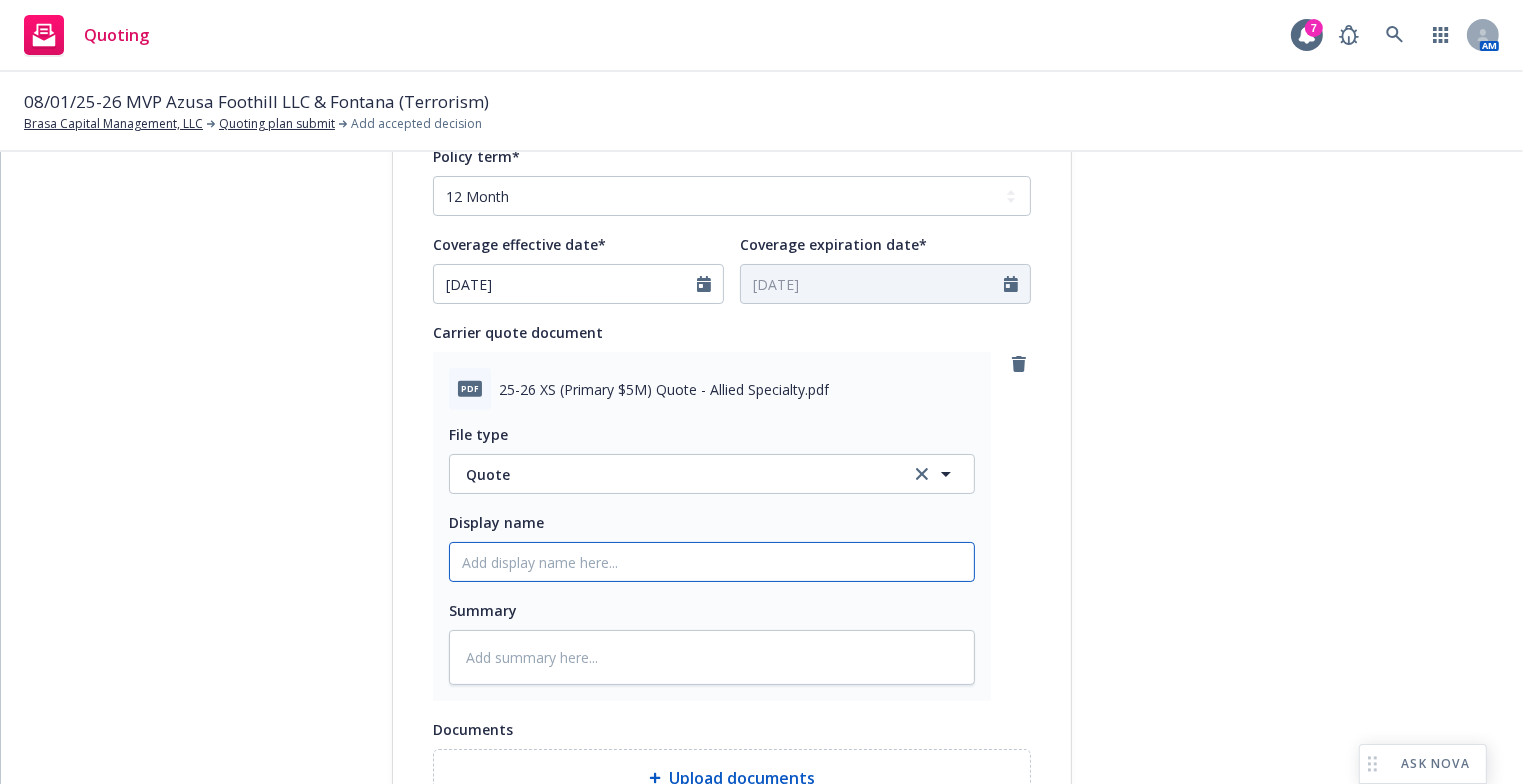 click on "Display name" at bounding box center (712, 562) 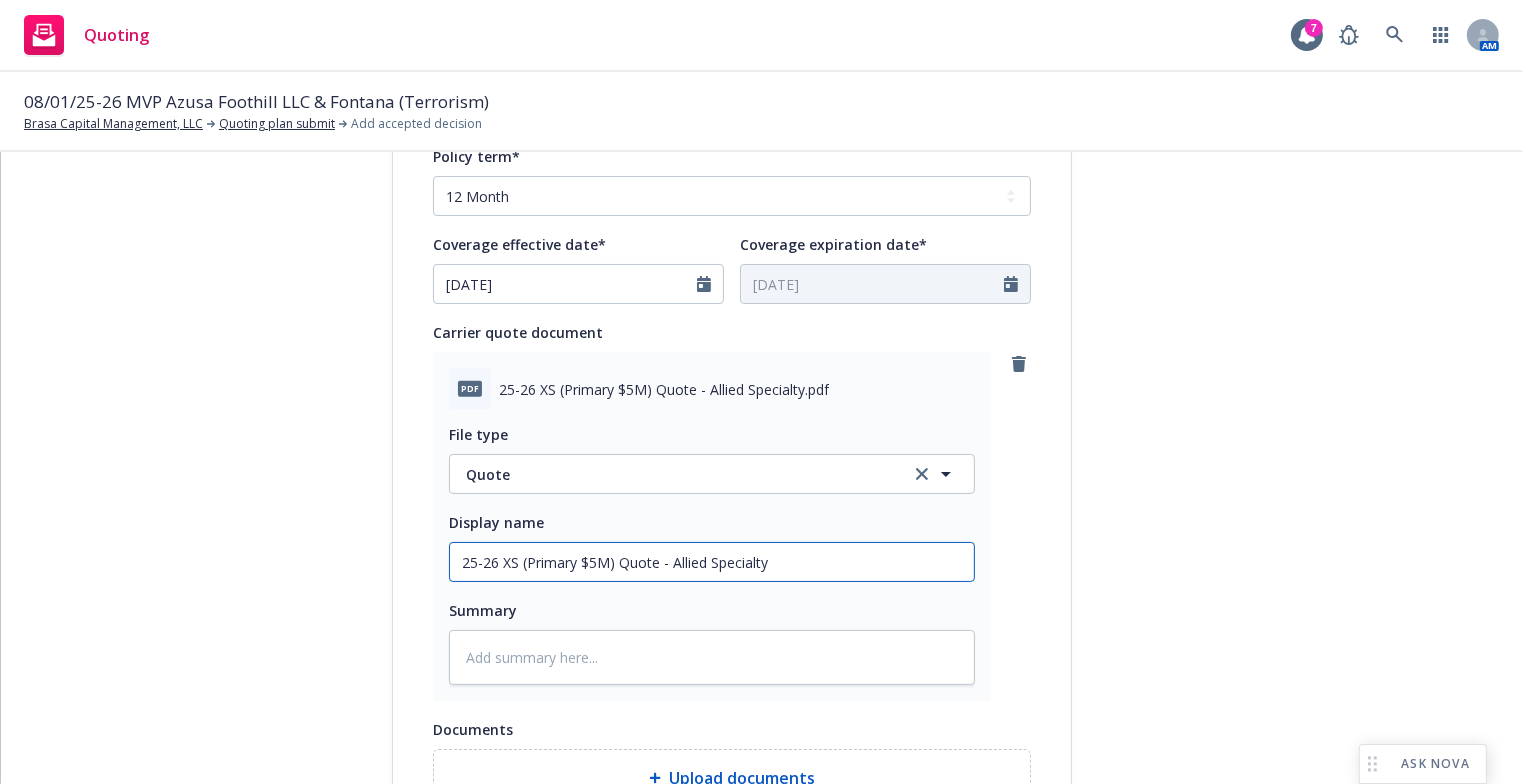 scroll, scrollTop: 1081, scrollLeft: 0, axis: vertical 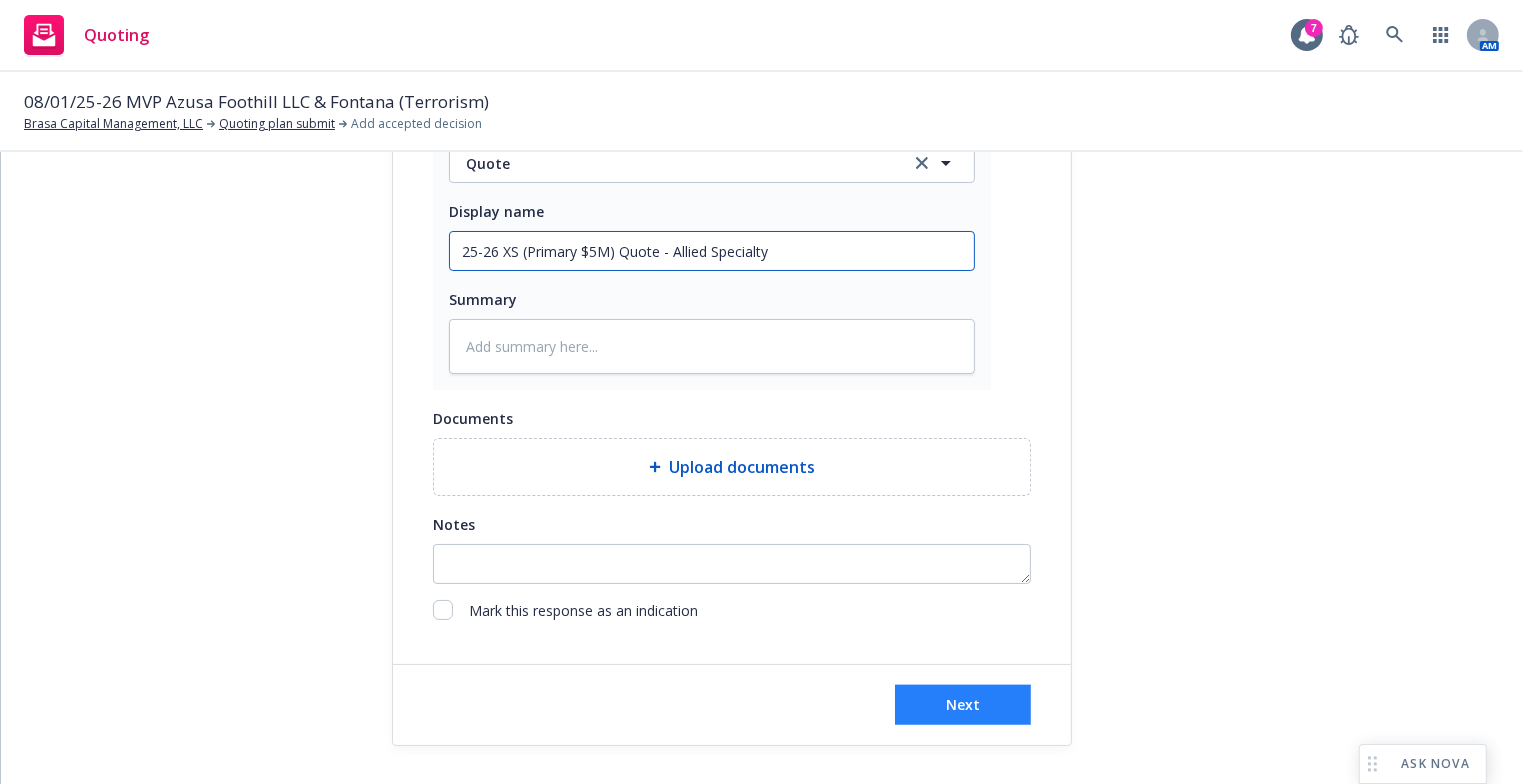 type on "25-26 XS (Primary $5M) Quote - Allied Specialty" 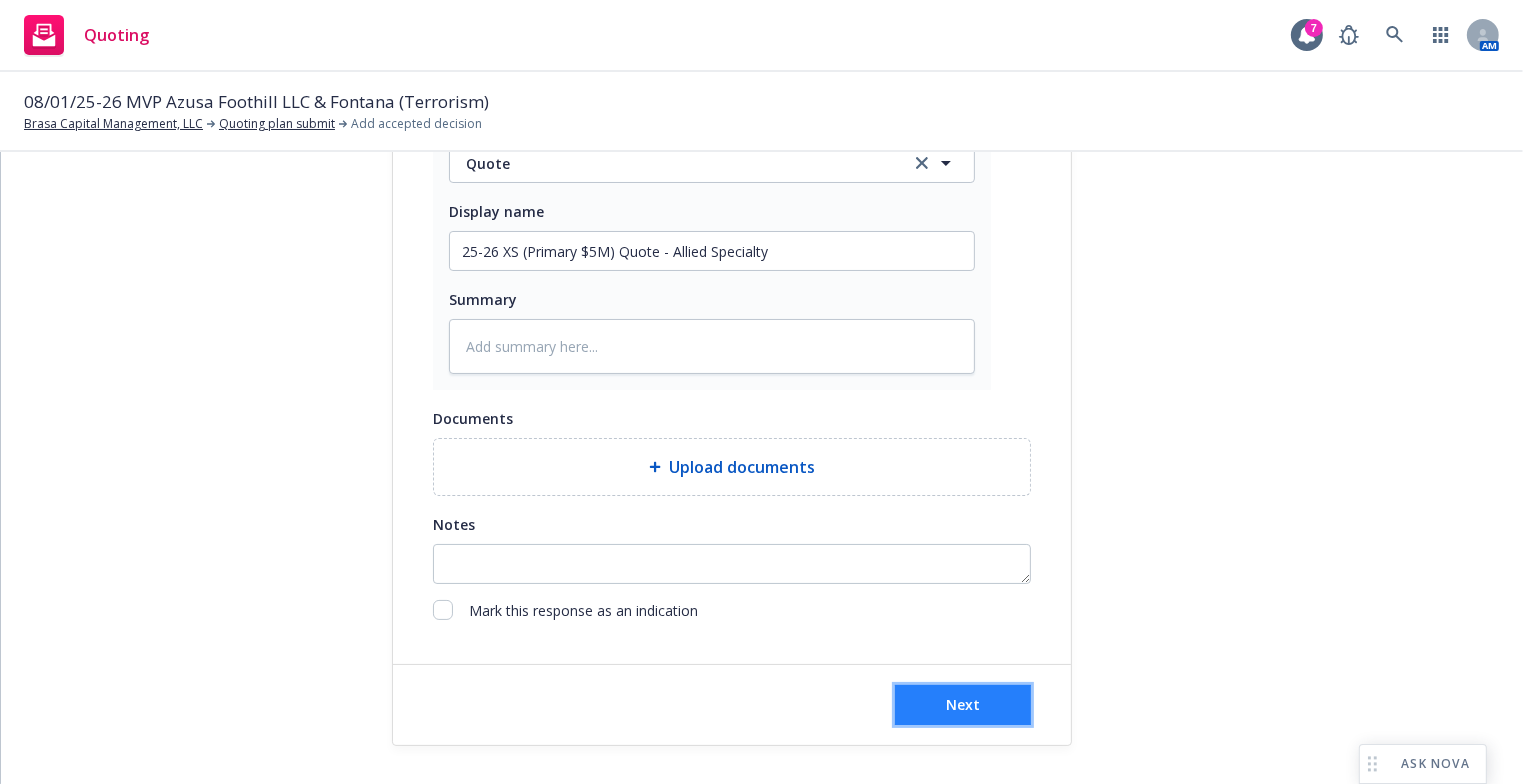 click on "Next" at bounding box center [963, 704] 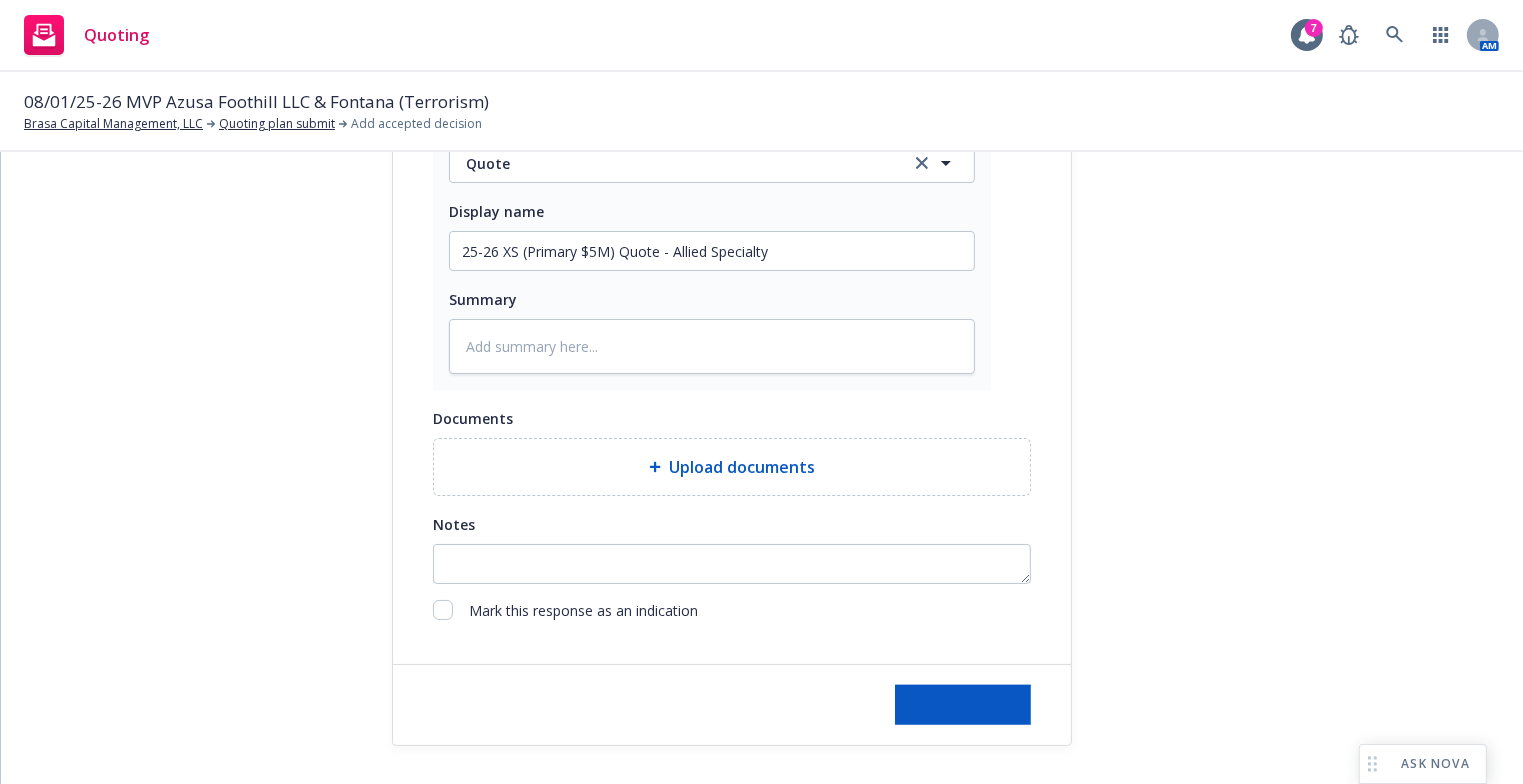 type on "x" 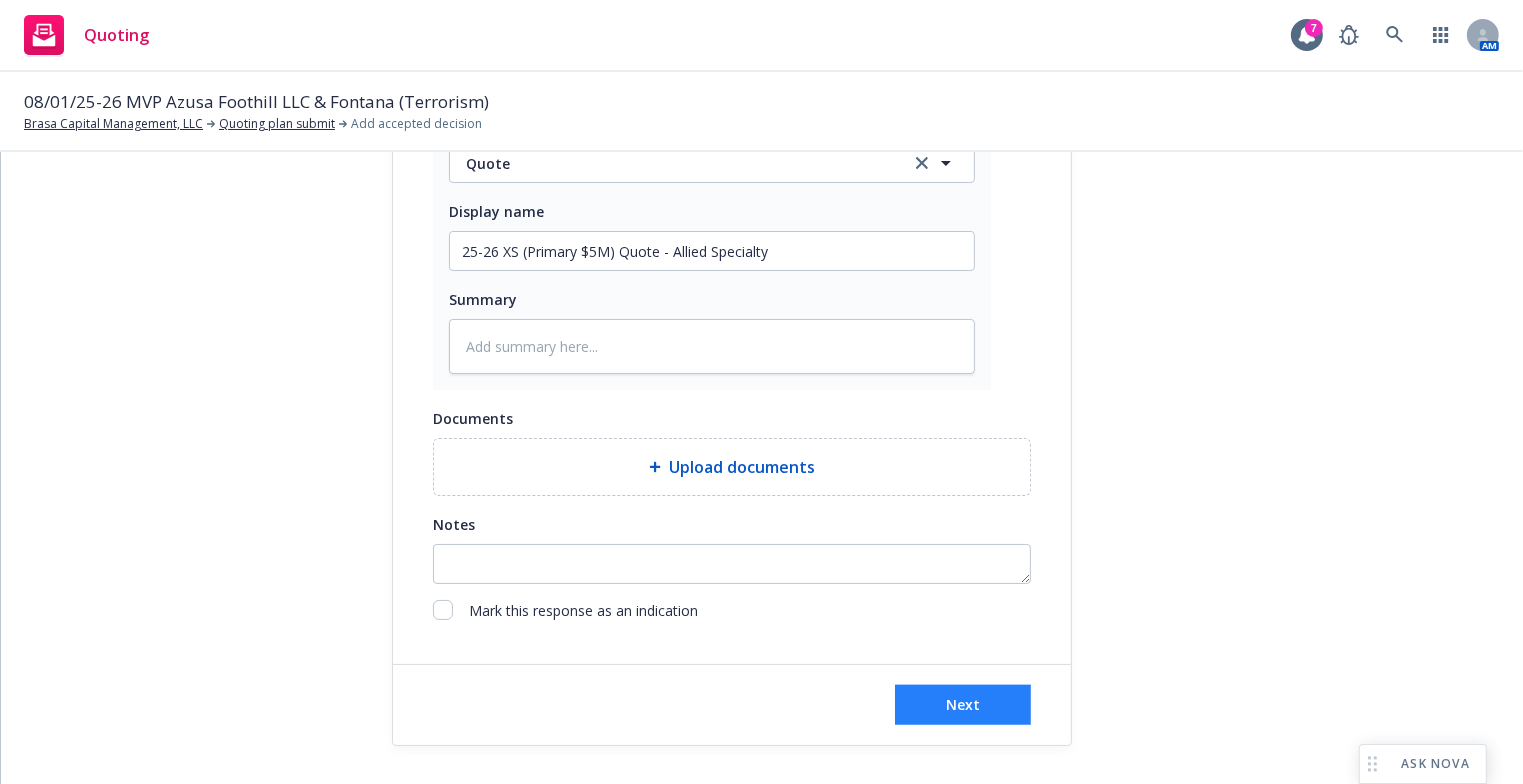 scroll, scrollTop: 0, scrollLeft: 0, axis: both 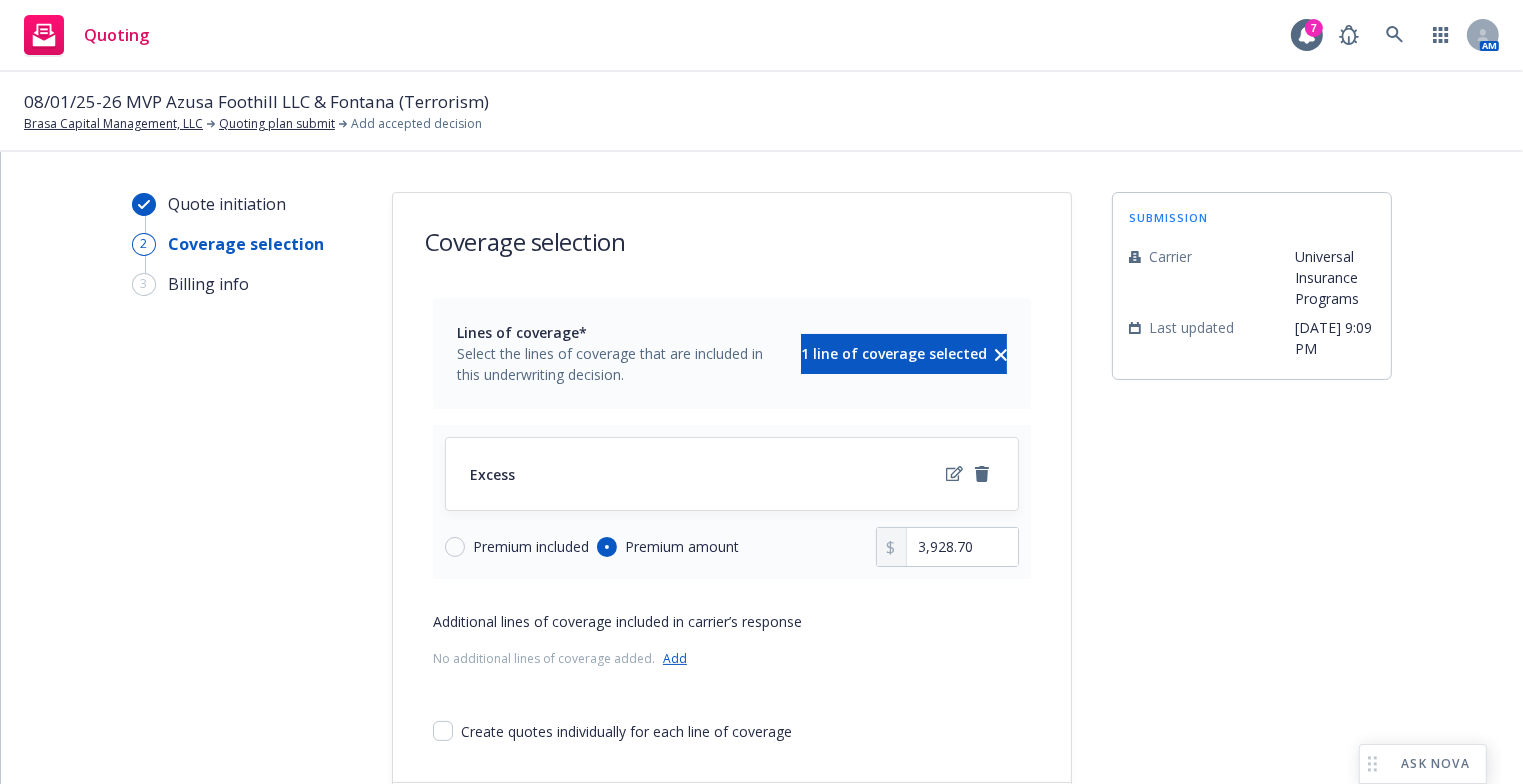 click on "08/01/25-26 MVP Azusa Foothill LLC & Fontana (Terrorism) Brasa Capital Management, LLC Quoting plan submit Add accepted decision" at bounding box center [761, 112] 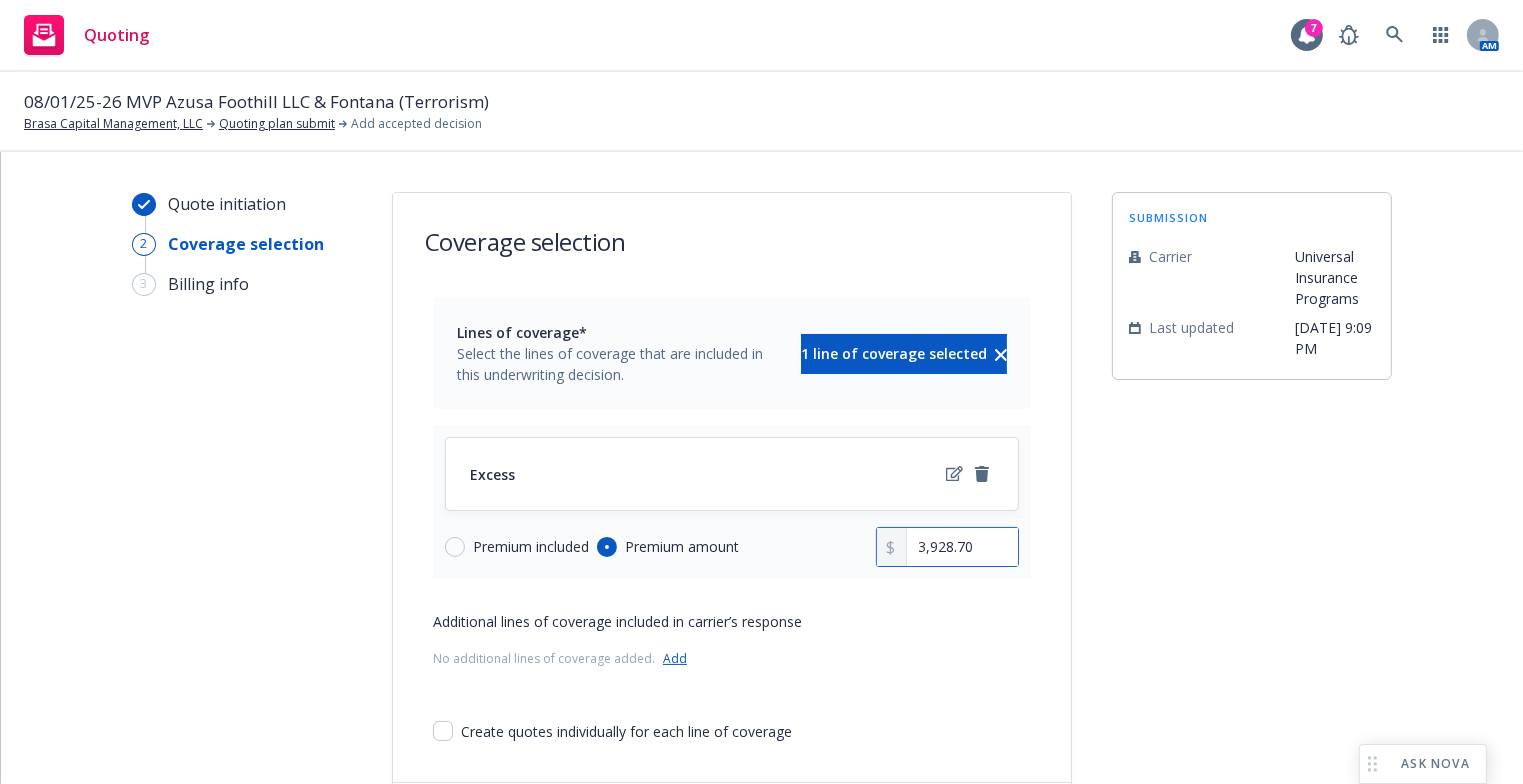 click on "3,928.70" at bounding box center (962, 547) 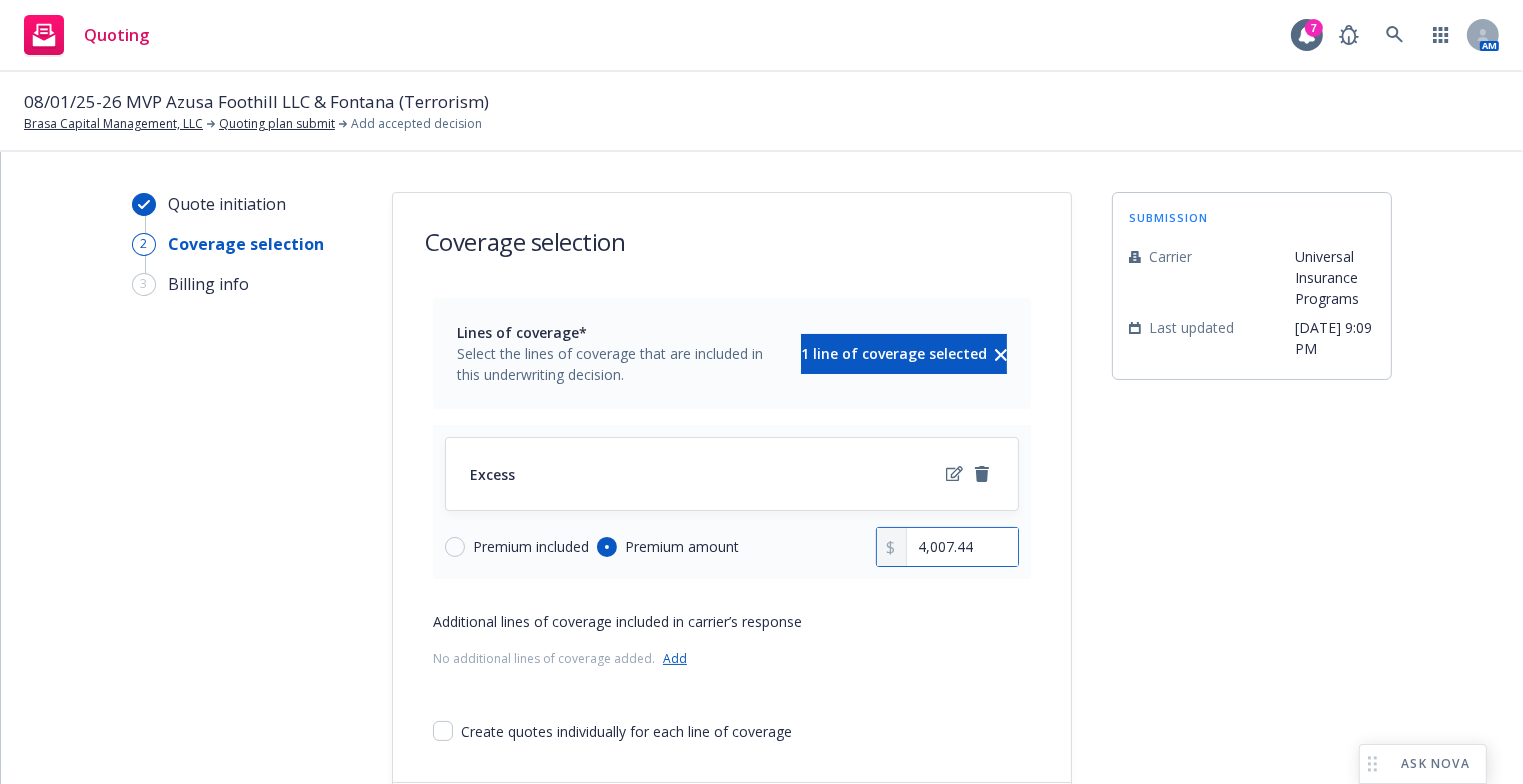 scroll, scrollTop: 119, scrollLeft: 0, axis: vertical 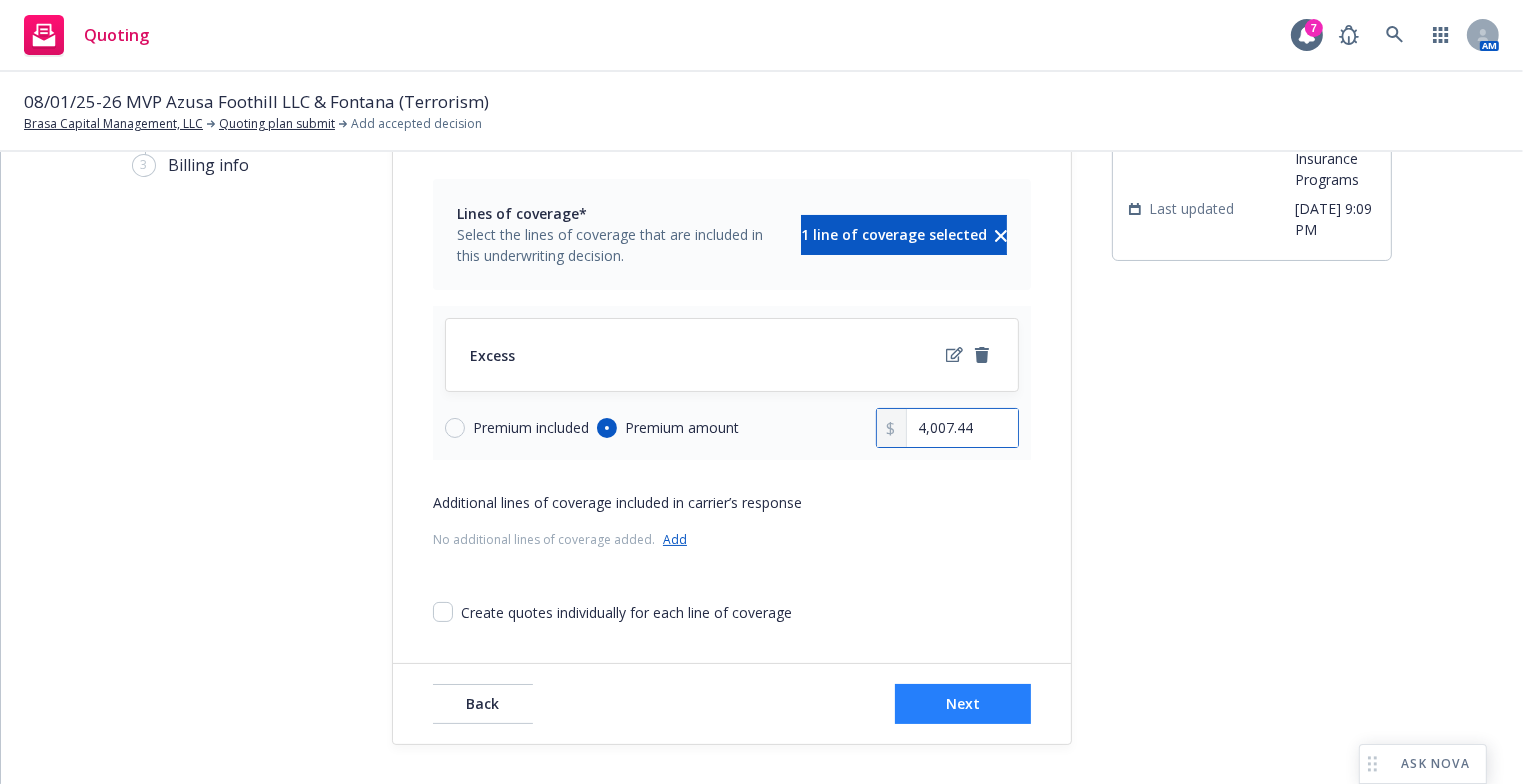type on "4,007.44" 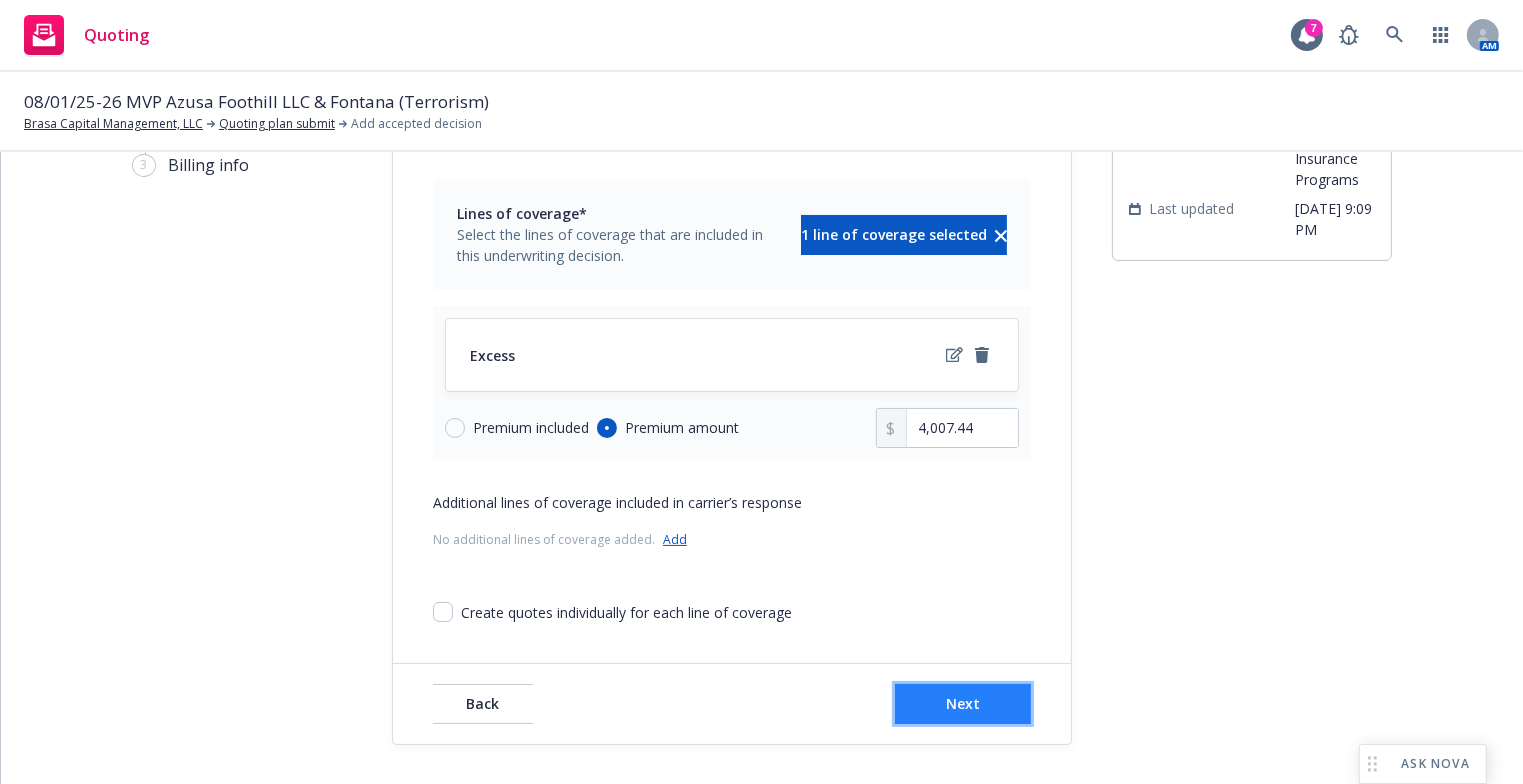 click on "Next" at bounding box center [963, 704] 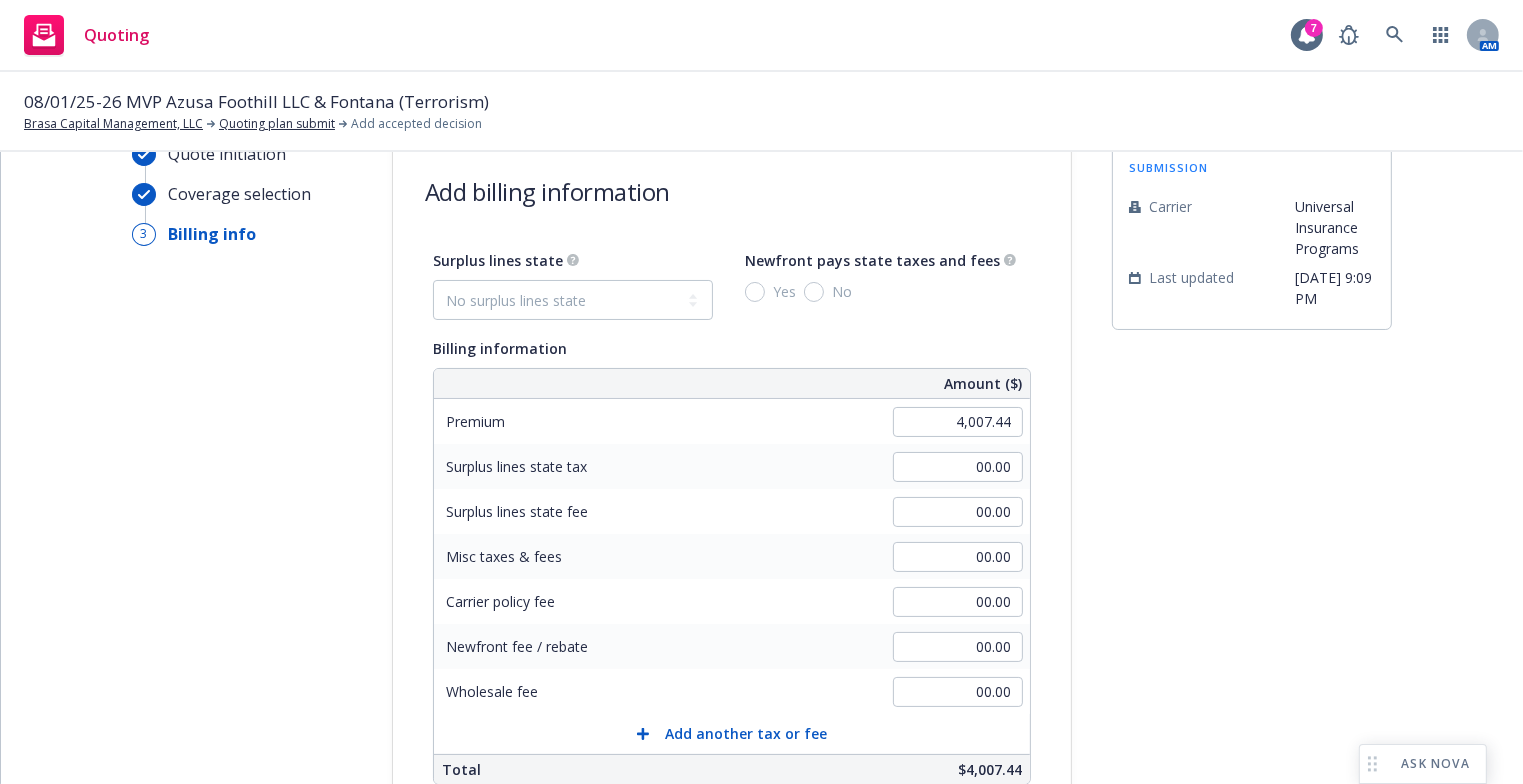 scroll, scrollTop: 49, scrollLeft: 0, axis: vertical 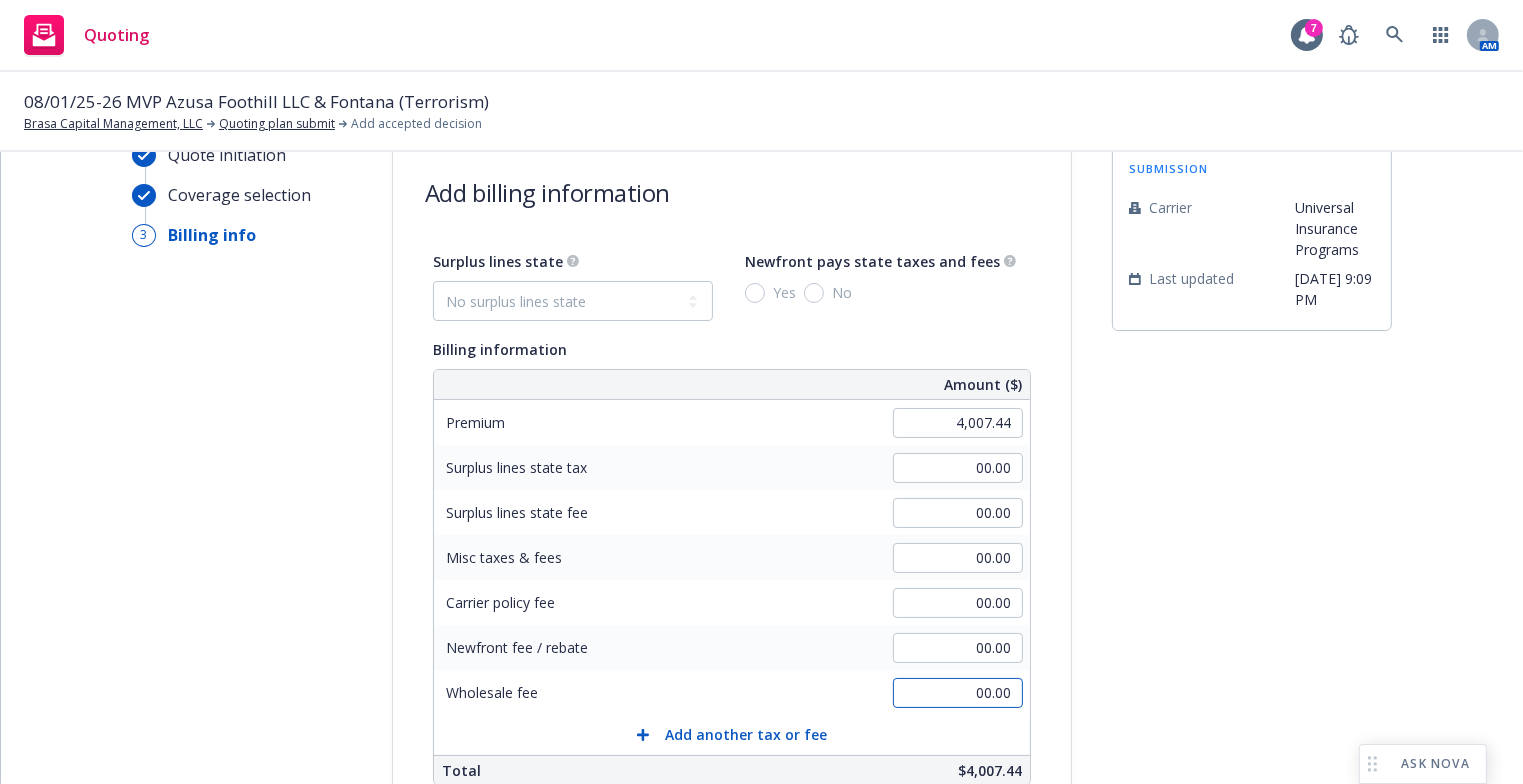 click on "00.00" at bounding box center (958, 693) 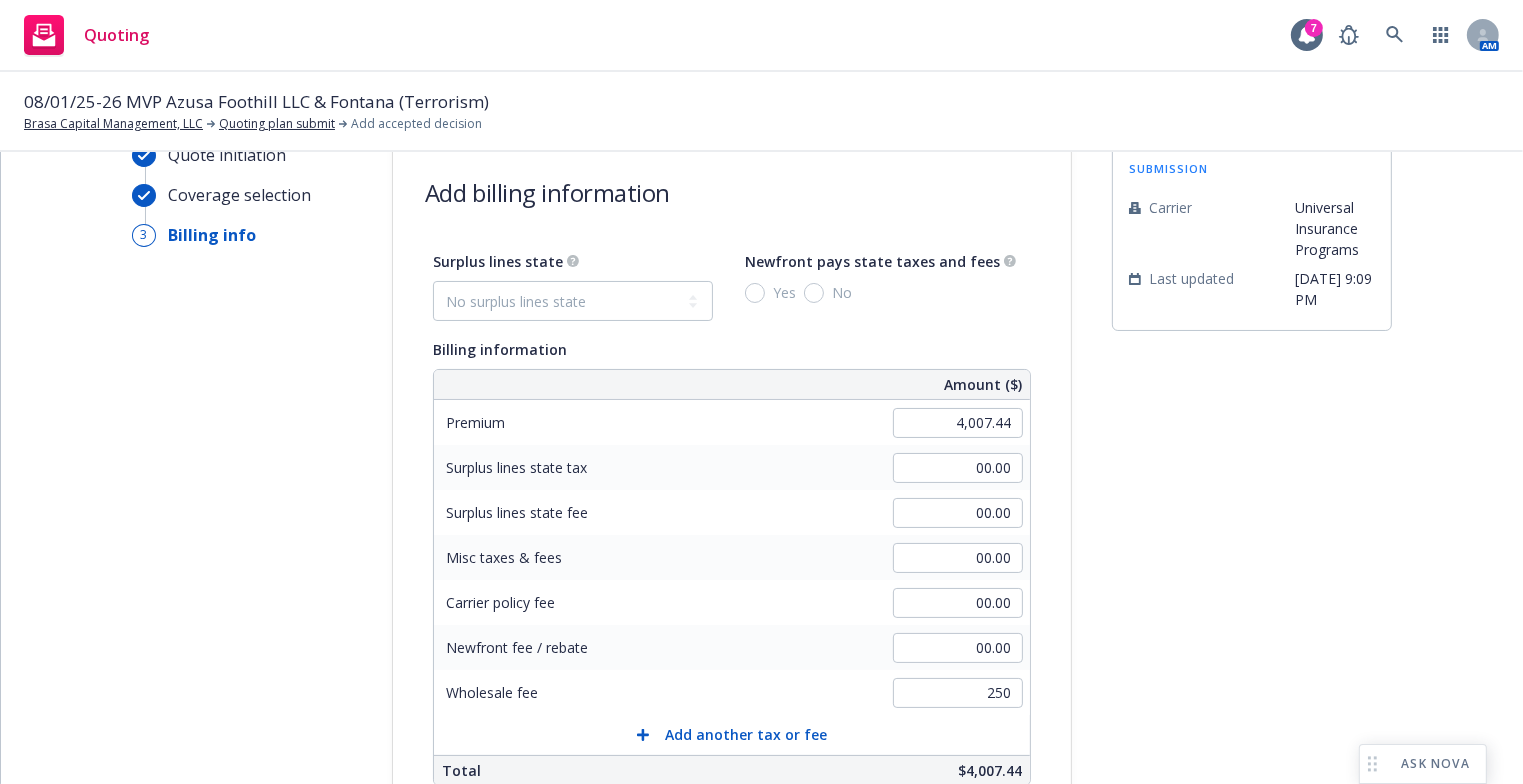 type on "250.00" 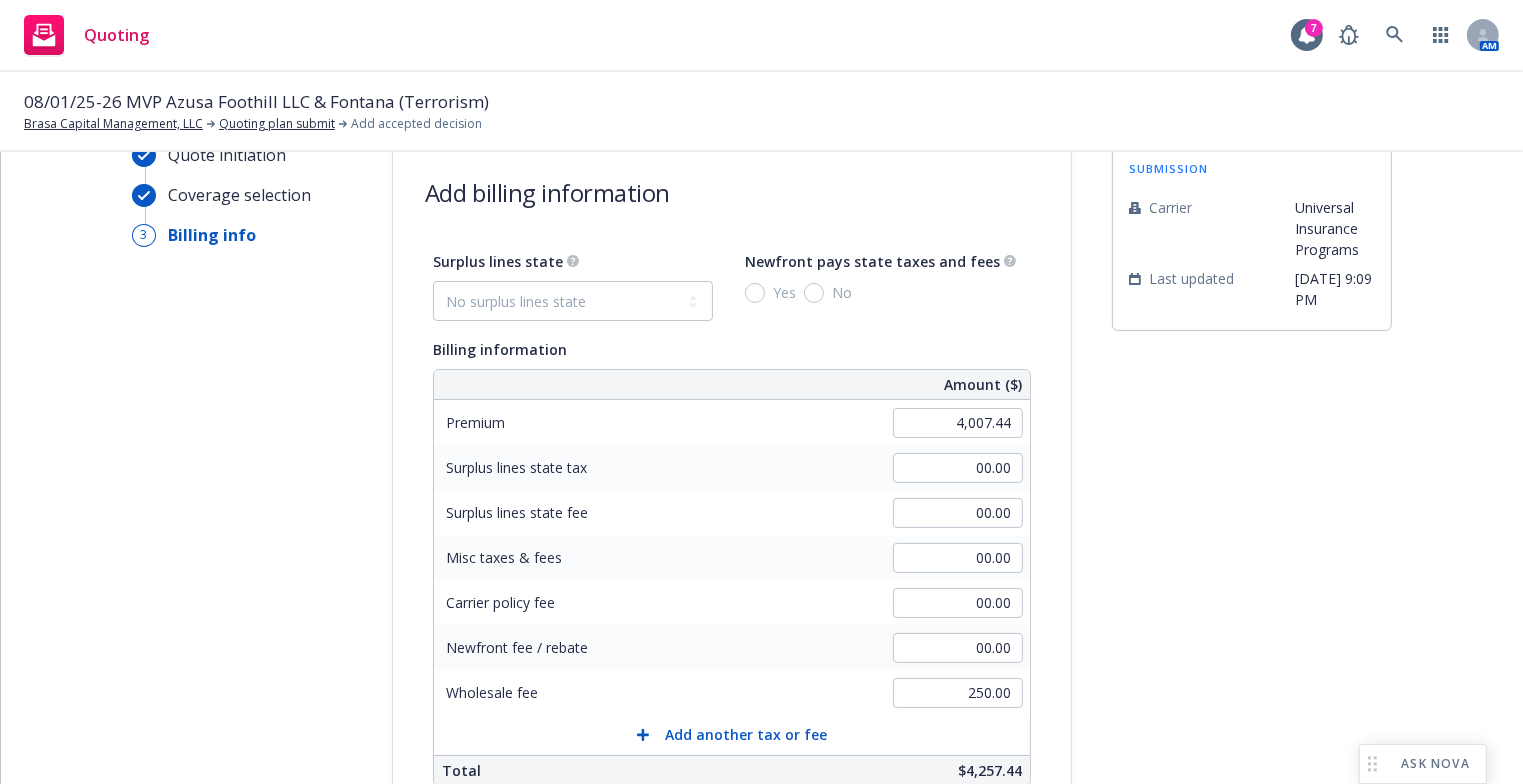 click on "No" at bounding box center (838, 293) 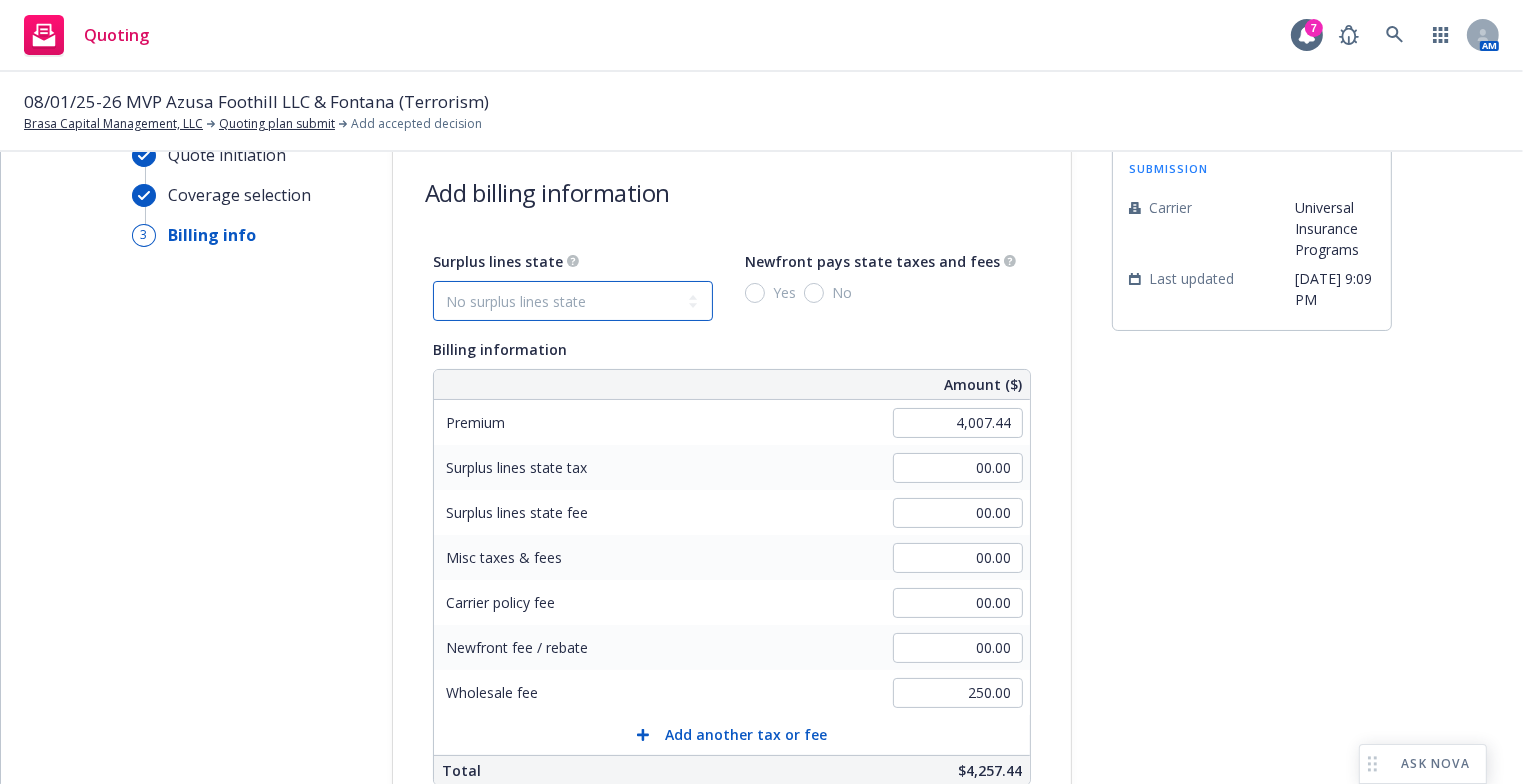 click on "No surplus lines state [US_STATE] [US_STATE] [US_STATE] [US_STATE] [US_STATE] [US_STATE] [US_STATE] [US_STATE][GEOGRAPHIC_DATA] [US_STATE] [US_STATE] [US_STATE] [US_STATE] [US_STATE] [US_STATE] [US_STATE] [US_STATE] [US_STATE] [US_STATE] [US_STATE] [US_STATE] [US_STATE] [US_STATE] [US_STATE] [US_STATE] [US_STATE] [US_STATE] [US_STATE] [US_STATE] [US_STATE] [US_STATE] [US_STATE] [US_STATE] [US_STATE] [US_STATE] [US_STATE] [US_STATE] [US_STATE] [US_STATE] [US_STATE] [US_STATE] [US_STATE] [US_STATE] [US_STATE] [US_STATE] [US_STATE] [US_STATE] [US_STATE] [GEOGRAPHIC_DATA] [US_STATE] [US_STATE] [US_STATE] [US_STATE] [US_STATE]" at bounding box center [573, 301] 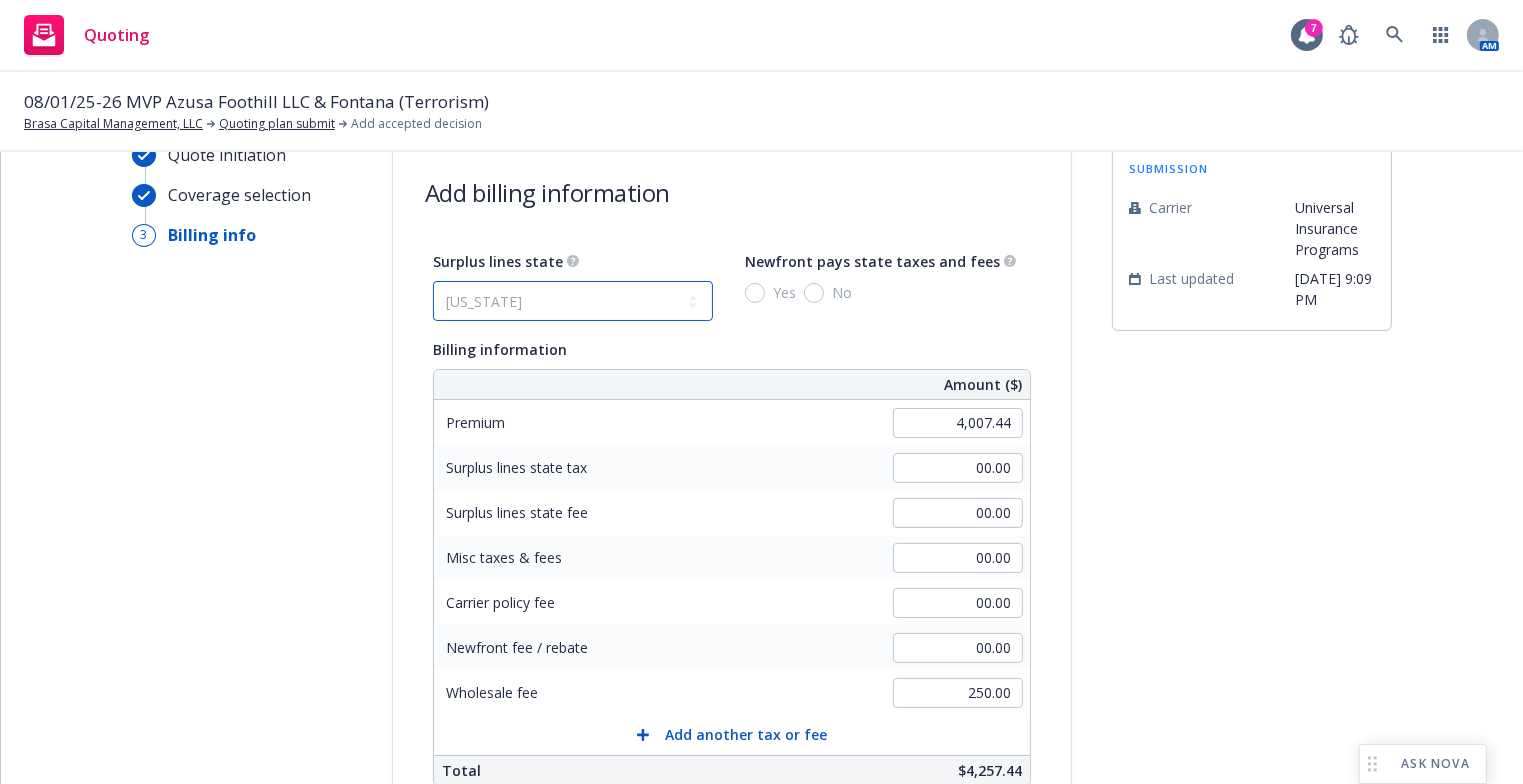 click on "No surplus lines state [US_STATE] [US_STATE] [US_STATE] [US_STATE] [US_STATE] [US_STATE] [US_STATE] [US_STATE][GEOGRAPHIC_DATA] [US_STATE] [US_STATE] [US_STATE] [US_STATE] [US_STATE] [US_STATE] [US_STATE] [US_STATE] [US_STATE] [US_STATE] [US_STATE] [US_STATE] [US_STATE] [US_STATE] [US_STATE] [US_STATE] [US_STATE] [US_STATE] [US_STATE] [US_STATE] [US_STATE] [US_STATE] [US_STATE] [US_STATE] [US_STATE] [US_STATE] [US_STATE] [US_STATE] [US_STATE] [US_STATE] [US_STATE] [US_STATE] [US_STATE] [US_STATE] [US_STATE] [US_STATE] [US_STATE] [US_STATE] [US_STATE] [GEOGRAPHIC_DATA] [US_STATE] [US_STATE] [US_STATE] [US_STATE] [US_STATE]" at bounding box center [573, 301] 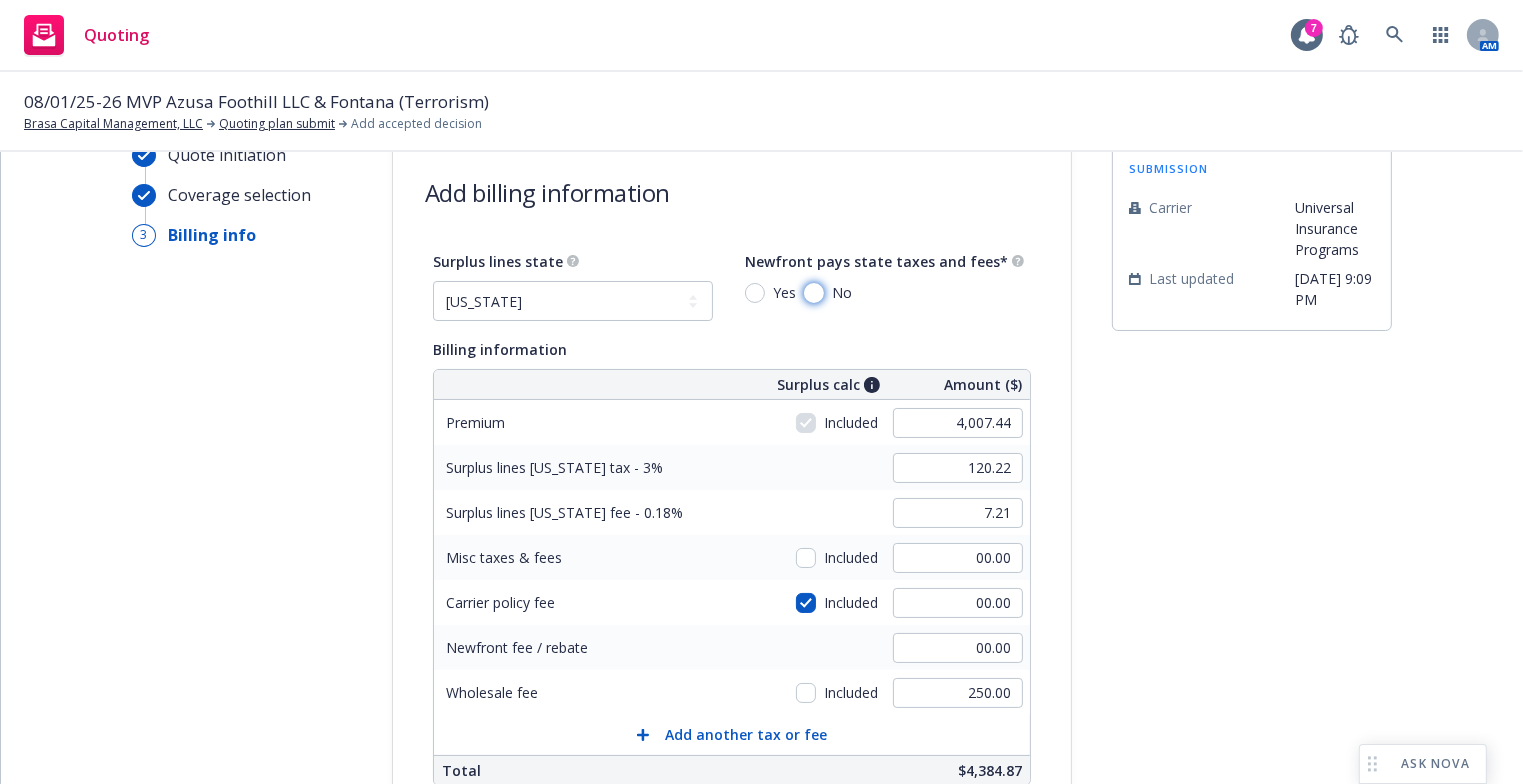 click on "No" at bounding box center [814, 293] 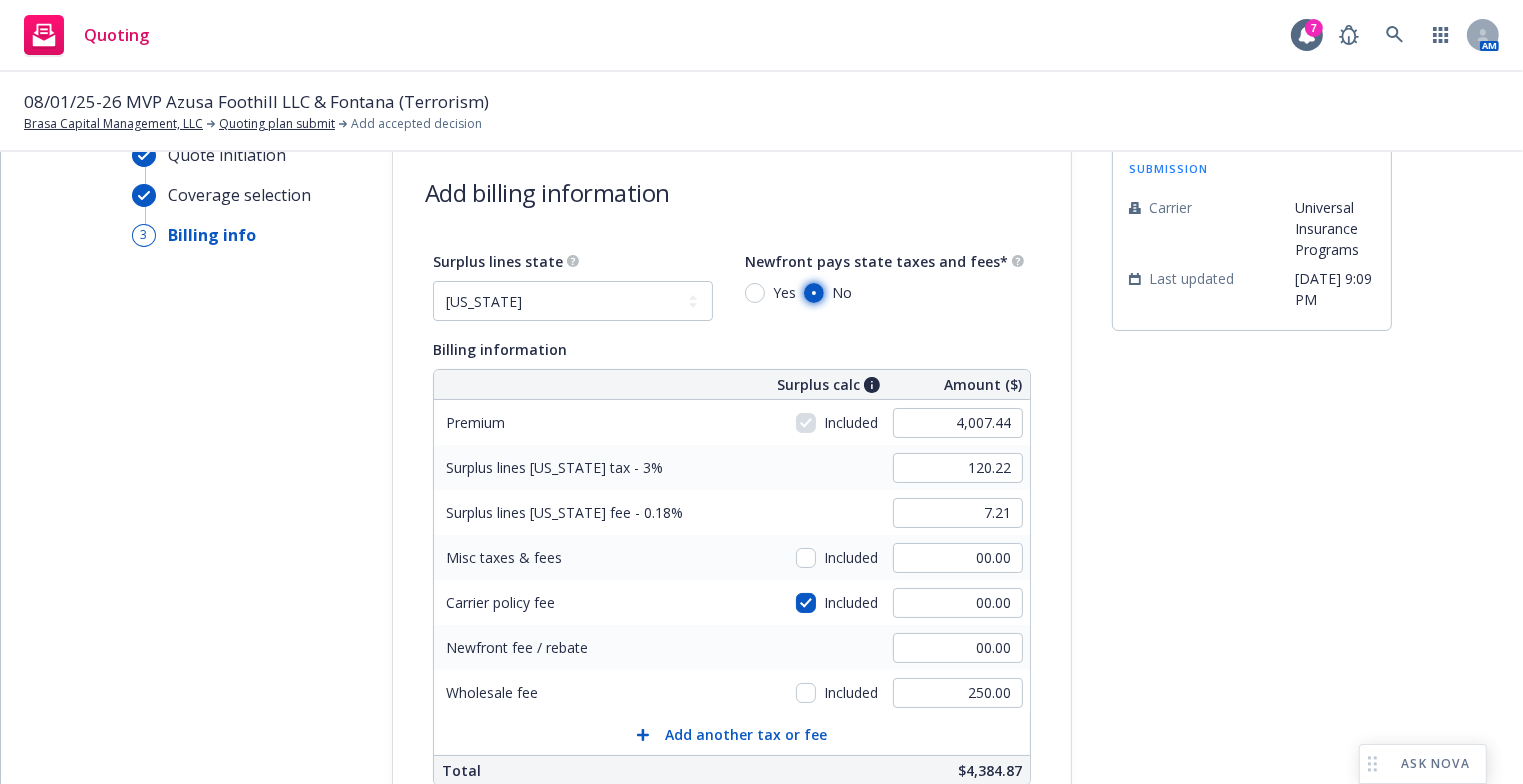 radio on "true" 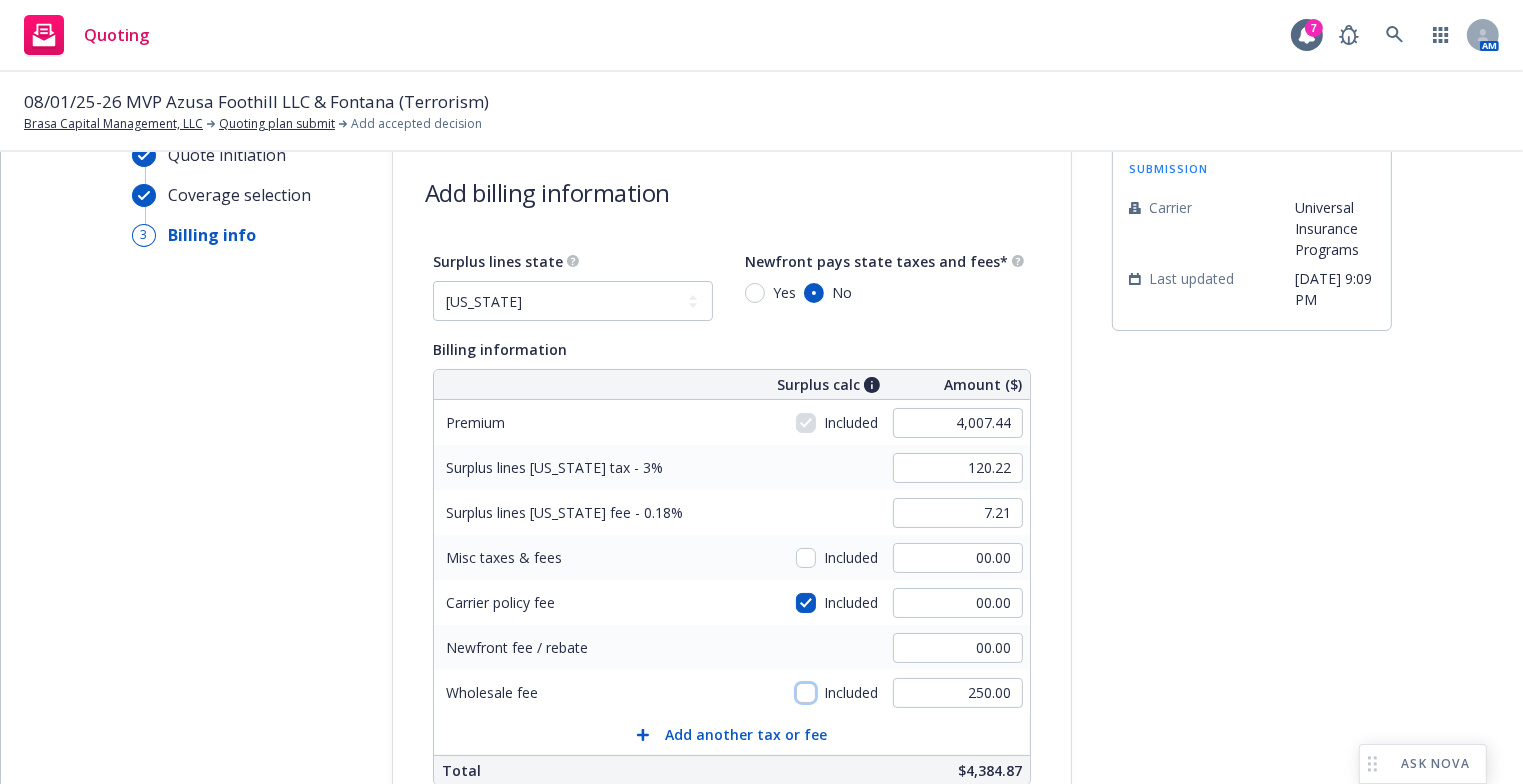 click at bounding box center (806, 693) 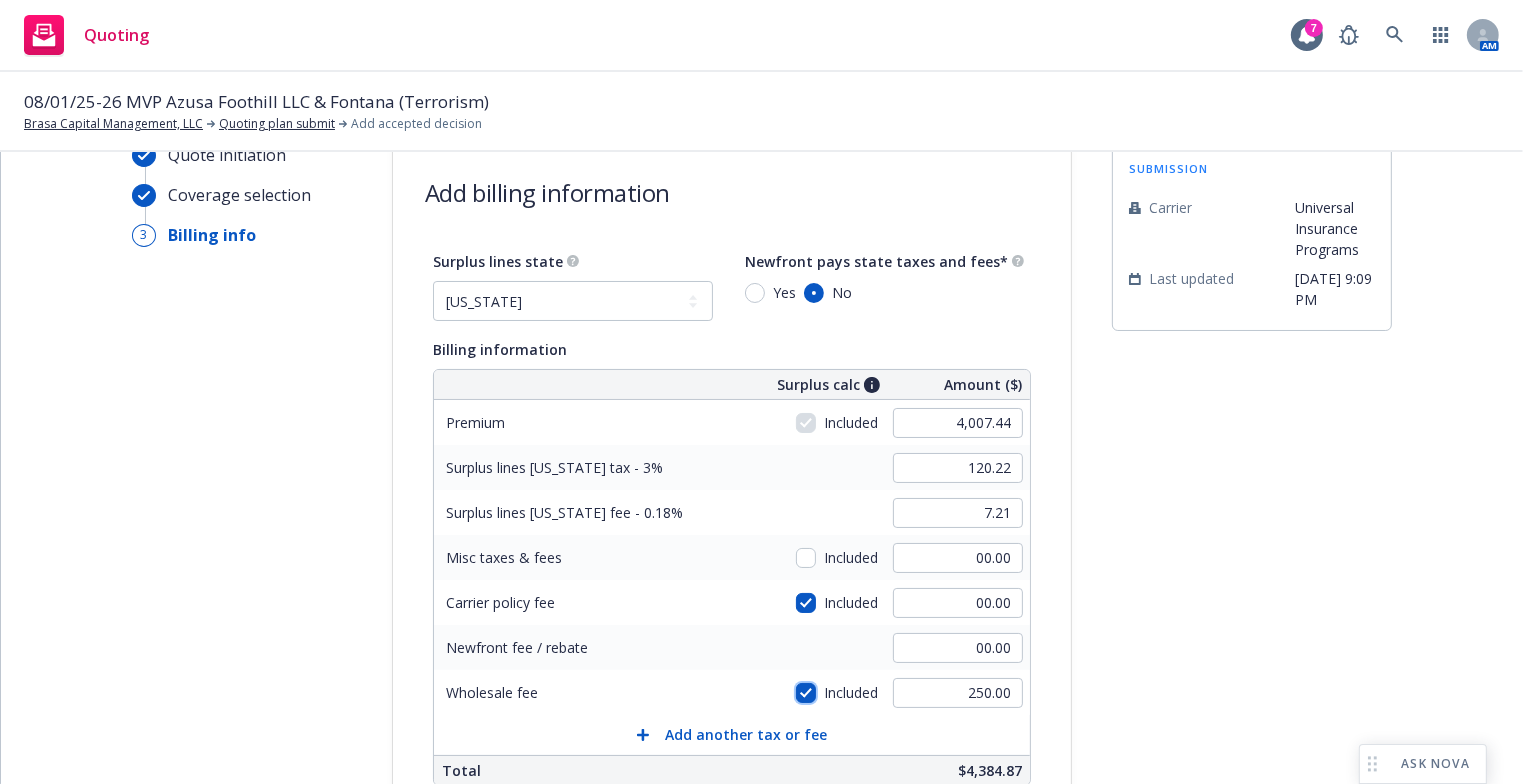 checkbox on "true" 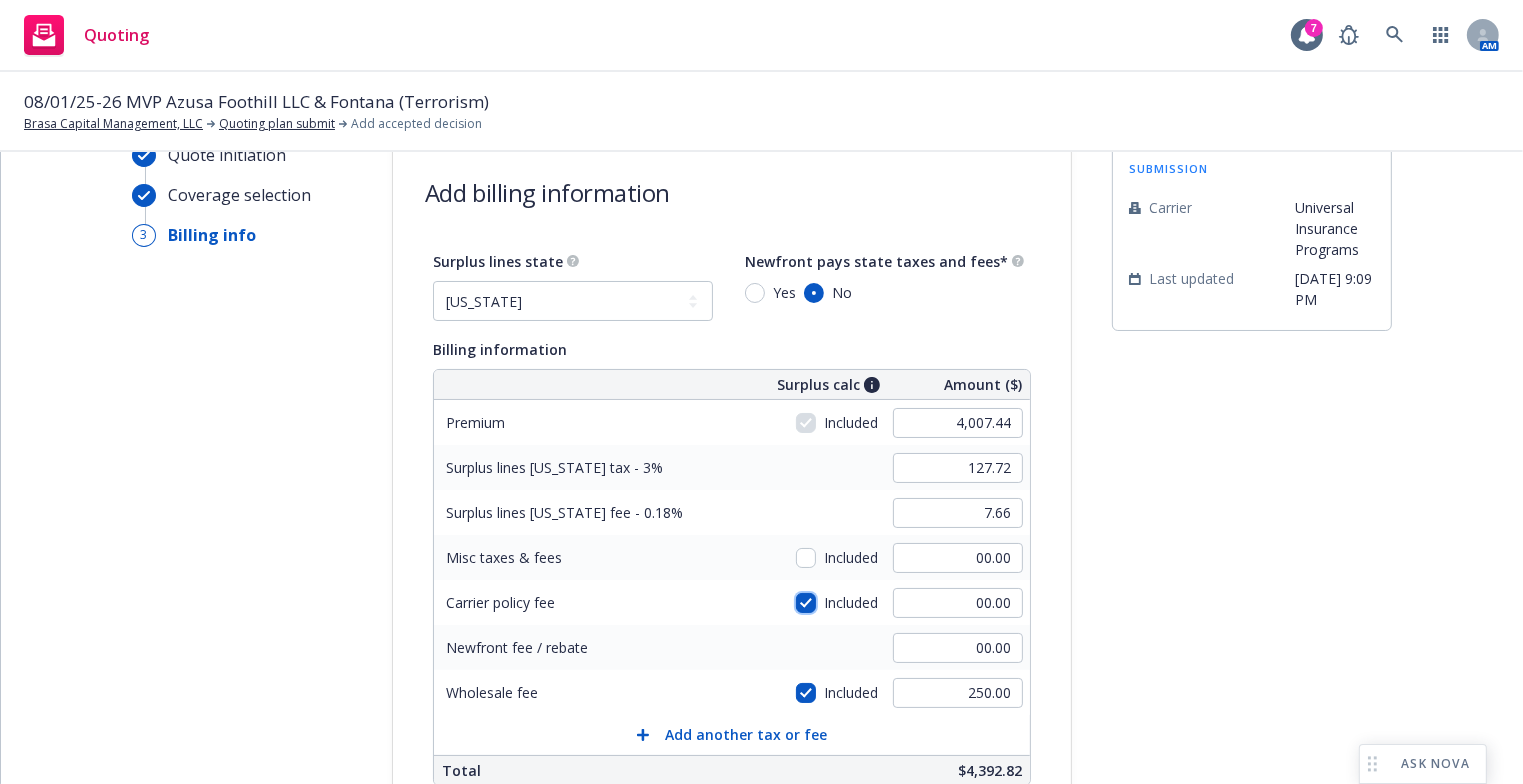 click at bounding box center [806, 603] 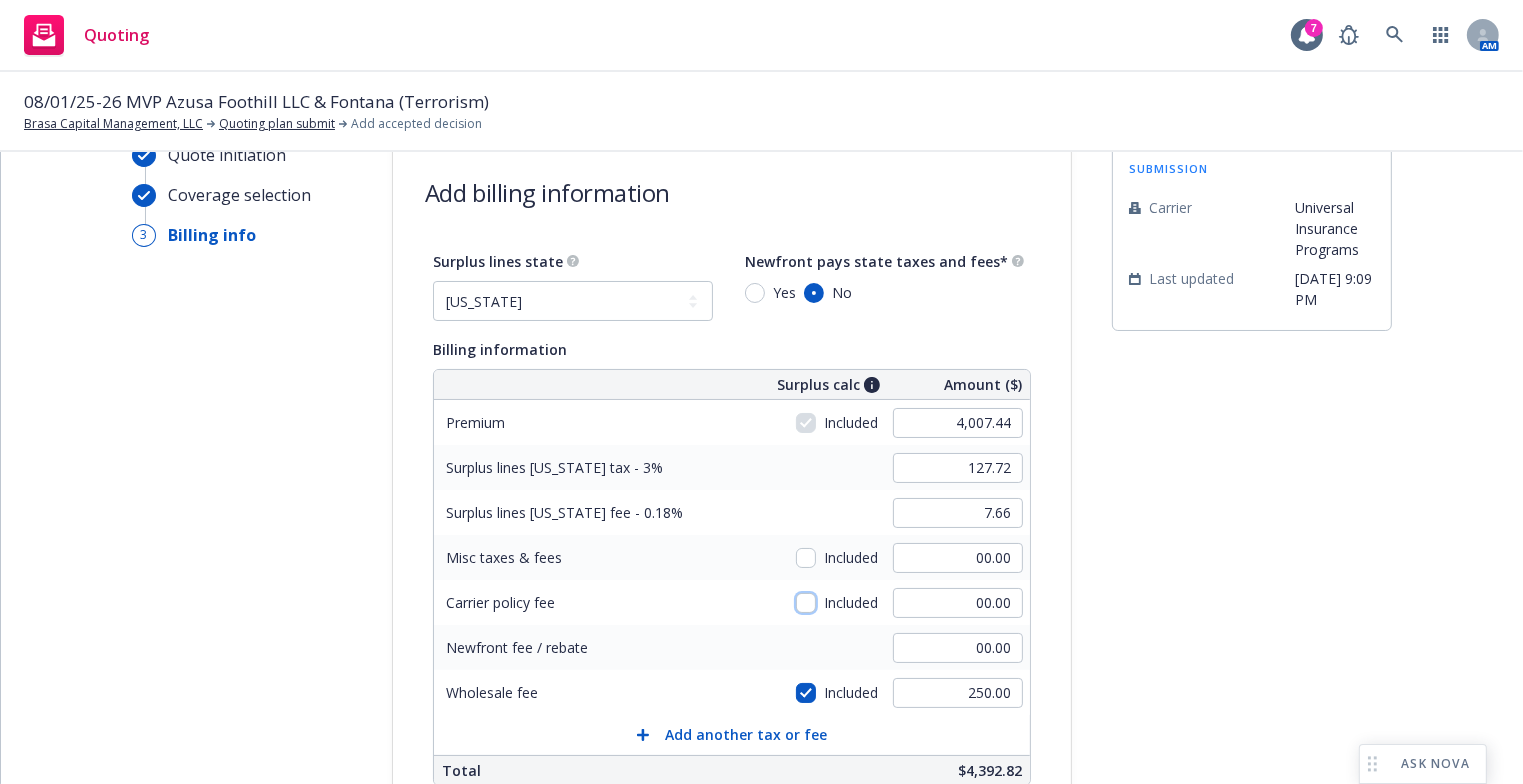 checkbox on "false" 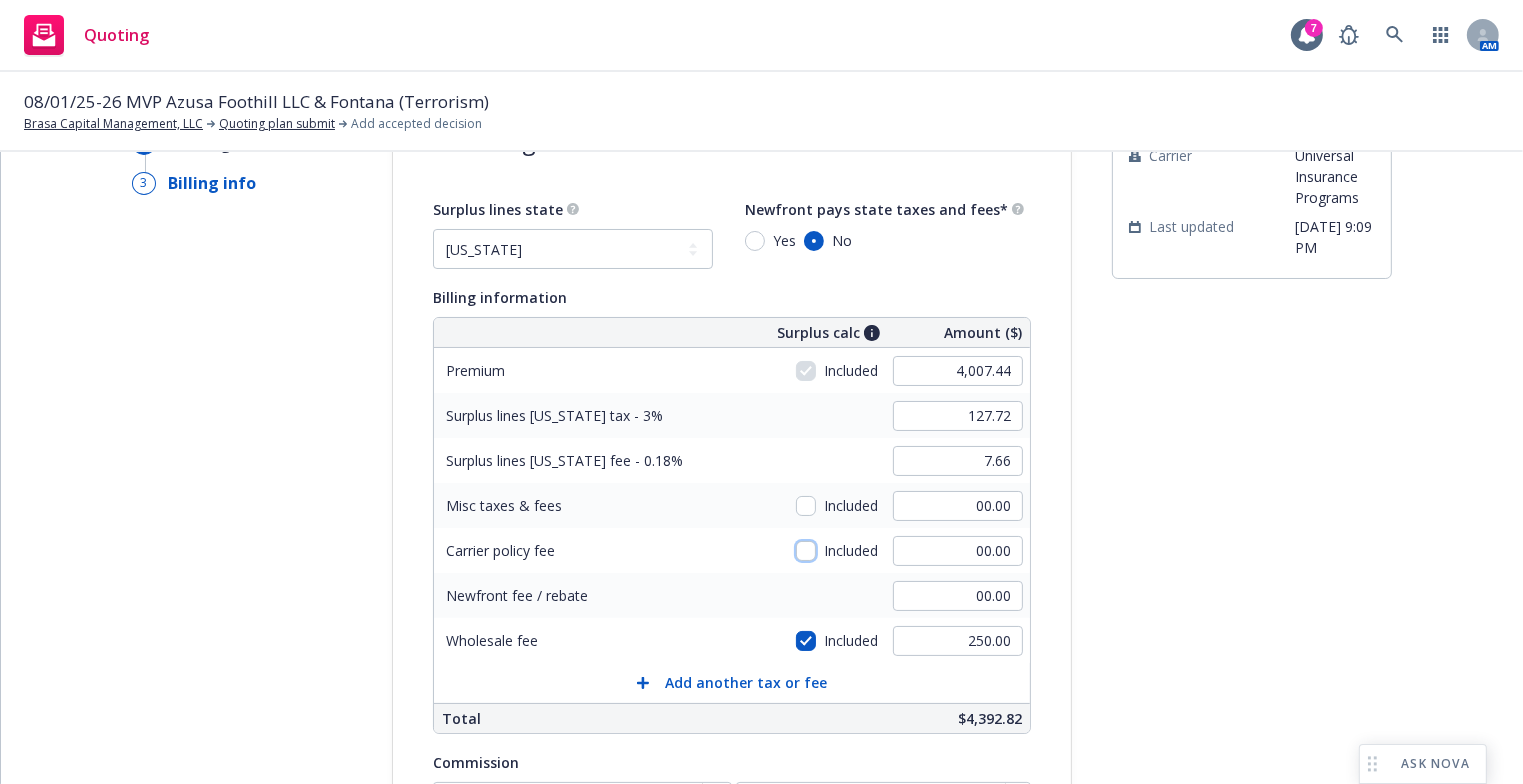 scroll, scrollTop: 102, scrollLeft: 0, axis: vertical 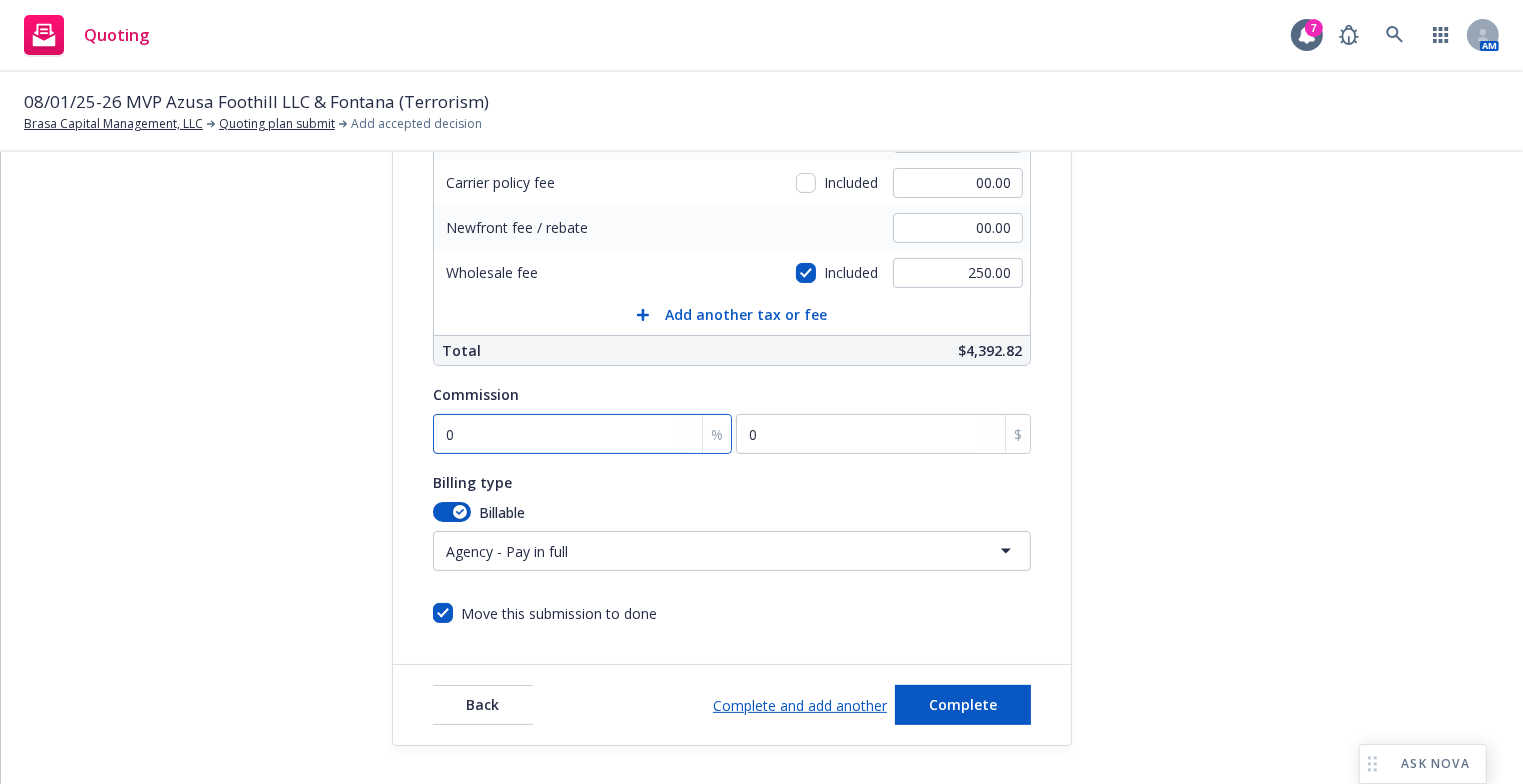 click on "0" at bounding box center (582, 434) 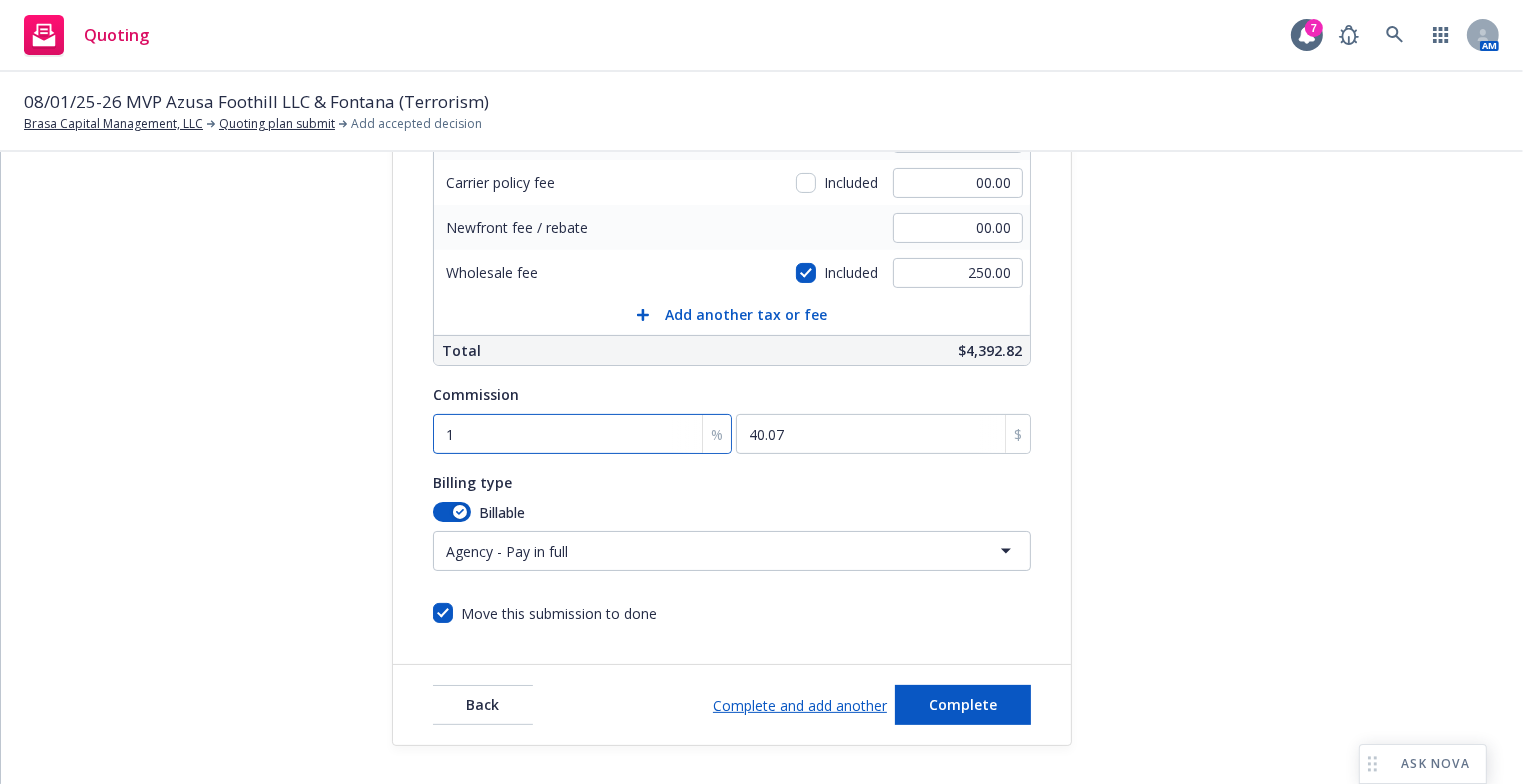 type on "10" 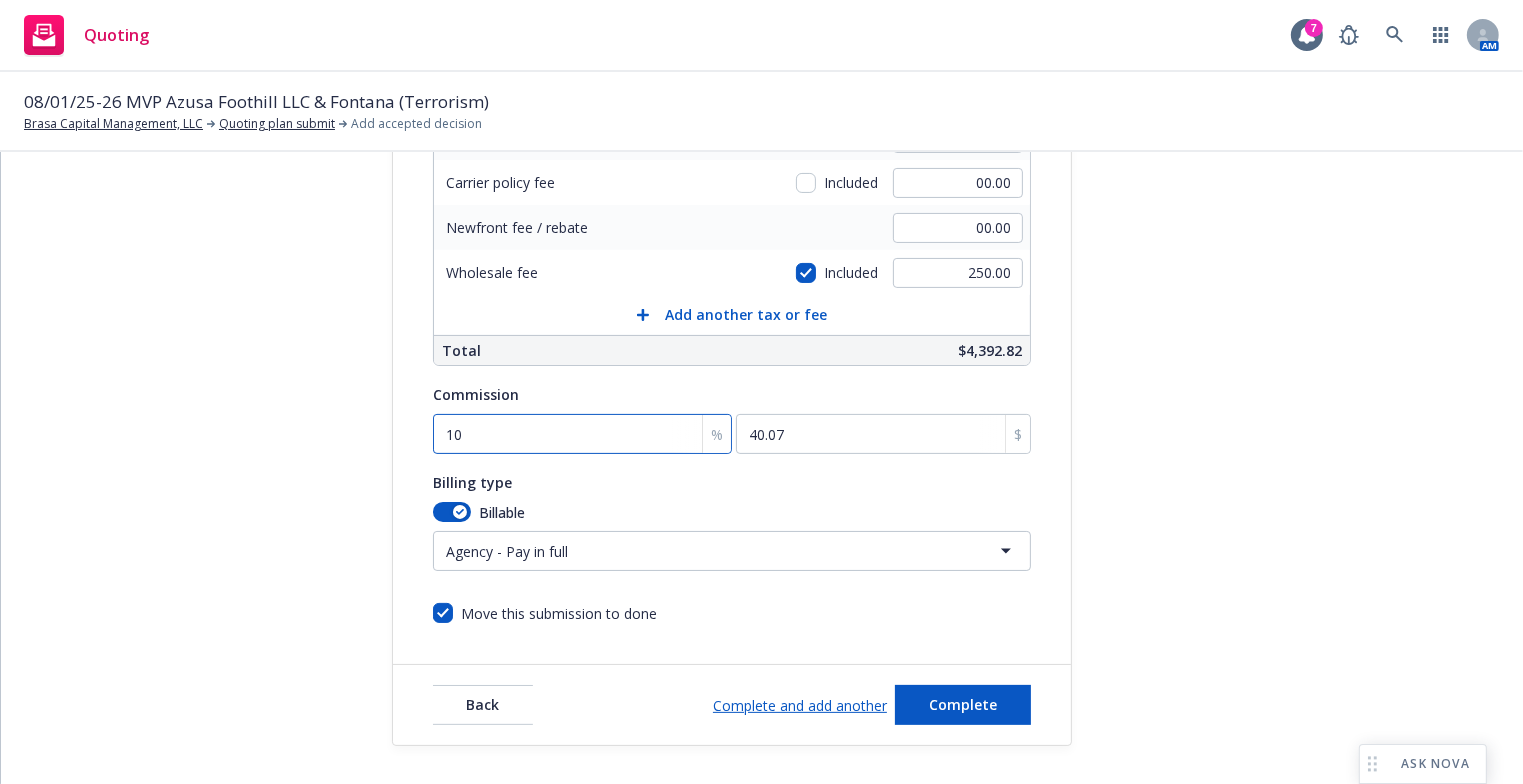 type on "400.74" 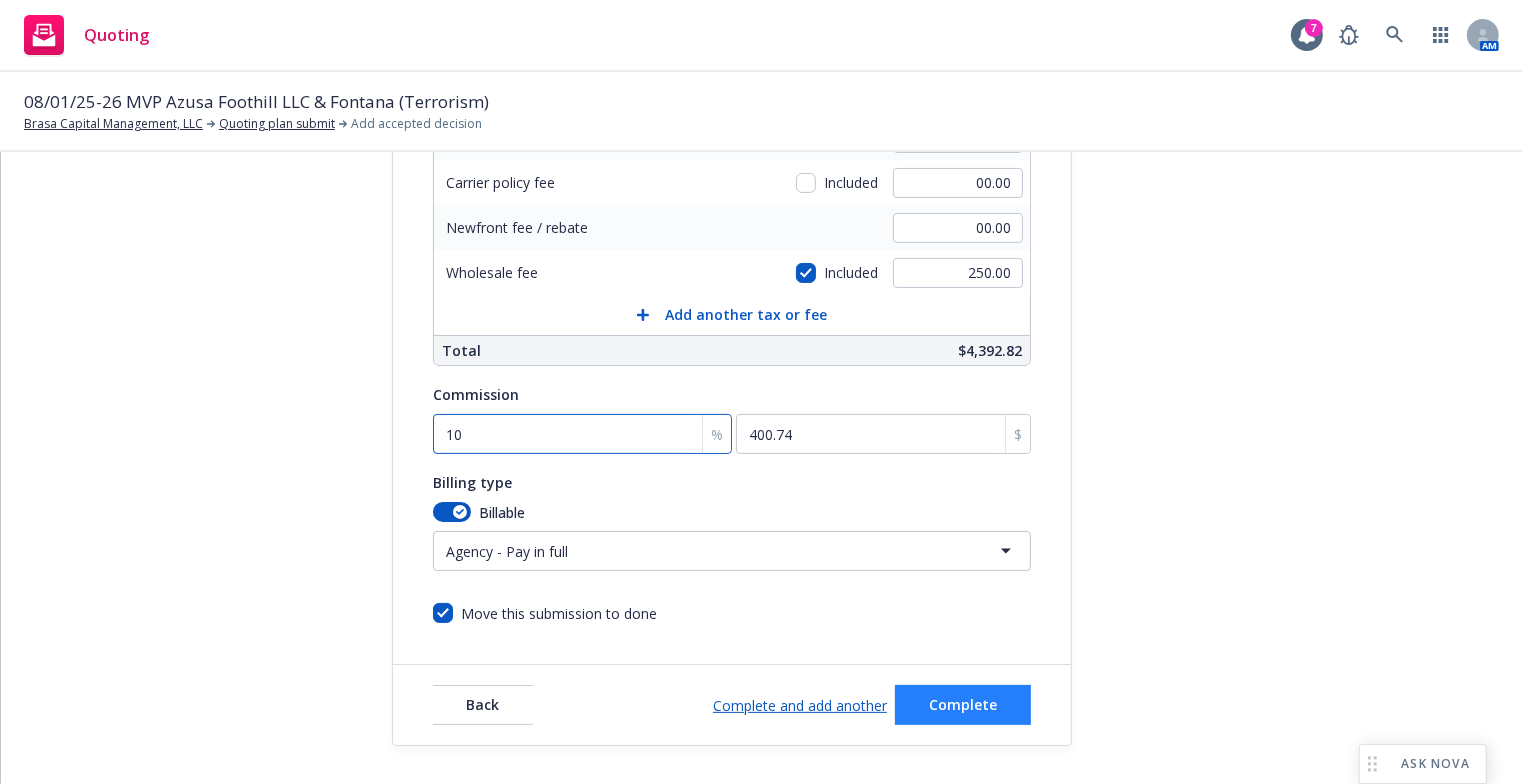 type on "10" 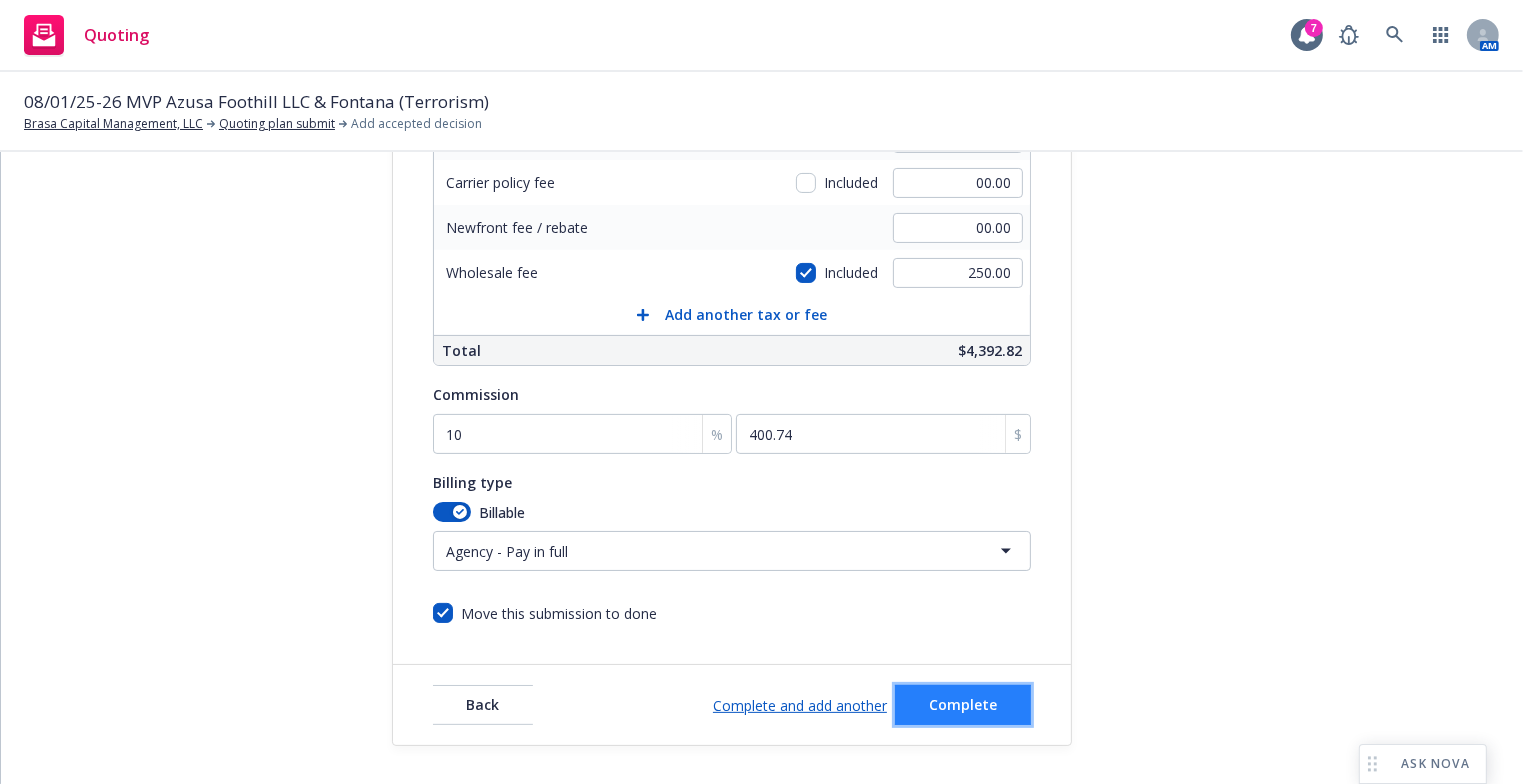 click on "Complete" at bounding box center [963, 704] 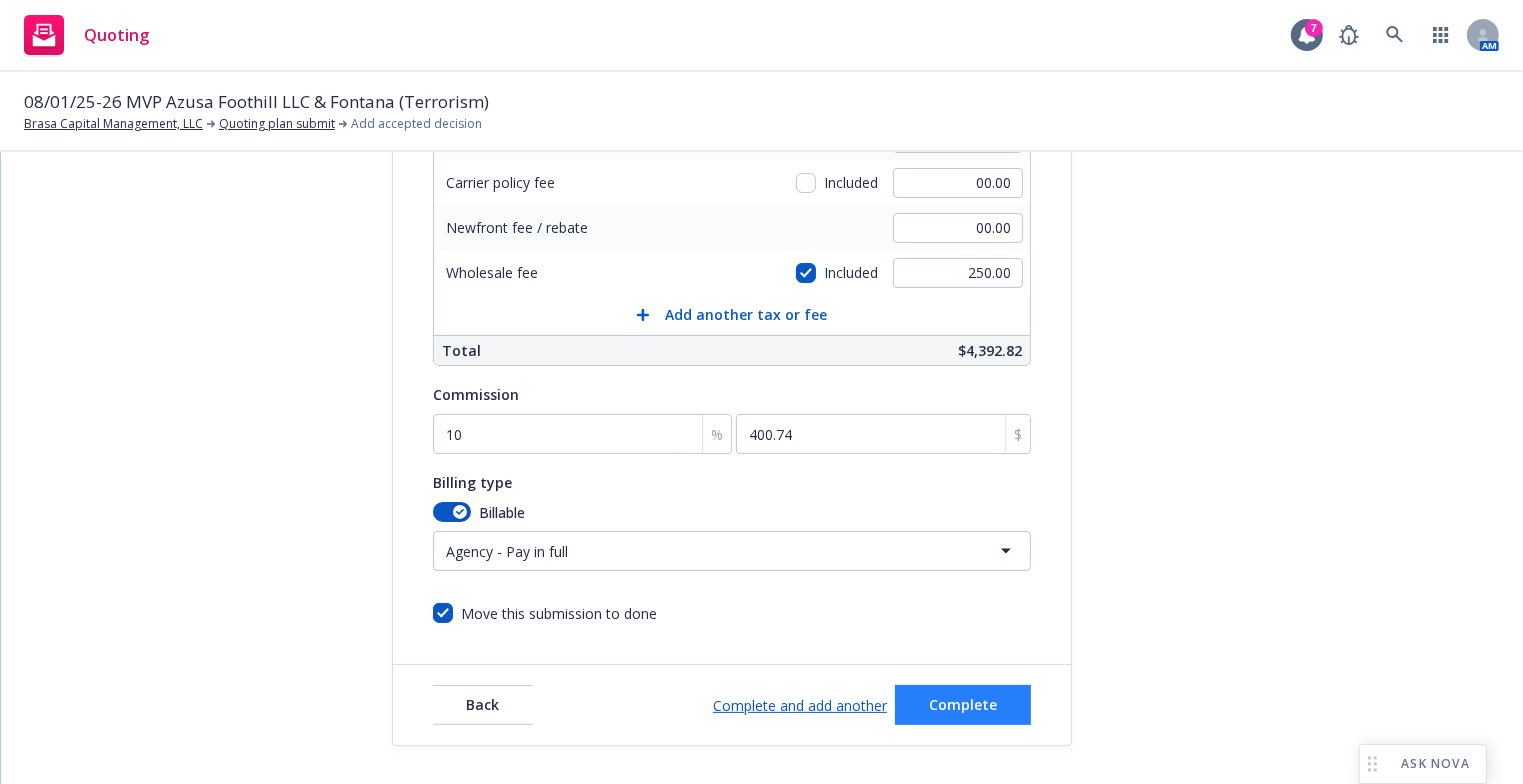 scroll, scrollTop: 0, scrollLeft: 0, axis: both 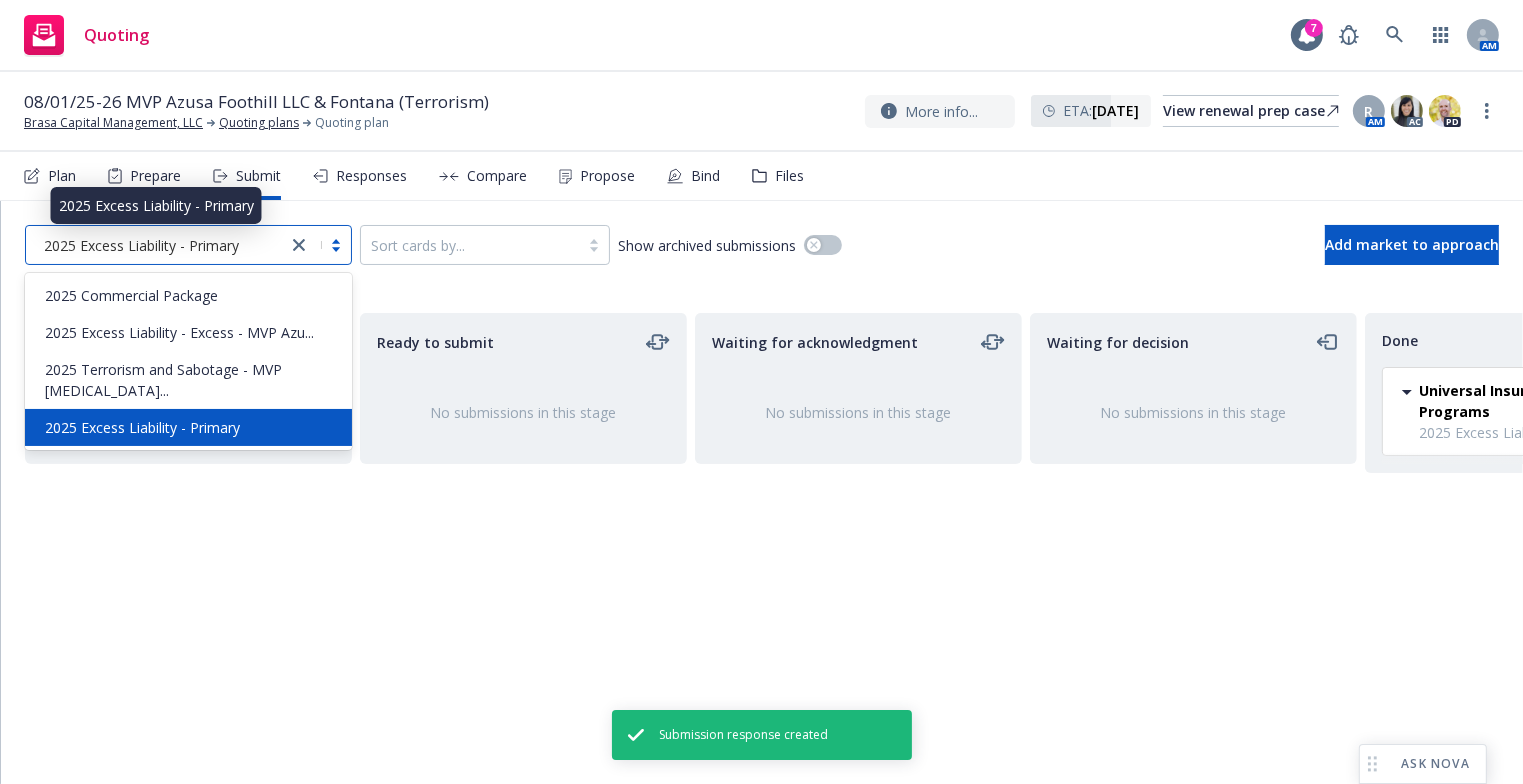 click on "2025 Excess Liability - Primary" at bounding box center (141, 245) 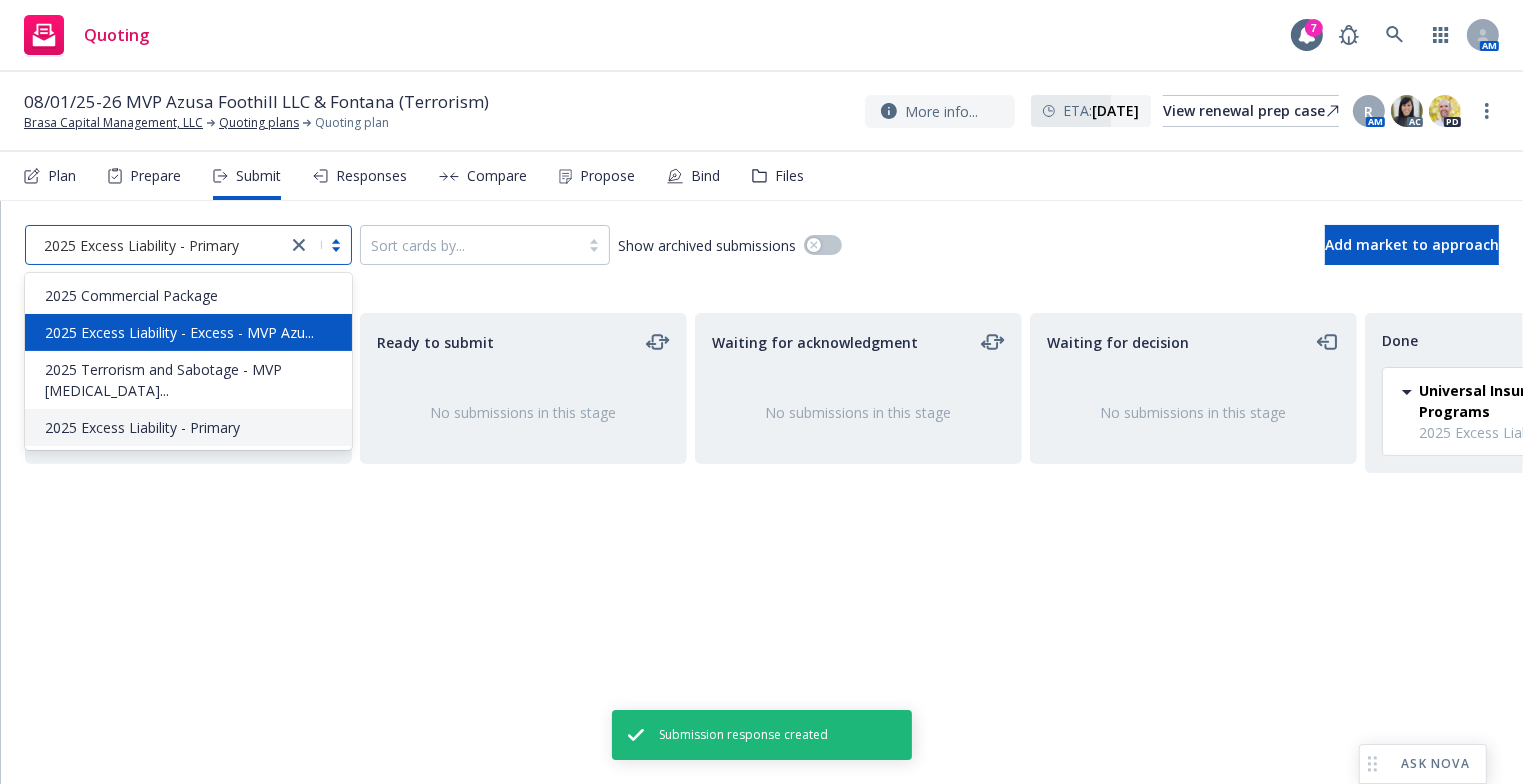 click on "2025 Excess Liability - Excess - MVP Azu..." at bounding box center (179, 332) 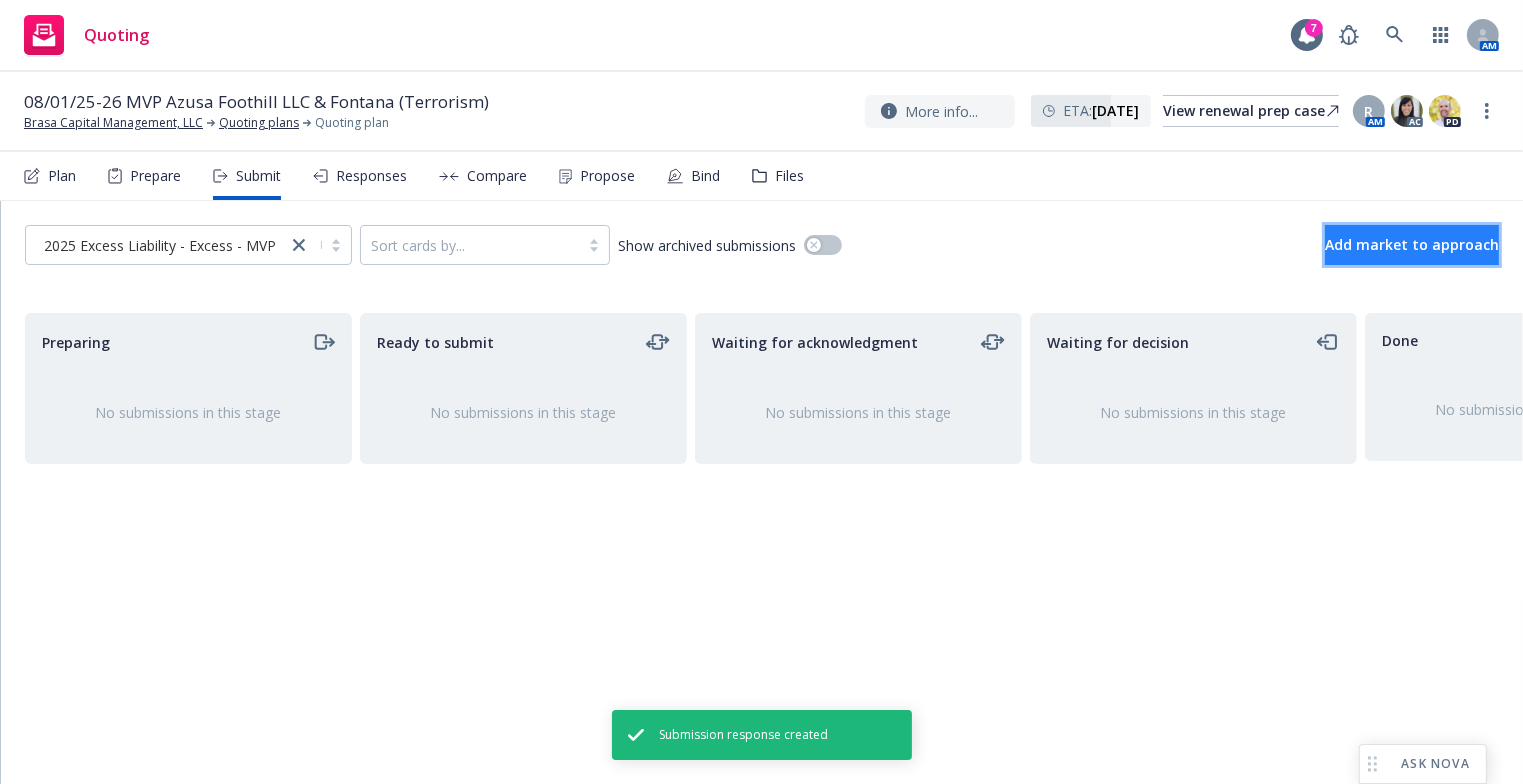 click on "Add market to approach" at bounding box center (1412, 244) 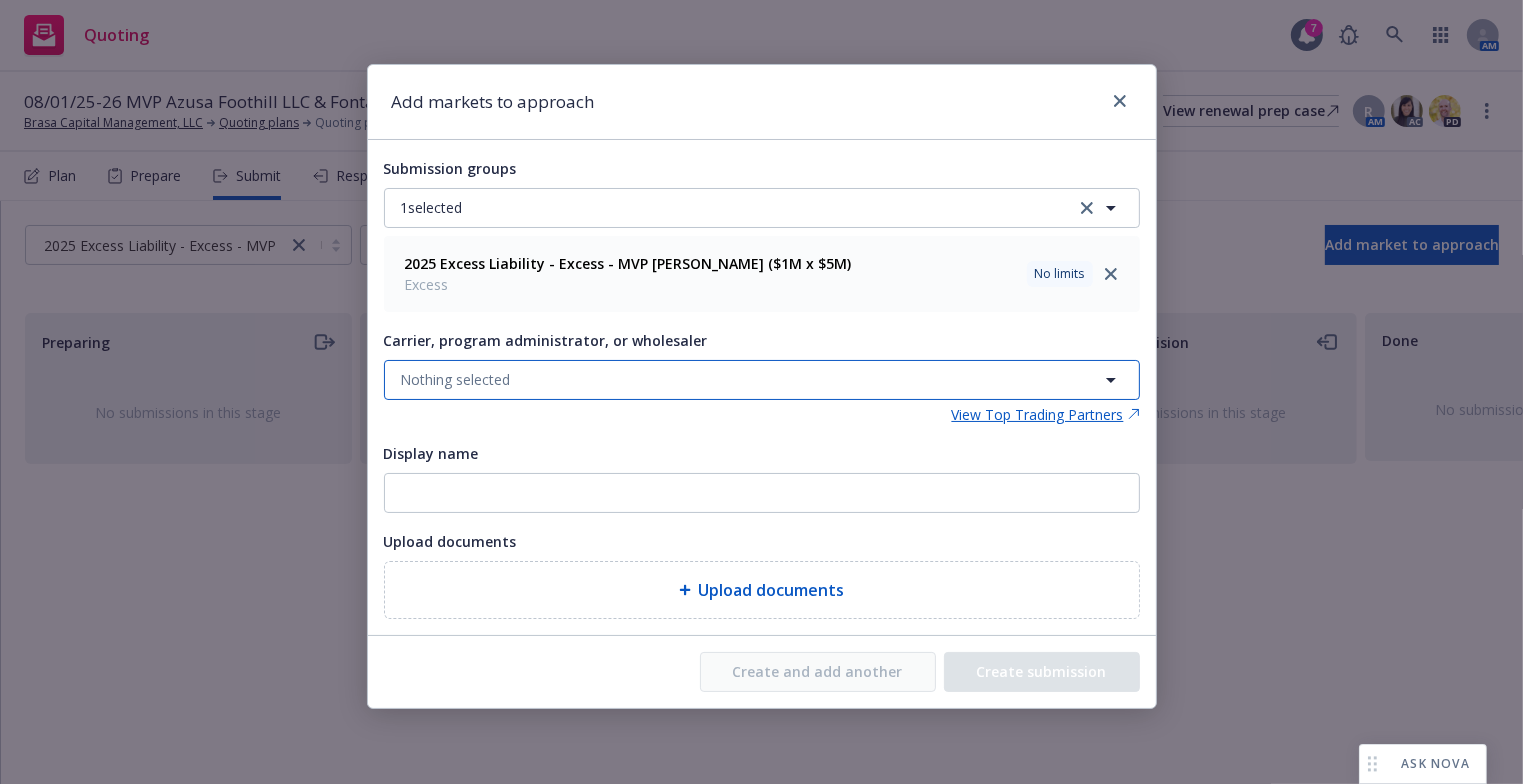 click on "Nothing selected" at bounding box center [762, 380] 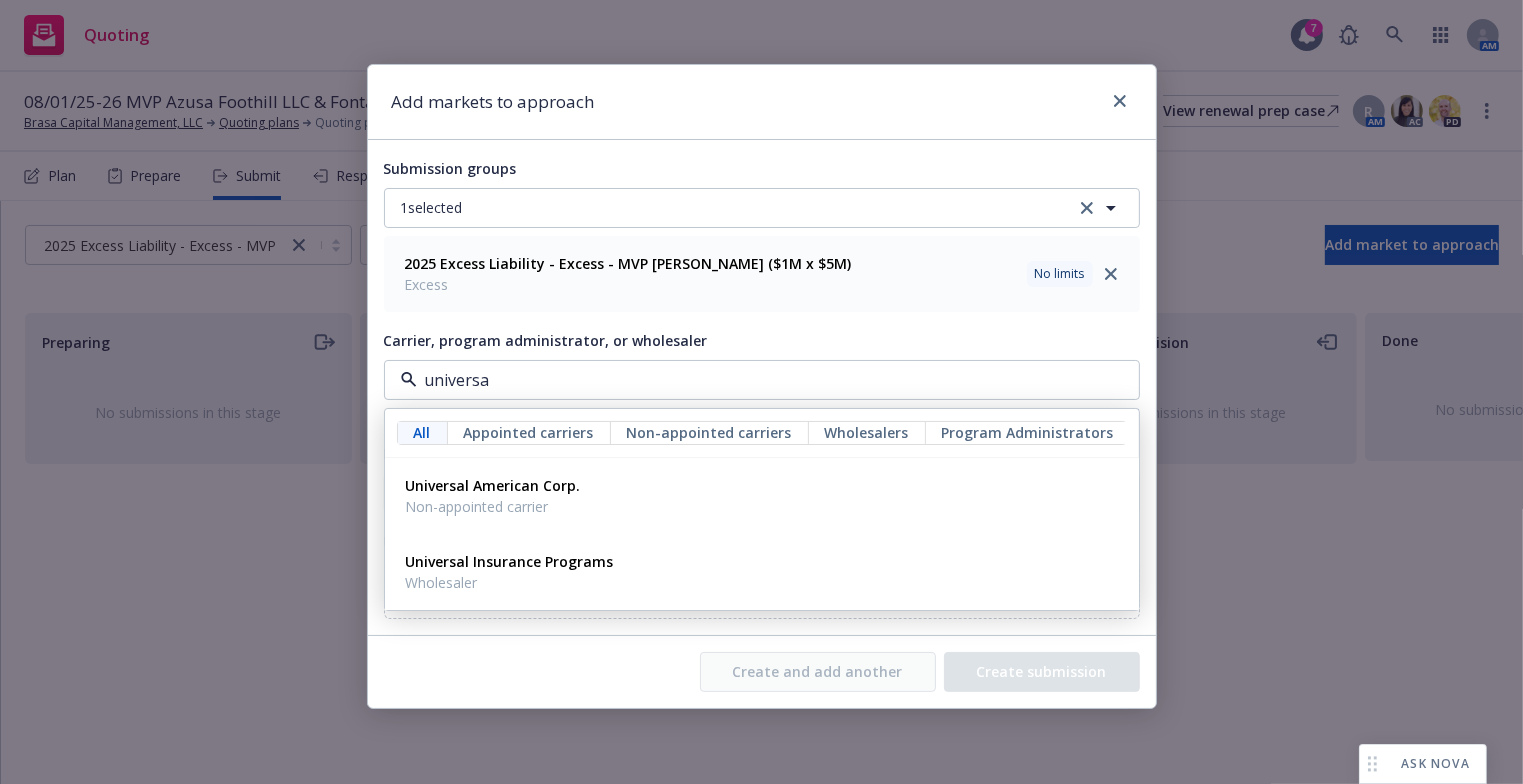 type on "universal" 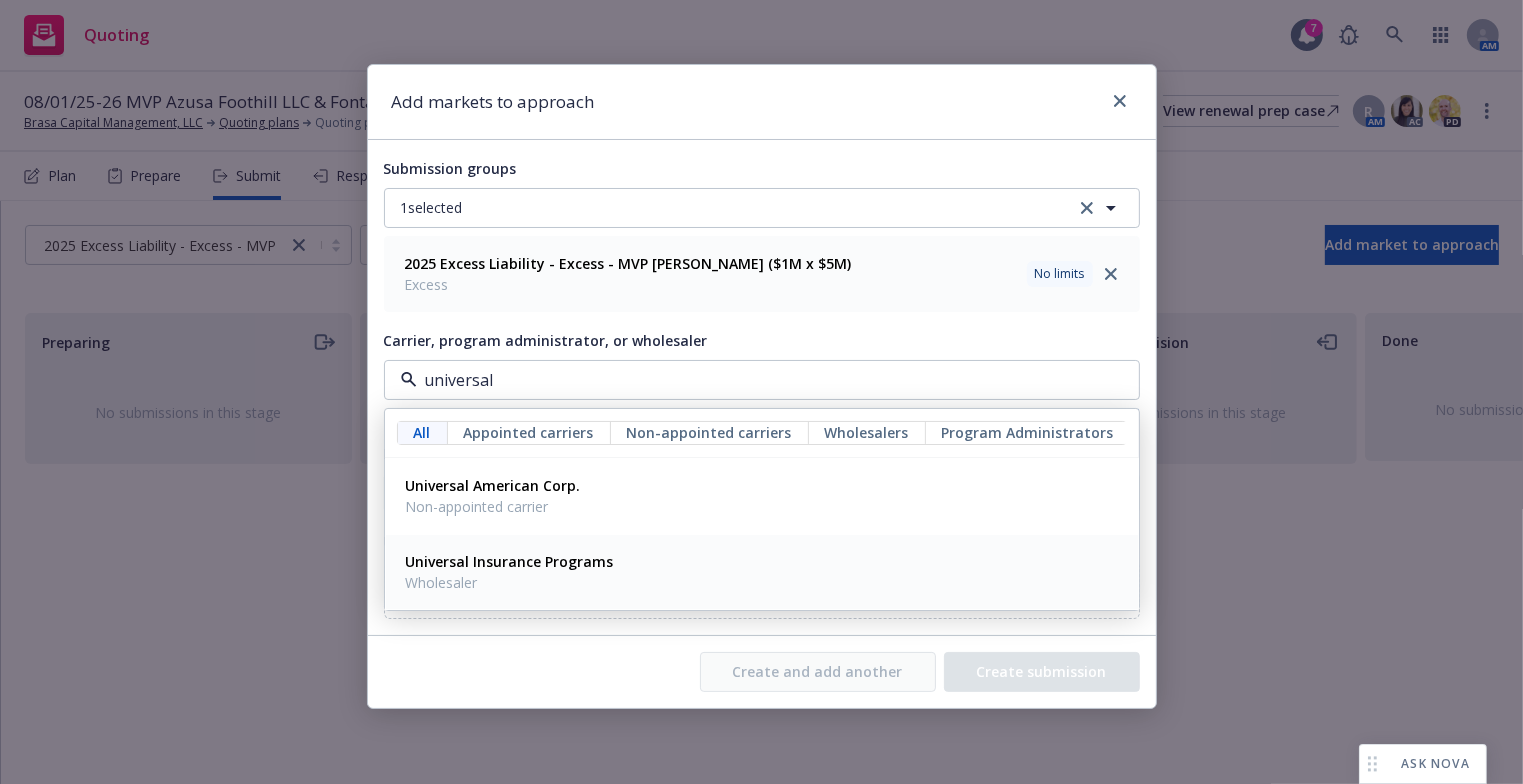 click on "Universal Insurance Programs Wholesaler" at bounding box center [762, 572] 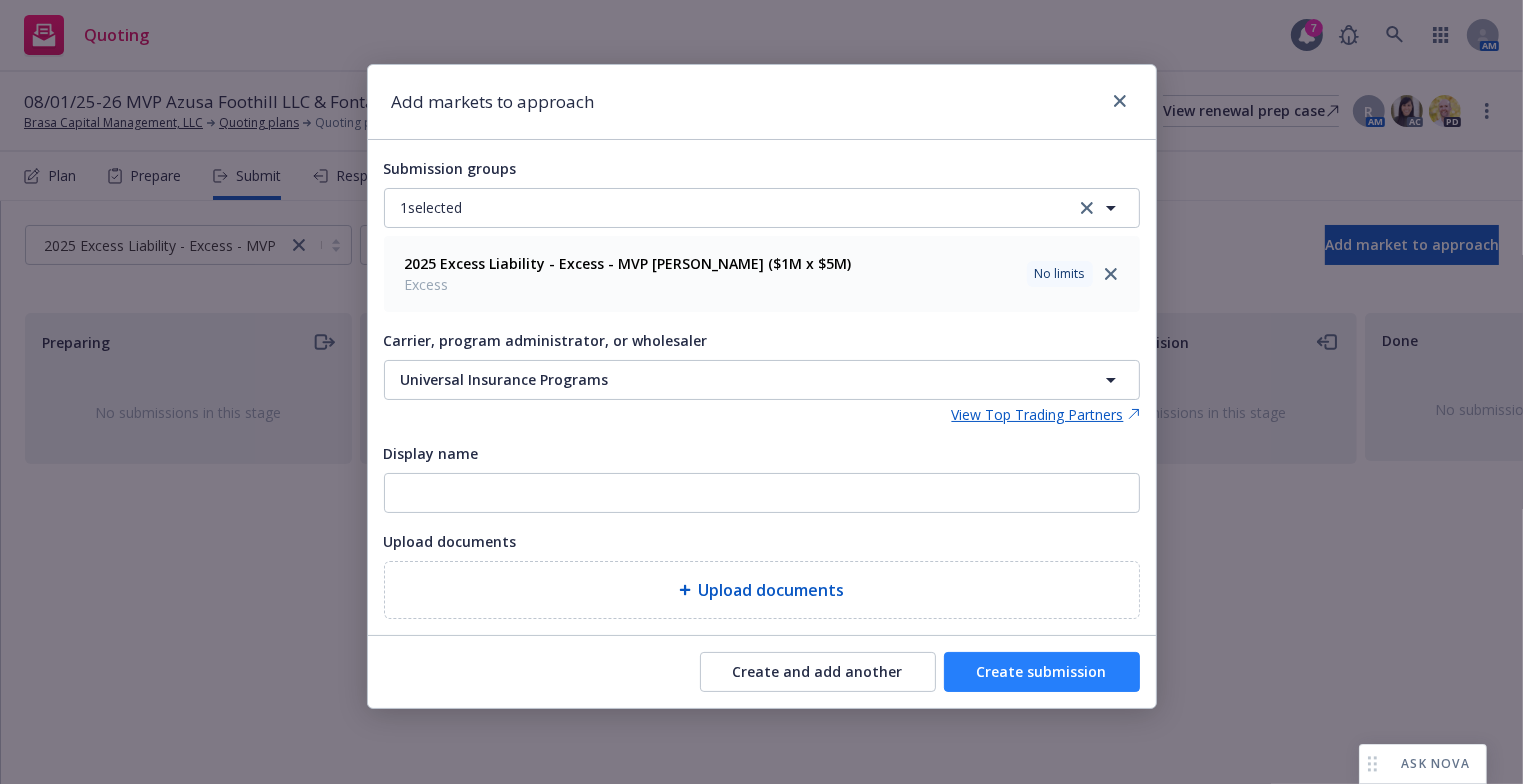 click on "Create submission" at bounding box center (1042, 672) 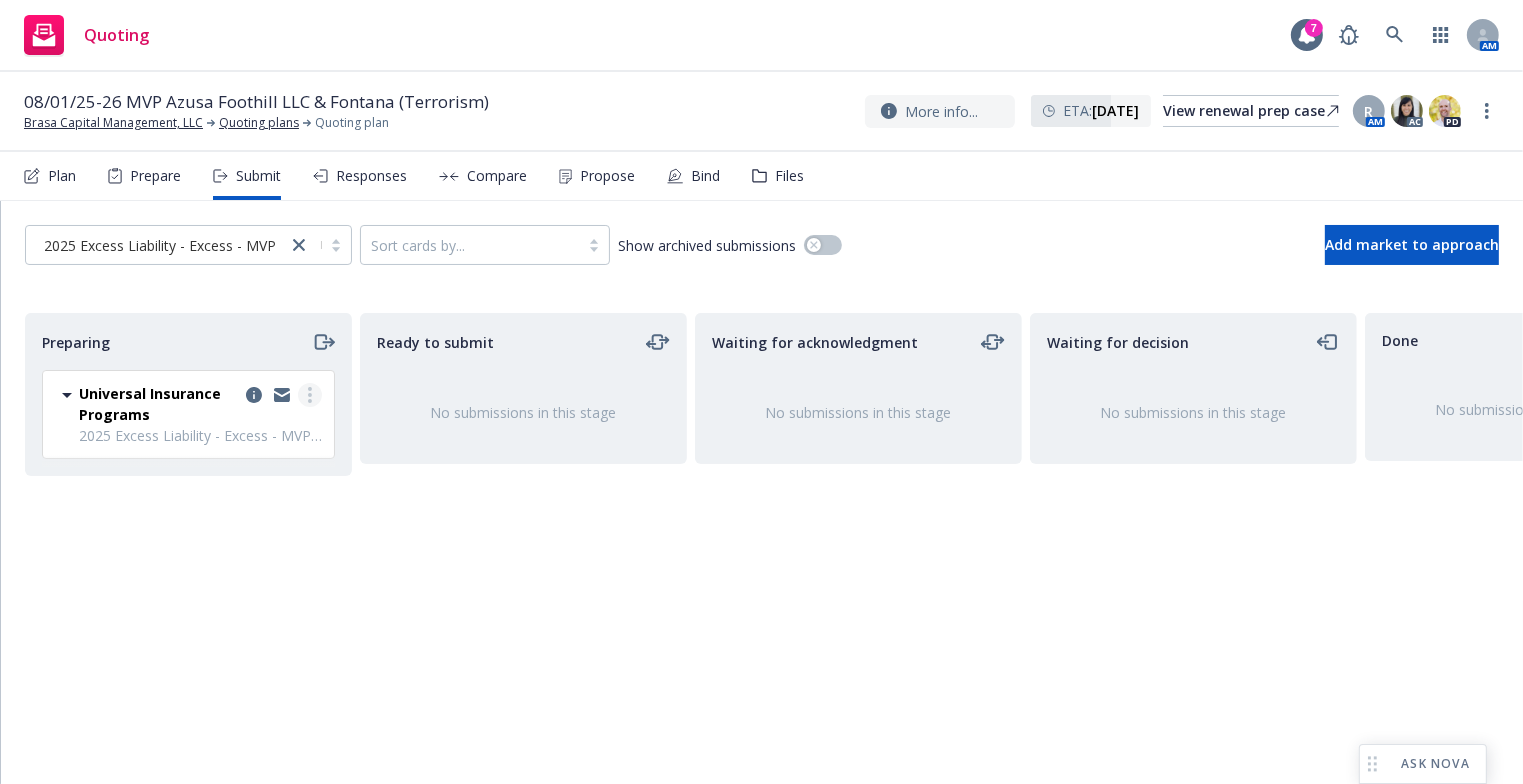 click 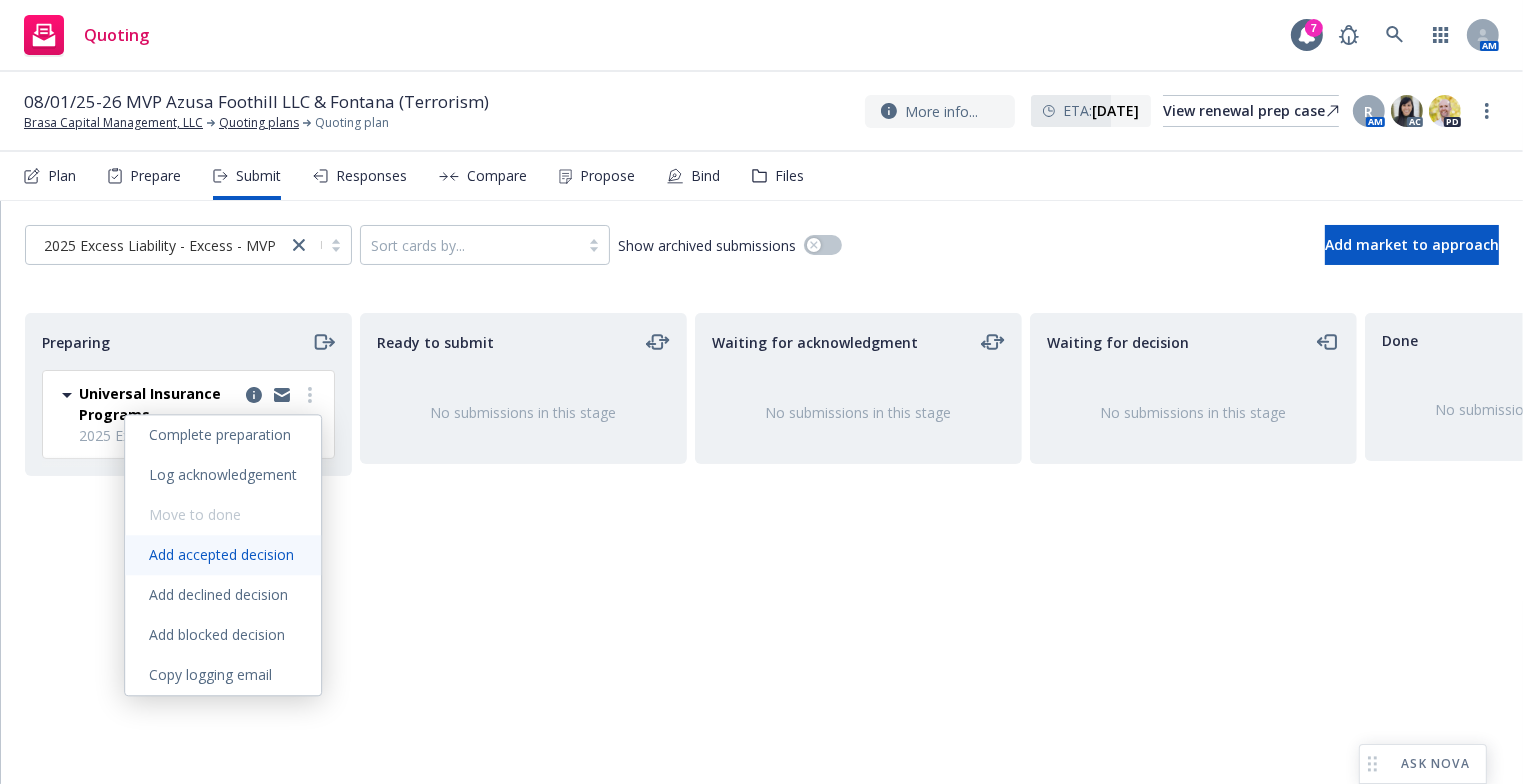 click on "Add accepted decision" at bounding box center (223, 555) 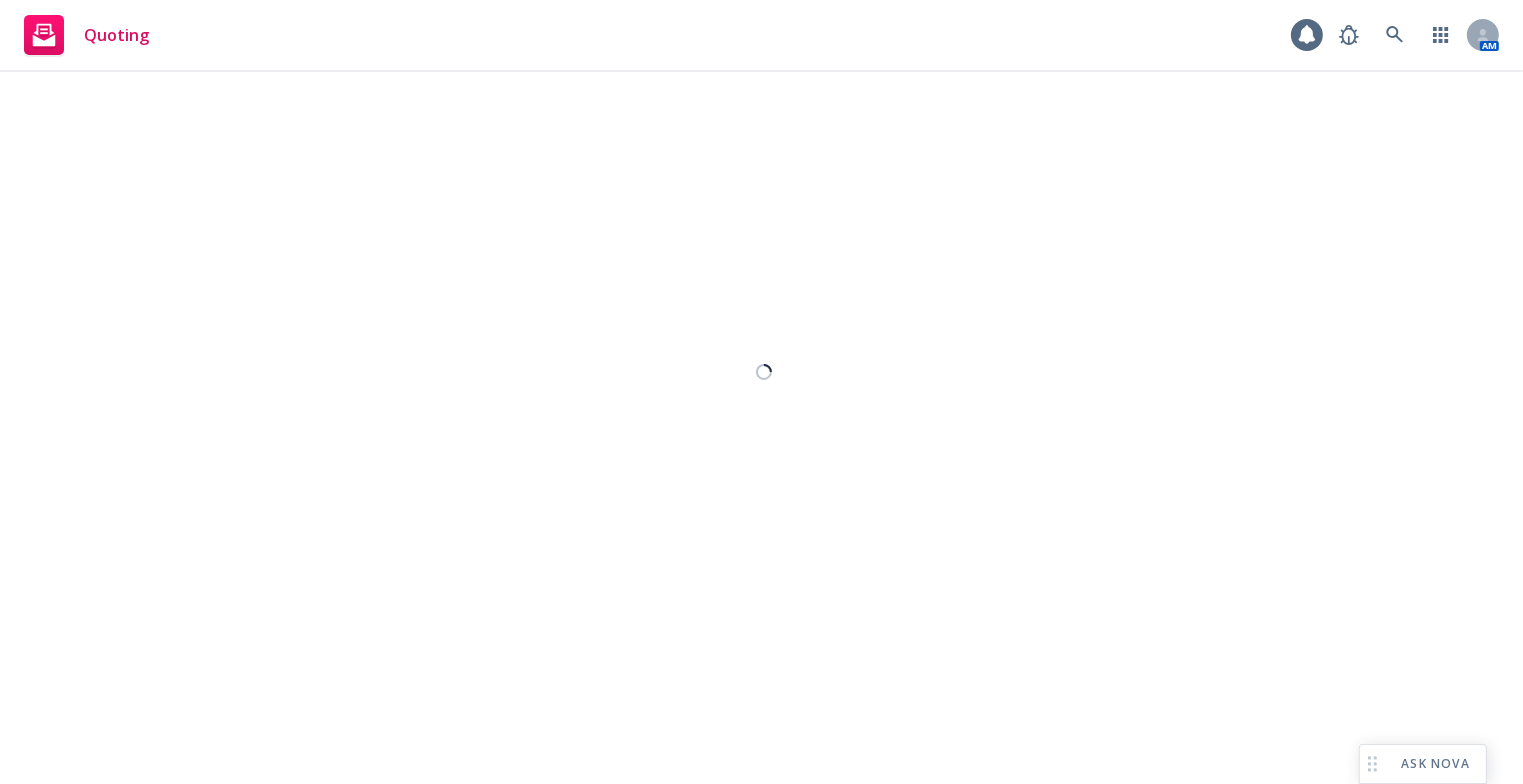 select on "12" 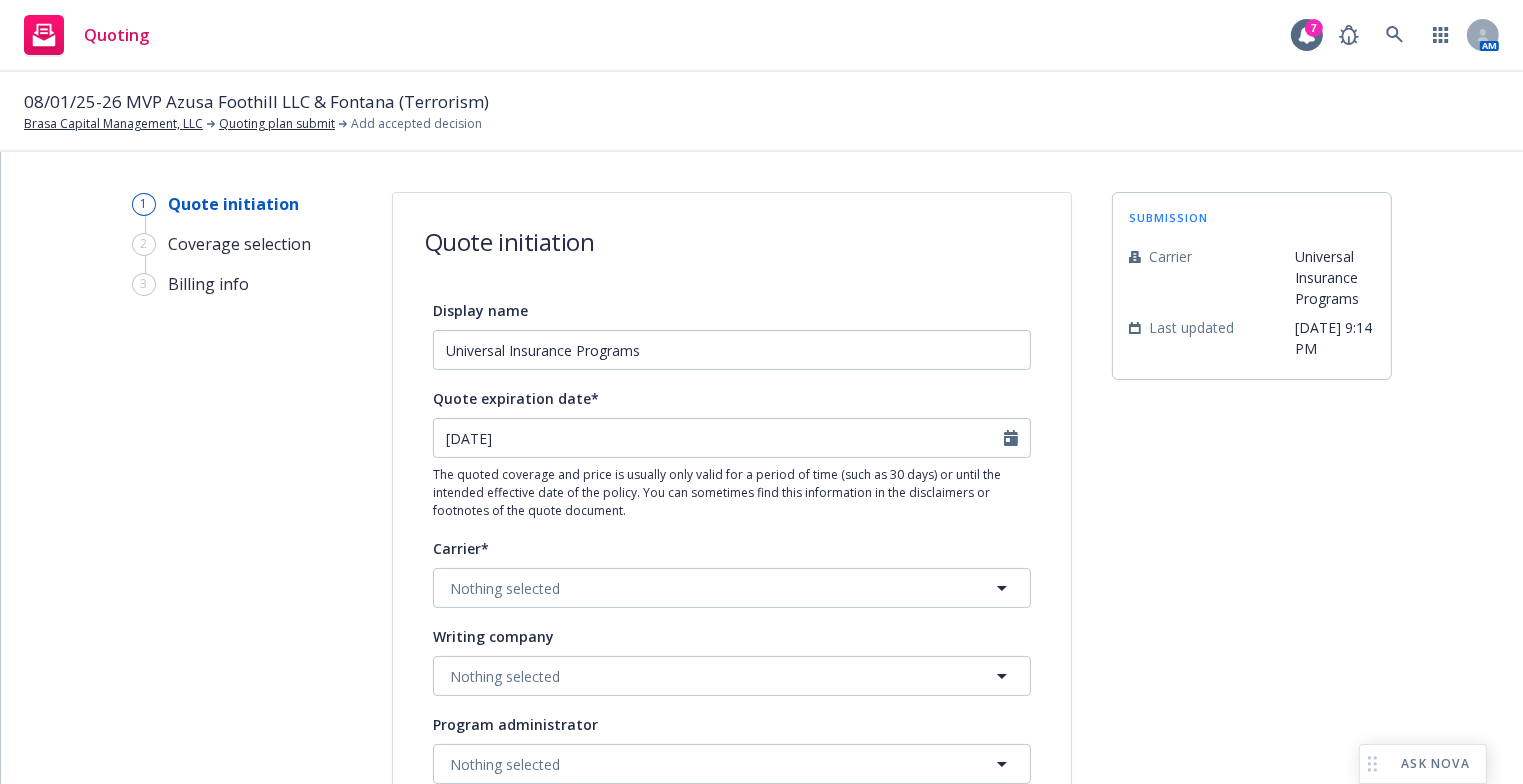 scroll, scrollTop: 196, scrollLeft: 0, axis: vertical 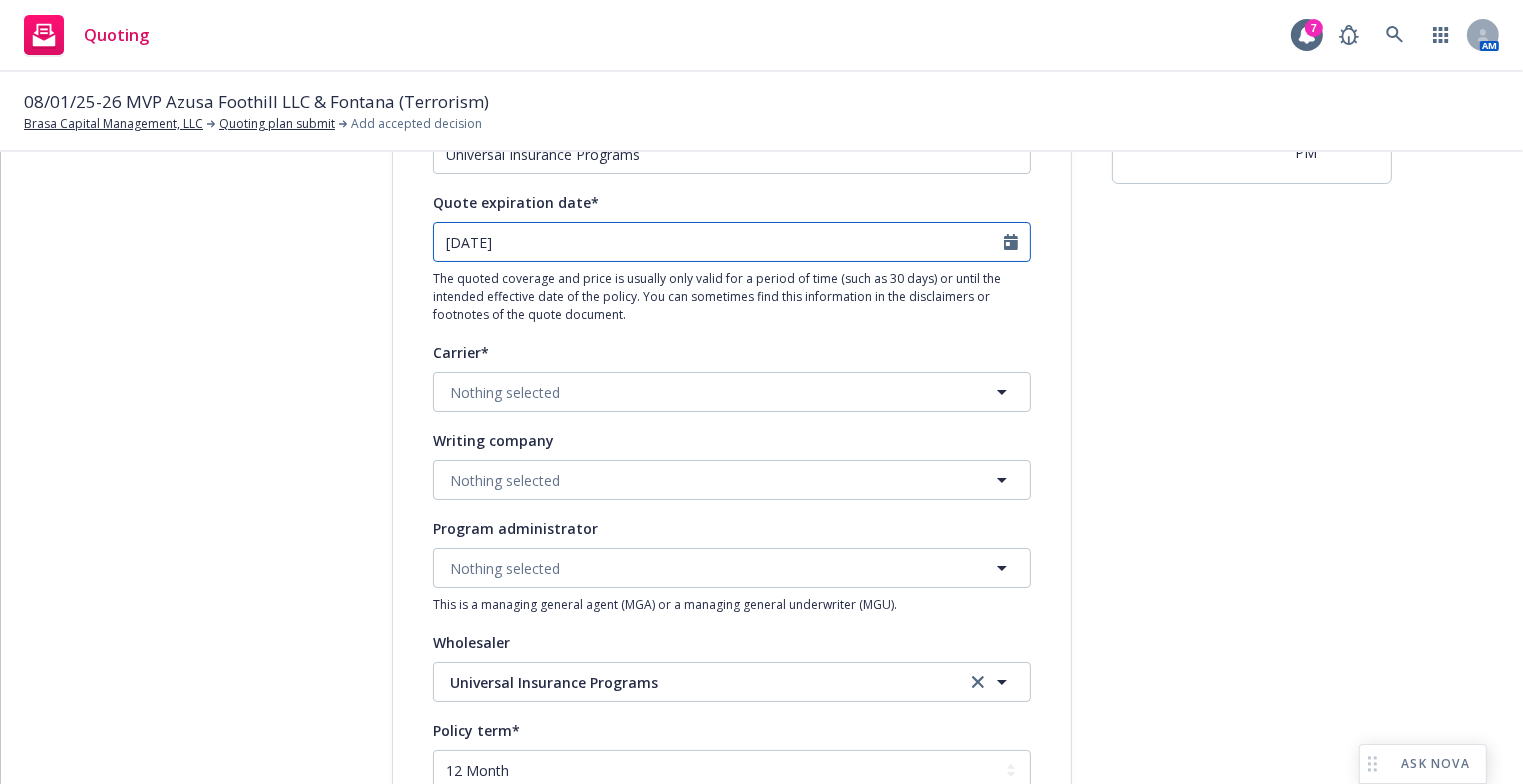 select on "8" 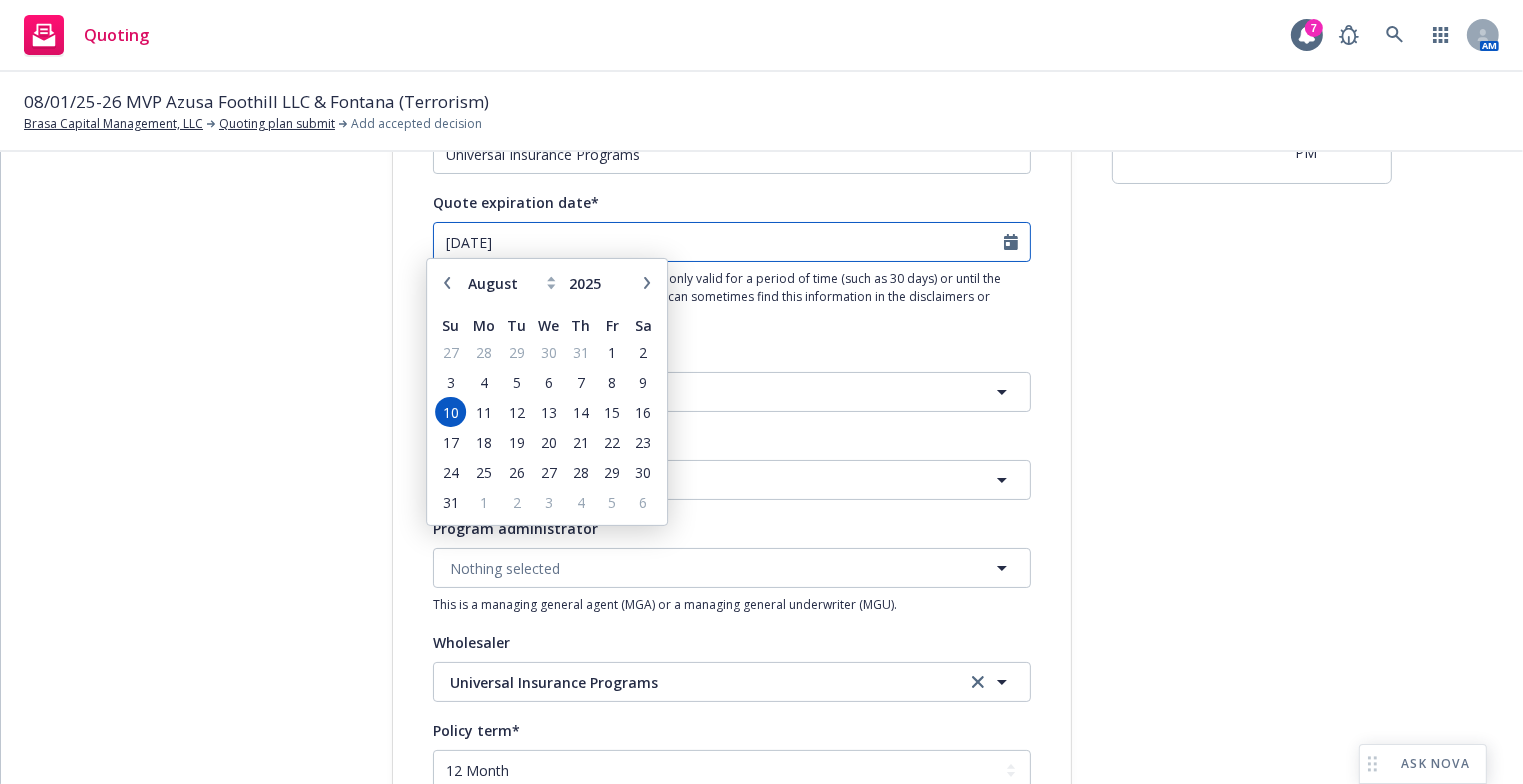 click on "[DATE]" at bounding box center [719, 242] 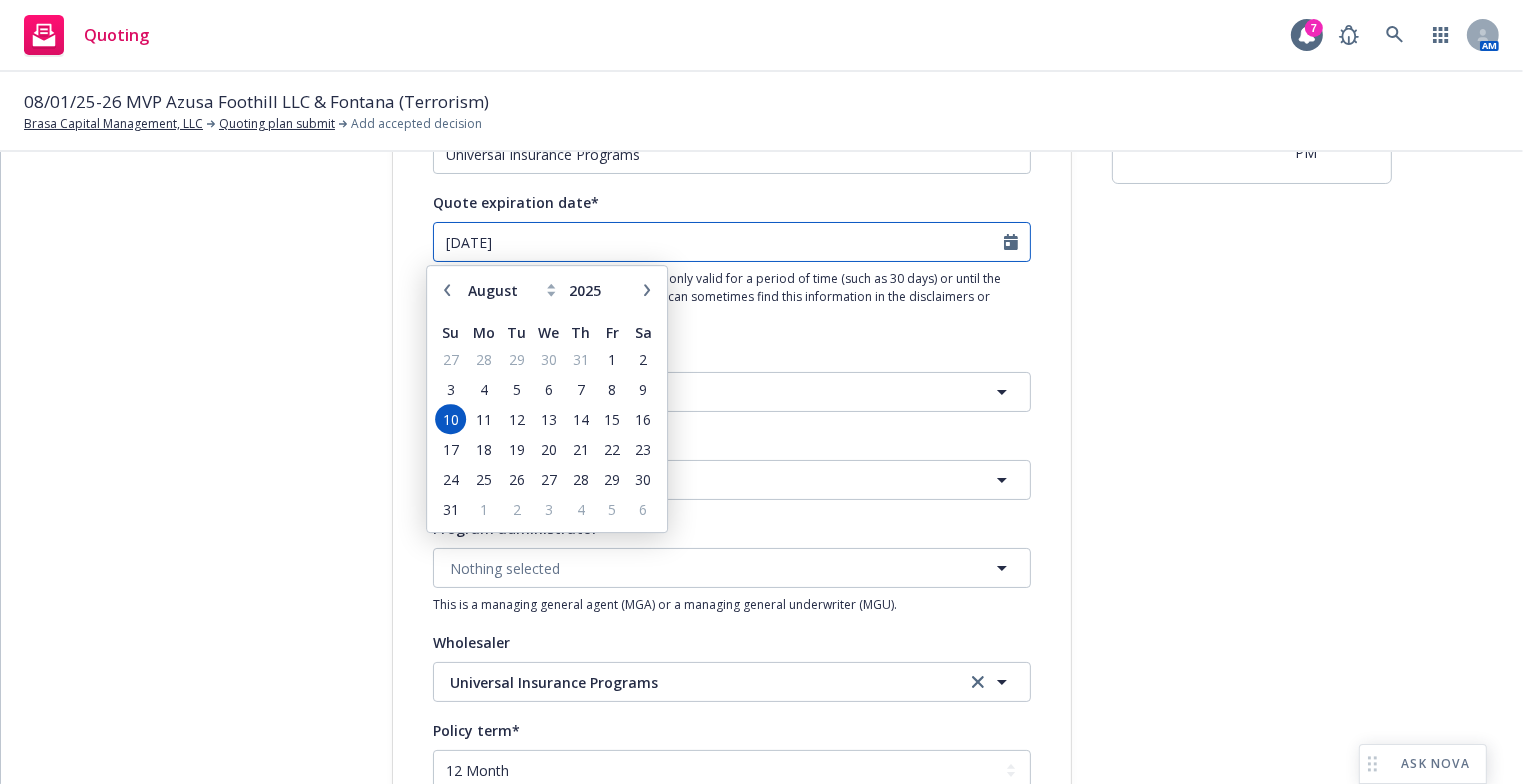 type on "[DATE]" 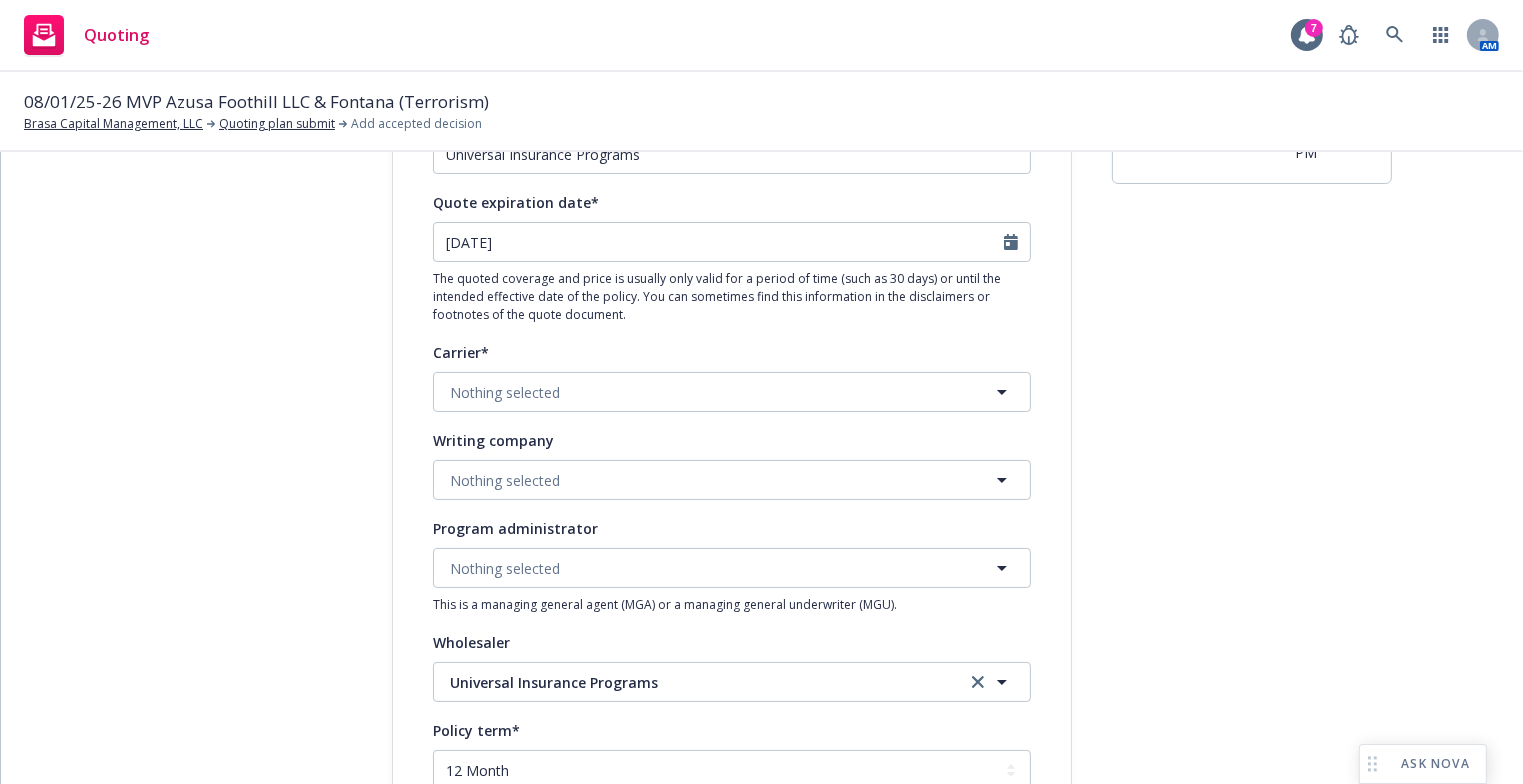 click on "1 Quote initiation 2 Coverage selection 3 Billing info" at bounding box center (242, 668) 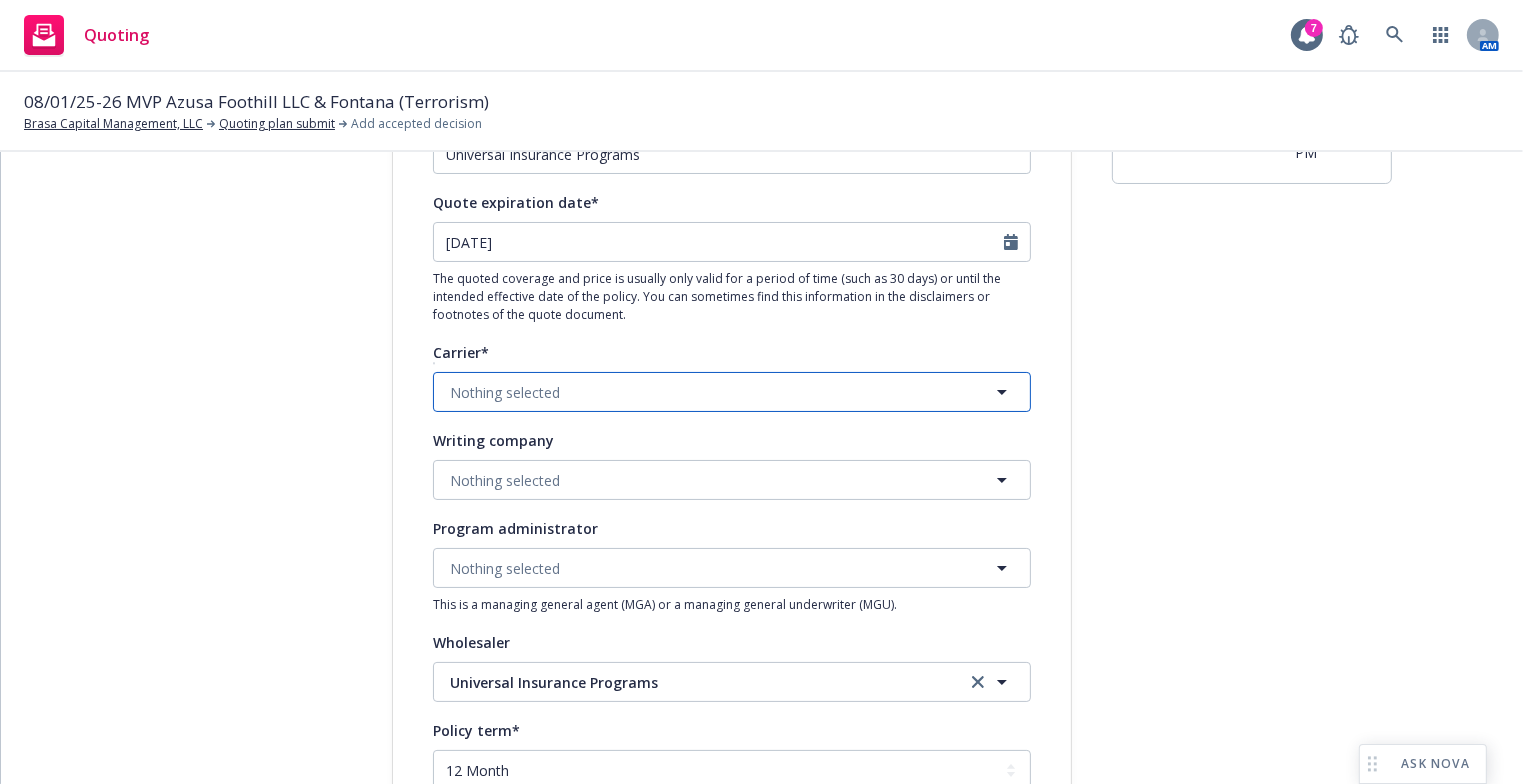 click on "Nothing selected" at bounding box center [732, 392] 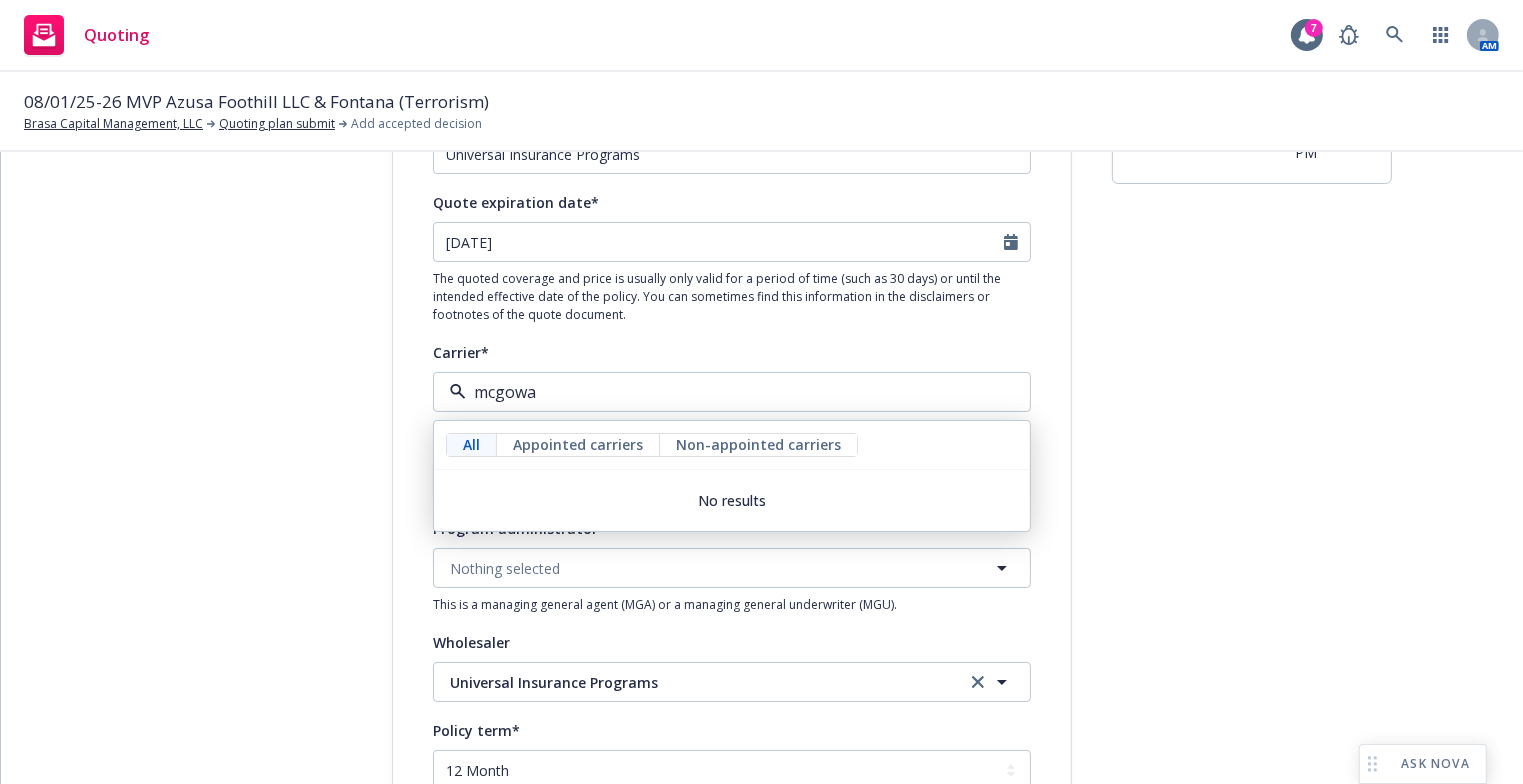 type on "[PERSON_NAME]" 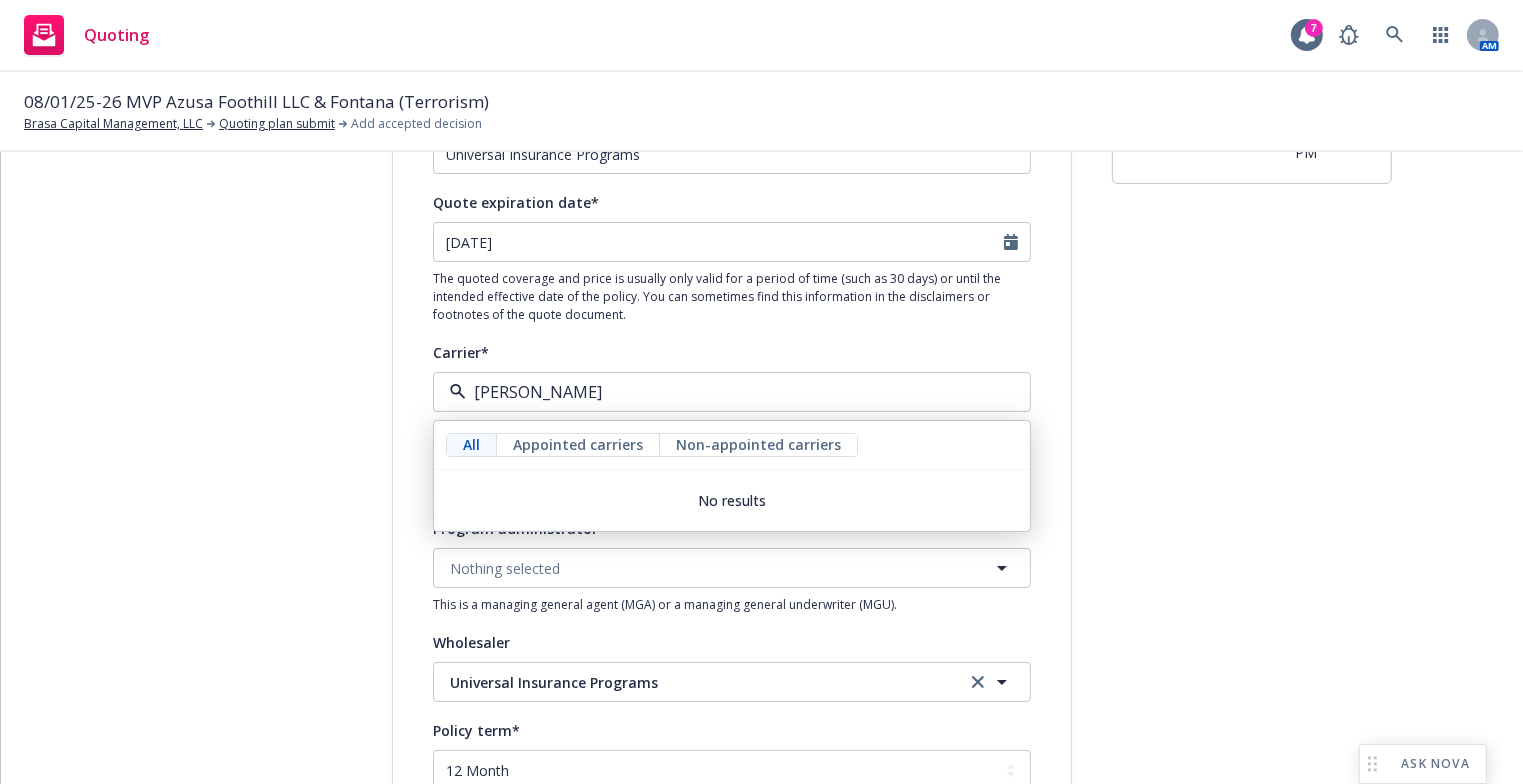 type 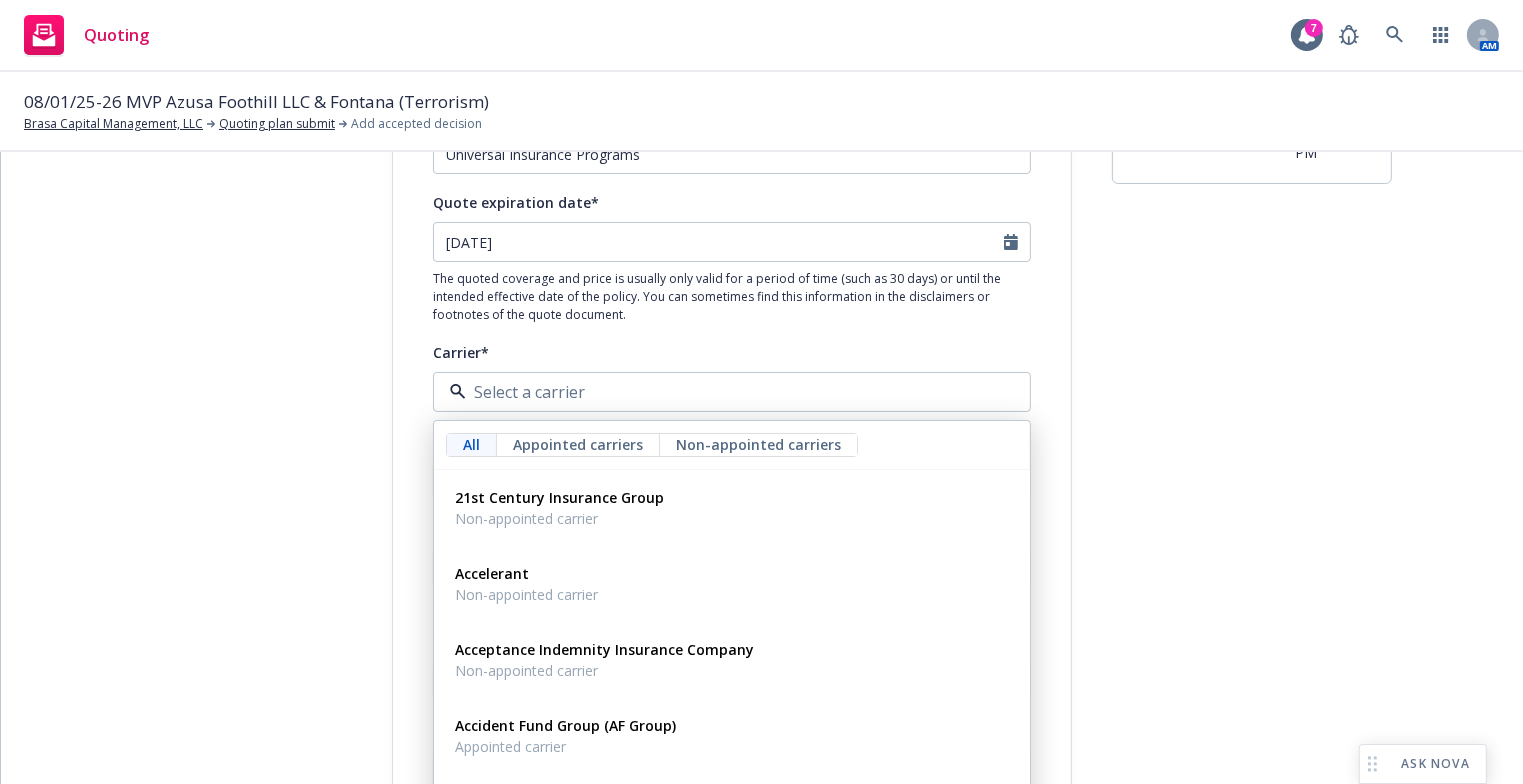 click on "1 Quote initiation 2 Coverage selection 3 Billing info" at bounding box center [242, 668] 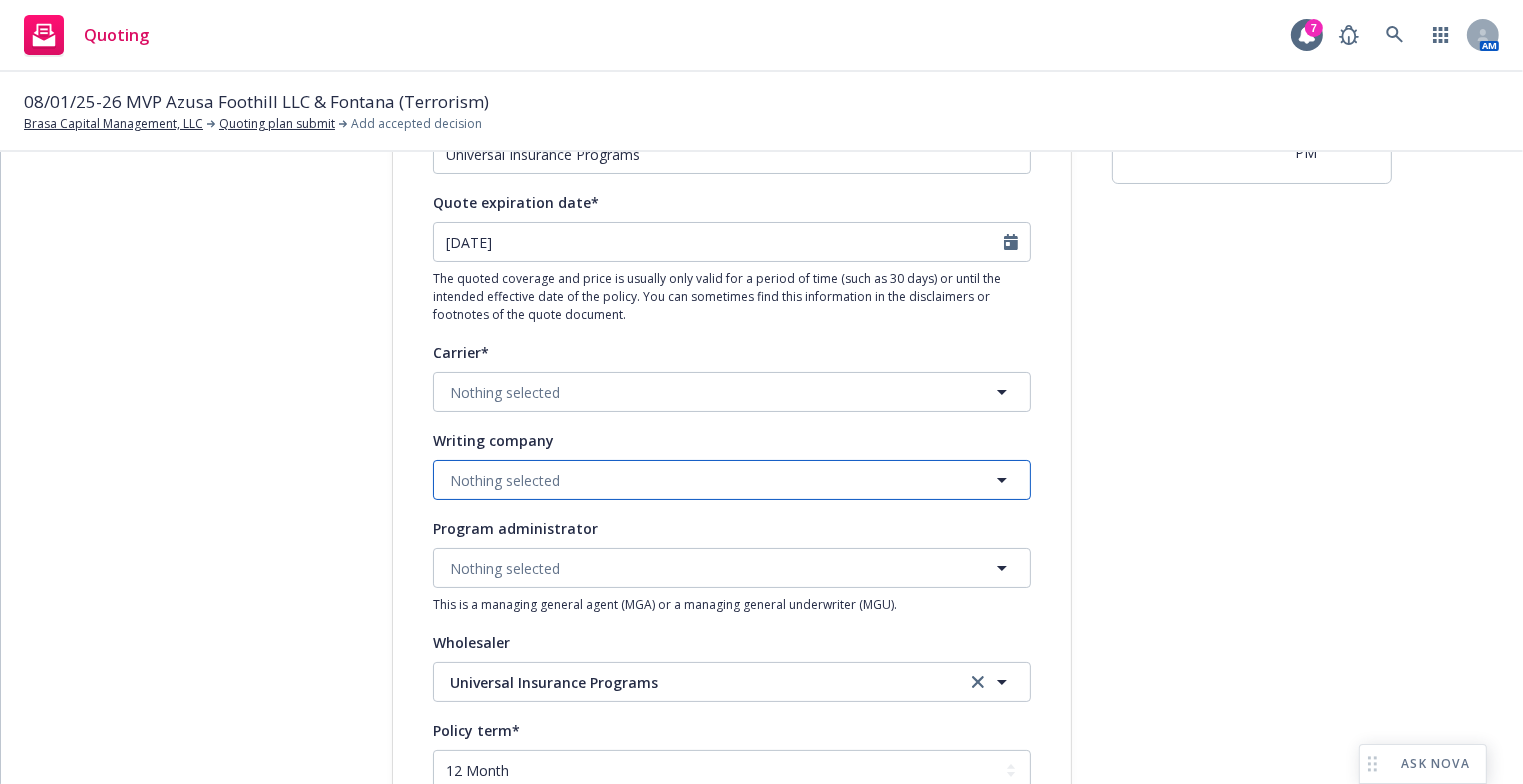 click on "Nothing selected" at bounding box center (732, 480) 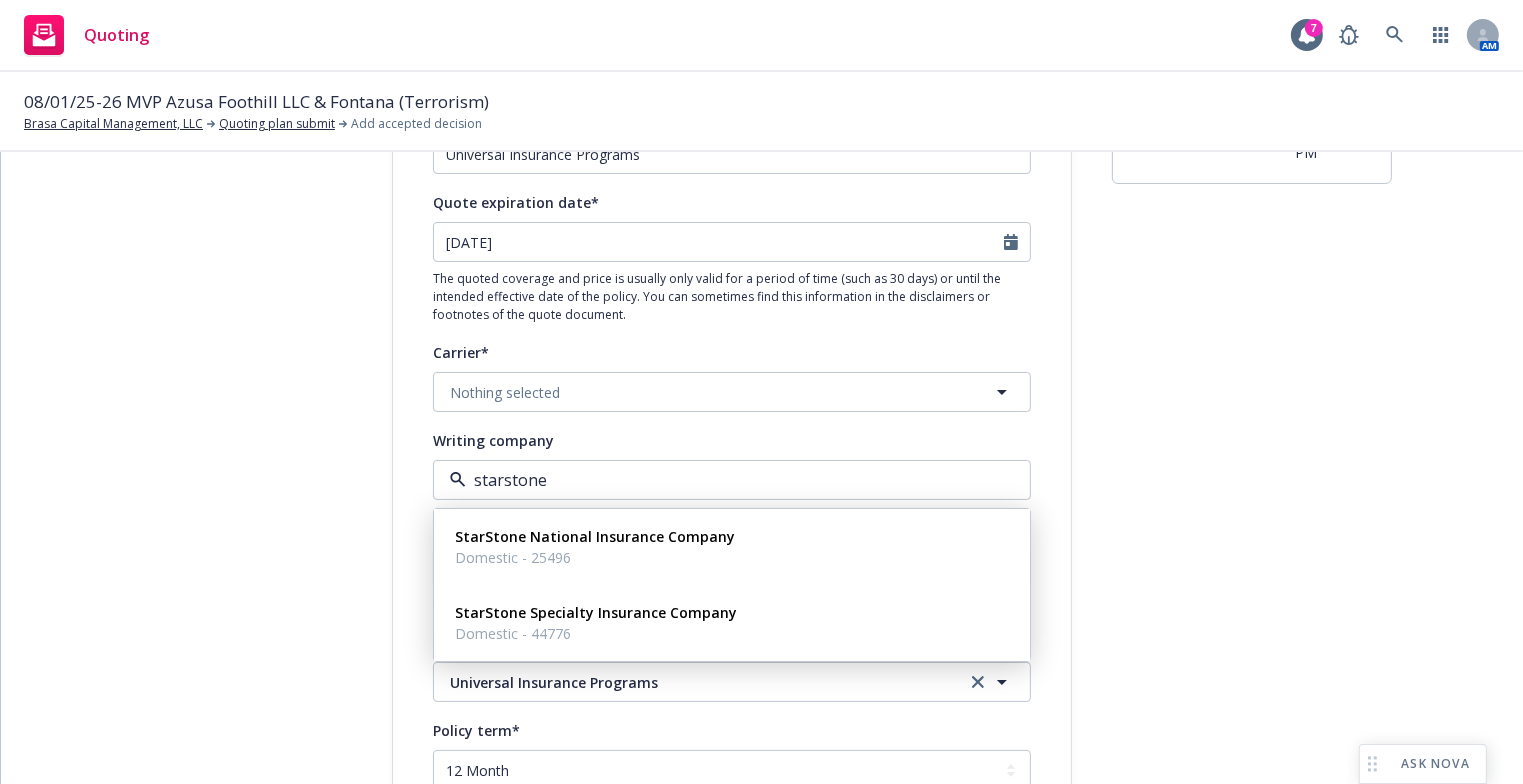 type on "starstone" 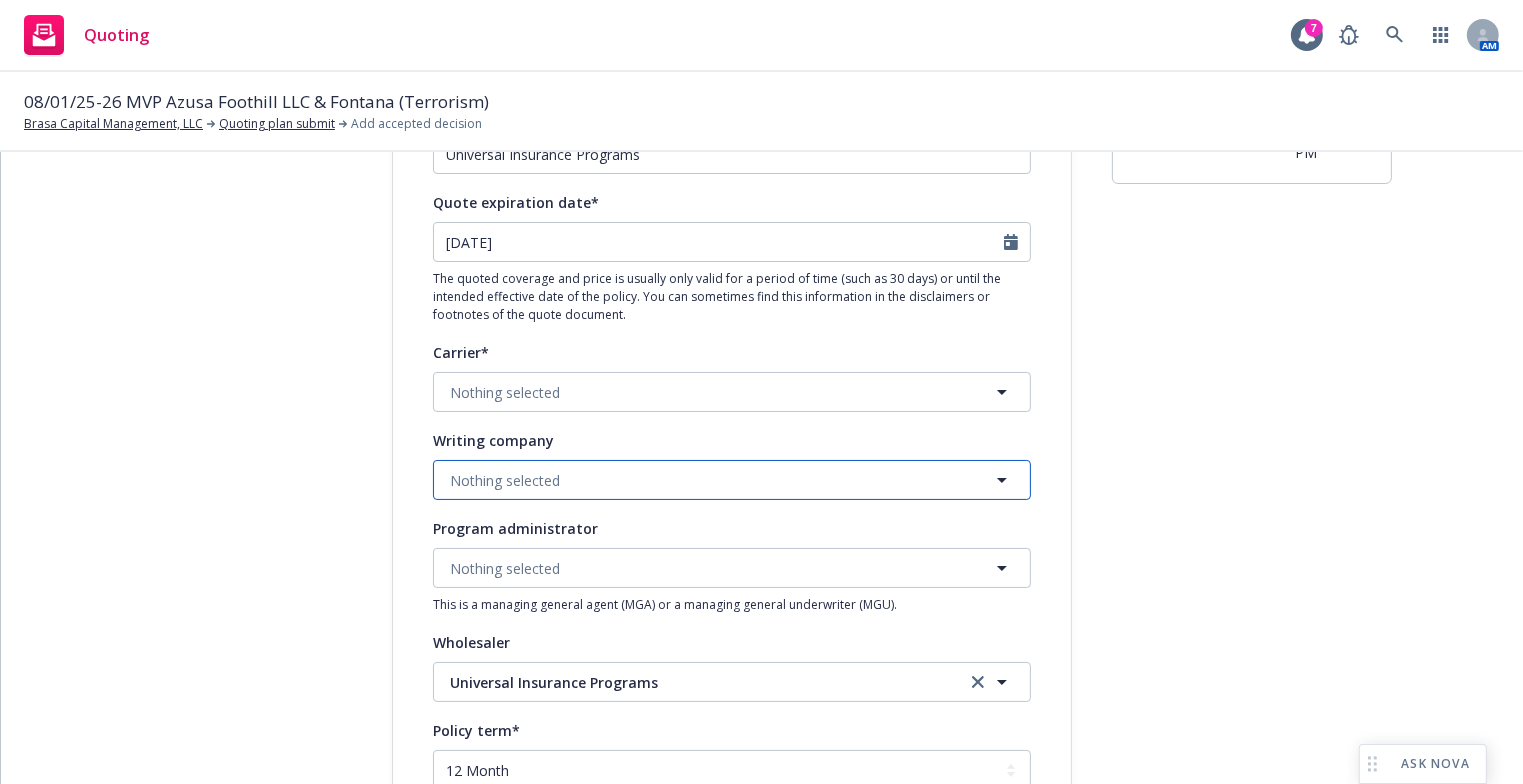 click on "Nothing selected" at bounding box center [732, 480] 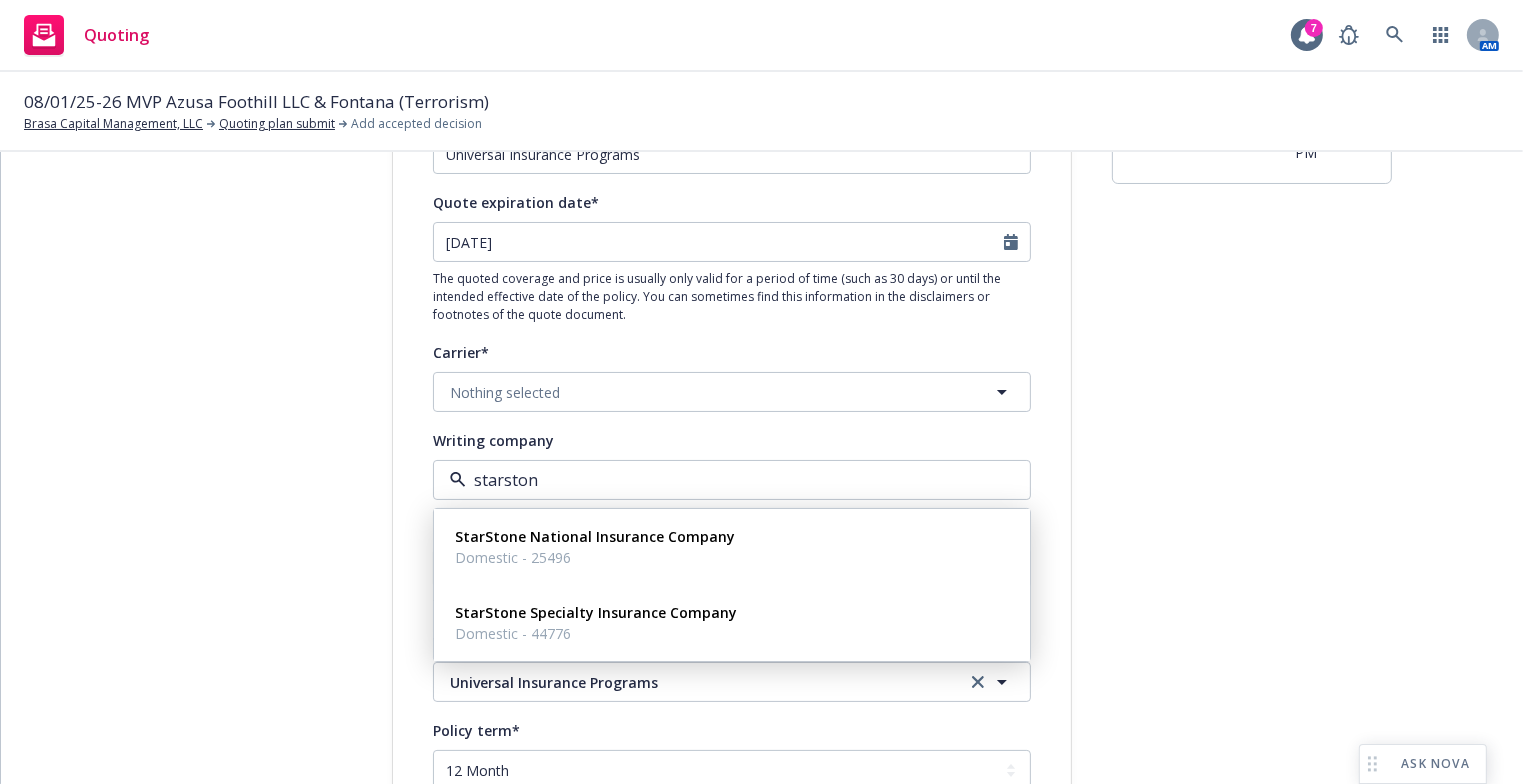 type on "starstone" 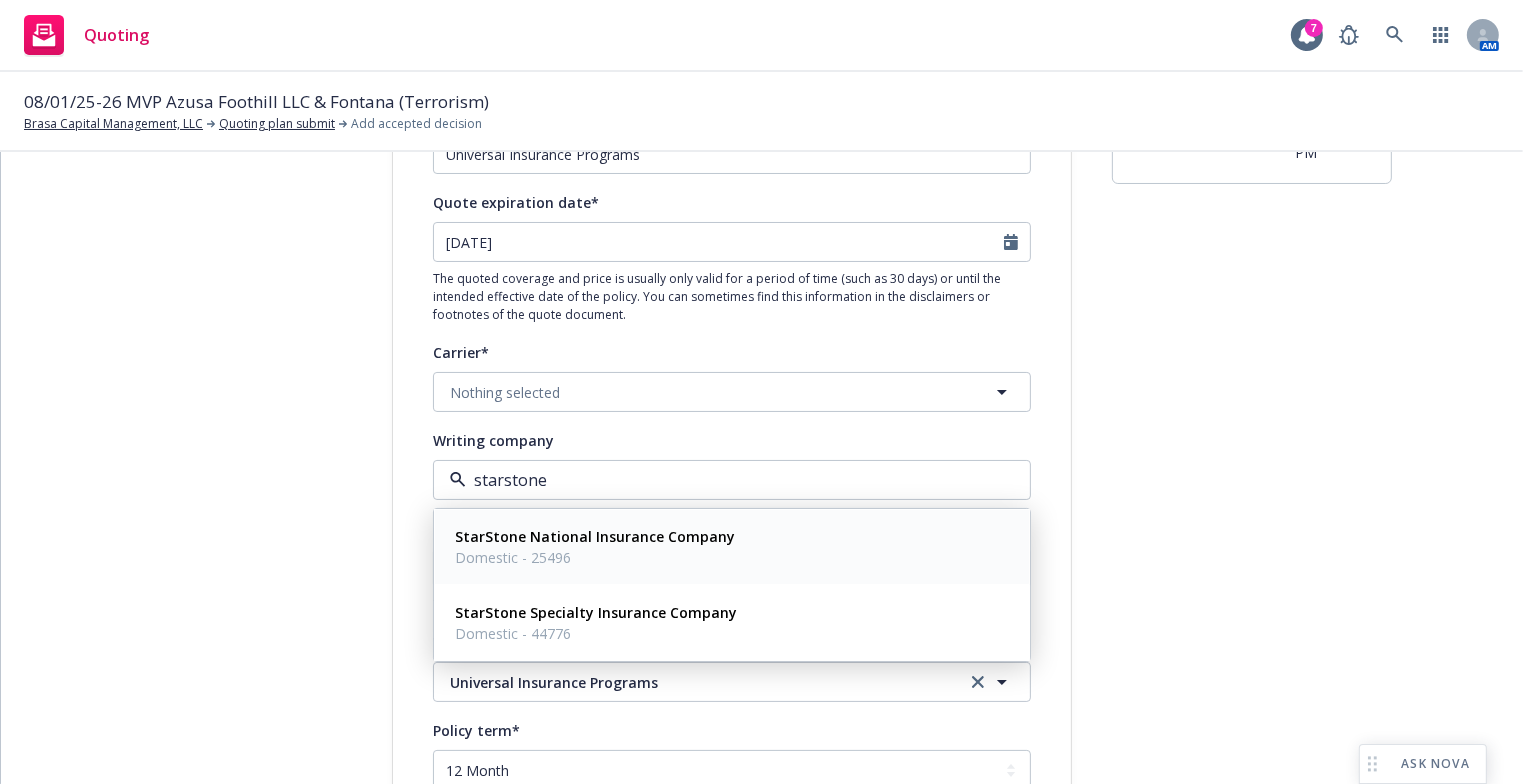 click on "StarStone National Insurance Company Domestic - 25496" at bounding box center (593, 547) 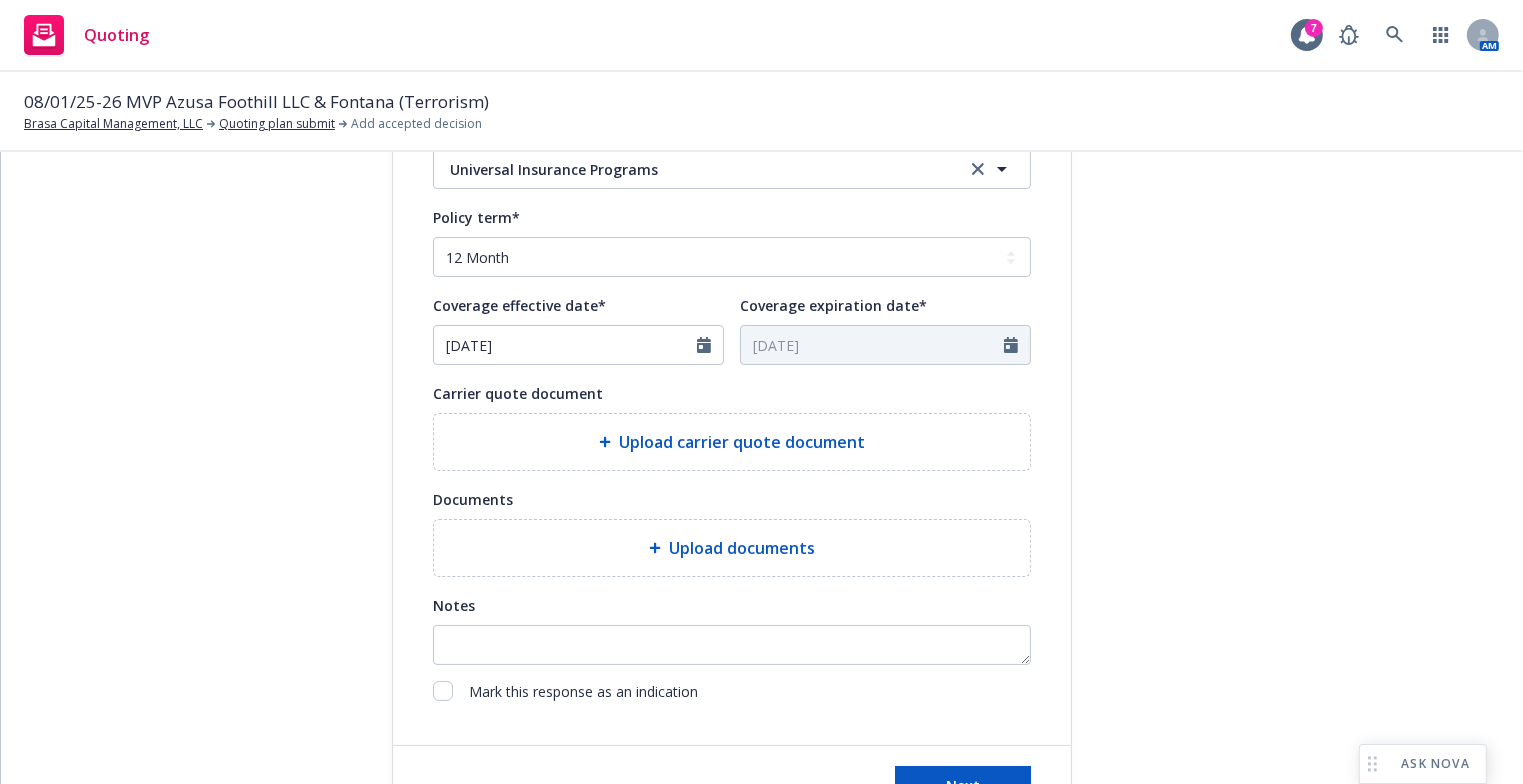 scroll, scrollTop: 710, scrollLeft: 0, axis: vertical 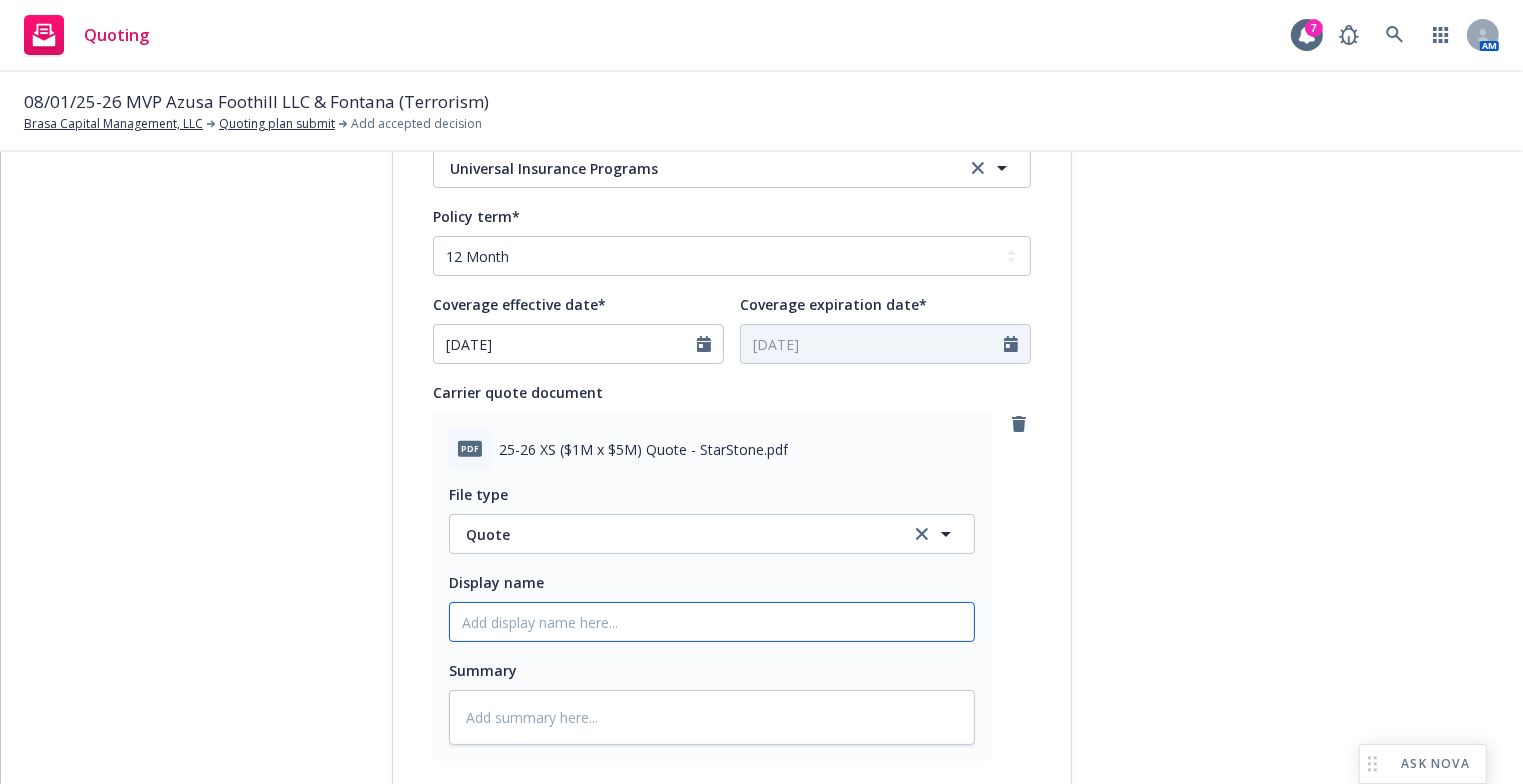click on "Display name" at bounding box center [712, 622] 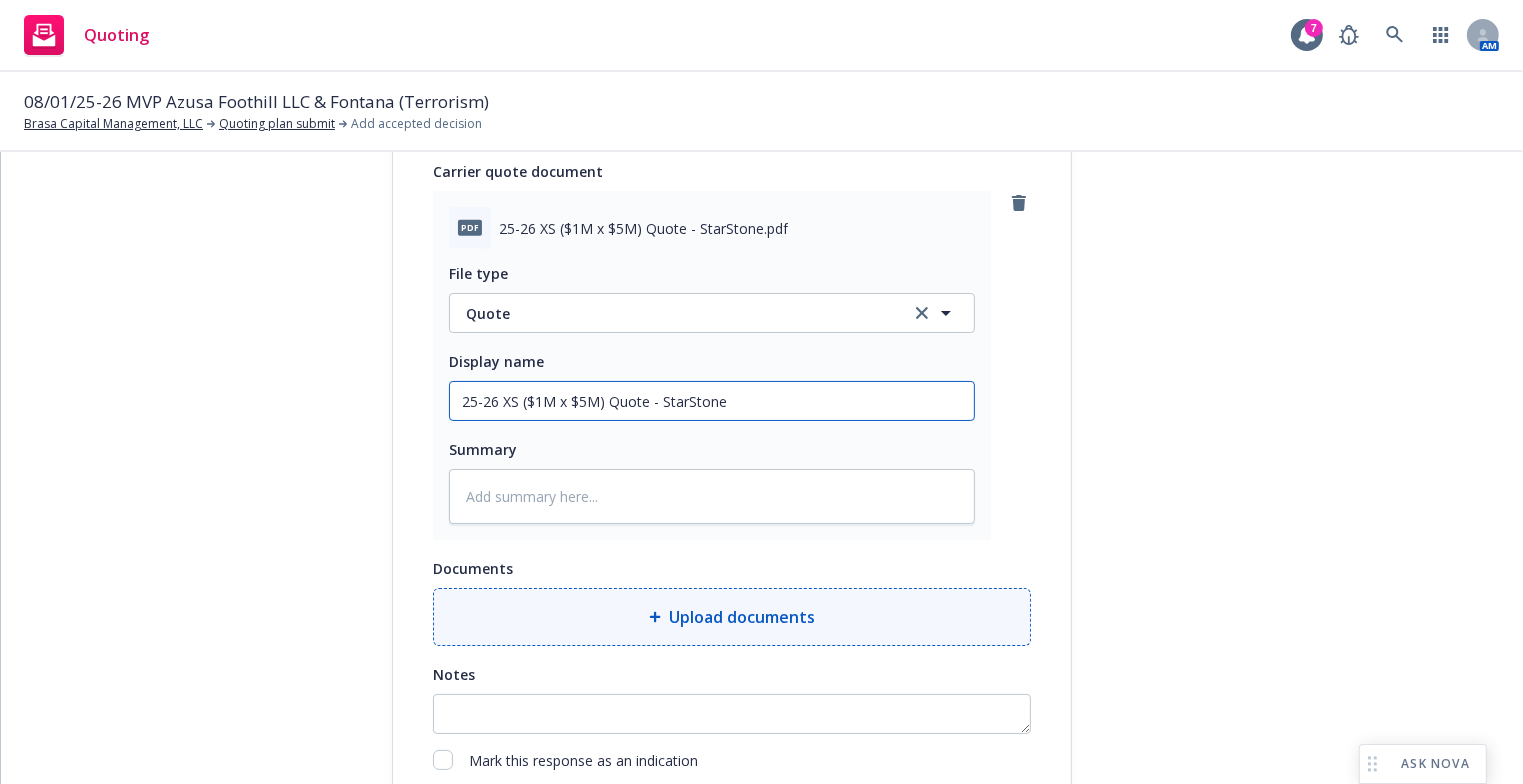 scroll, scrollTop: 1081, scrollLeft: 0, axis: vertical 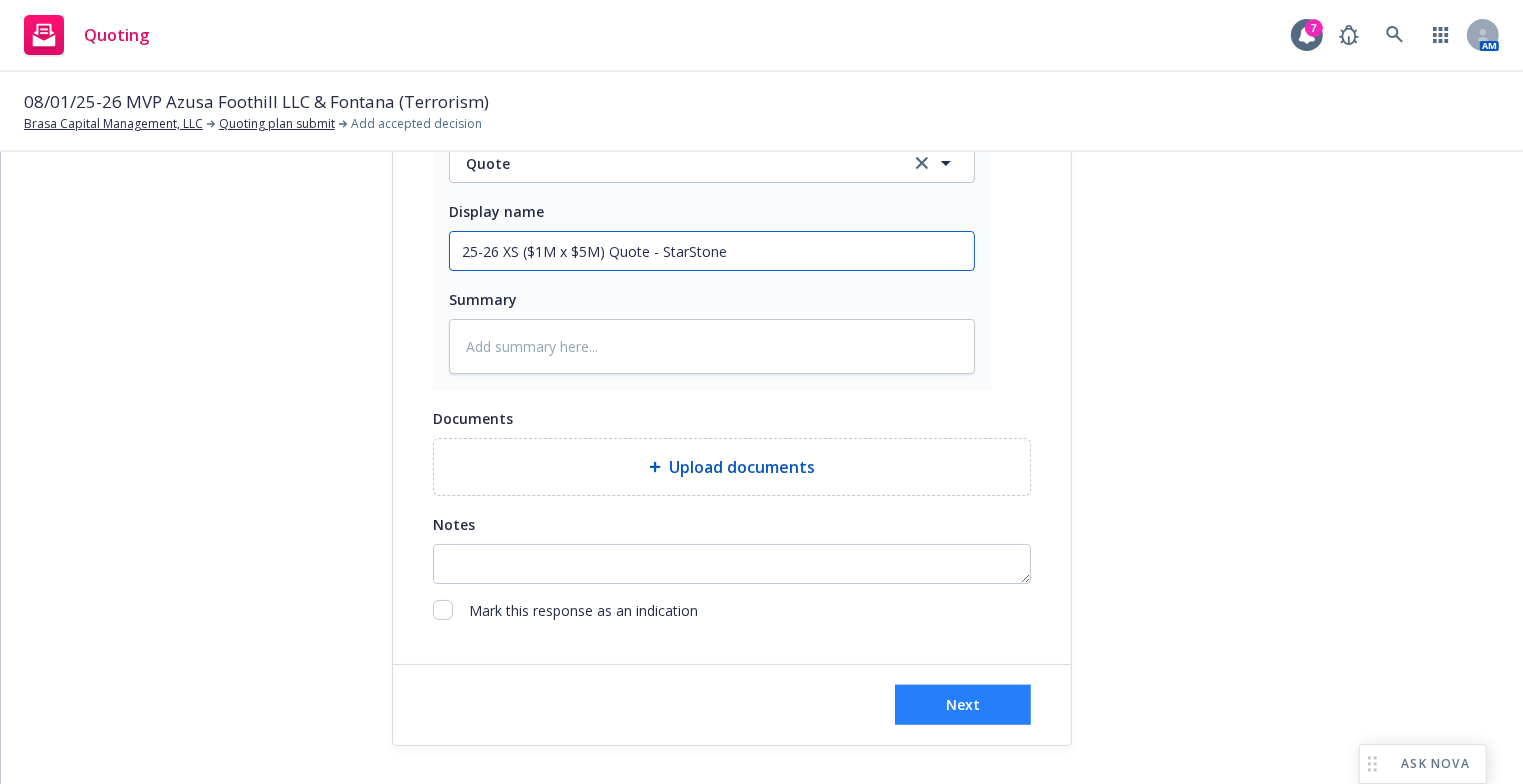 type on "25-26 XS ($1M x $5M) Quote - StarStone" 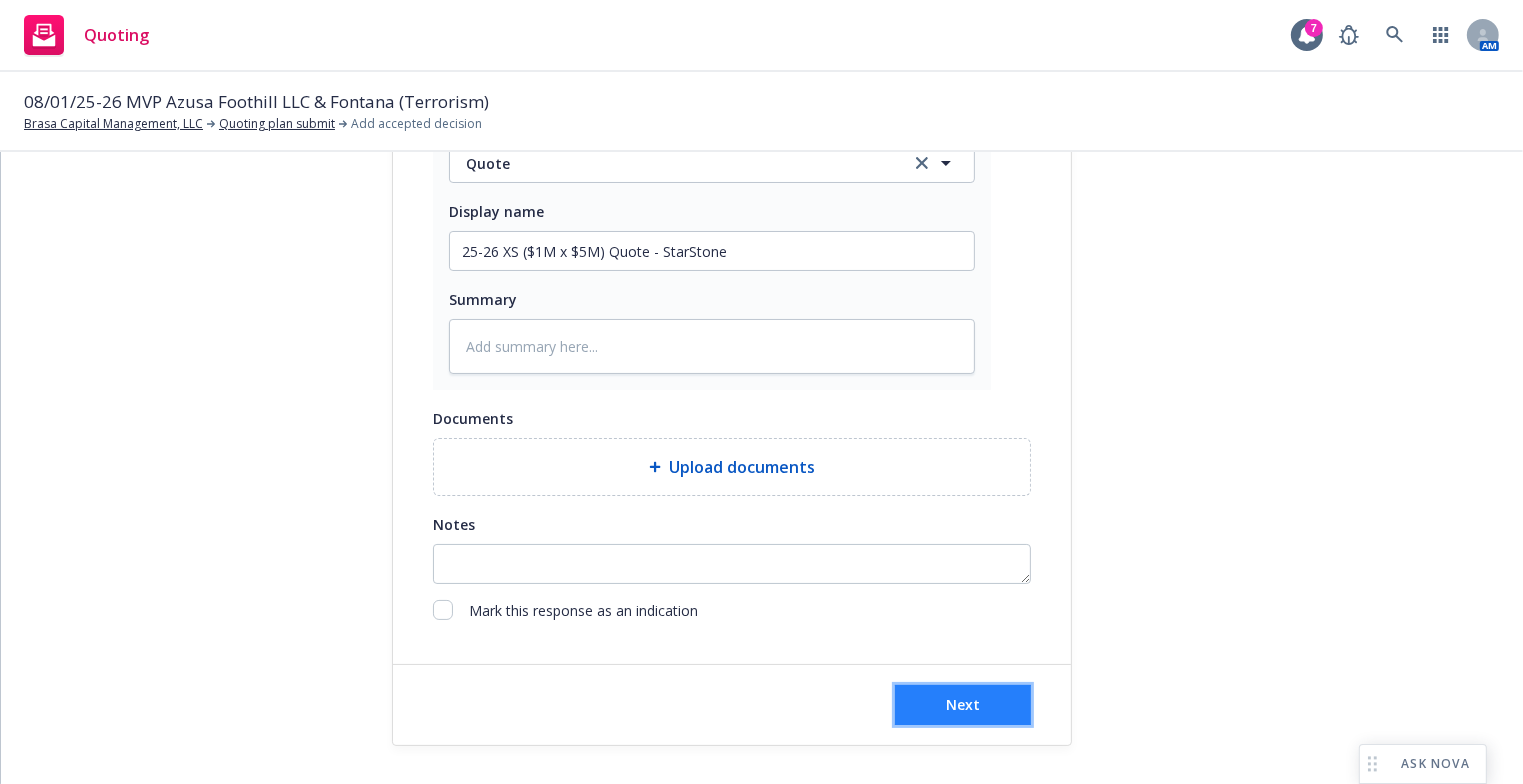 click on "Next" at bounding box center [963, 704] 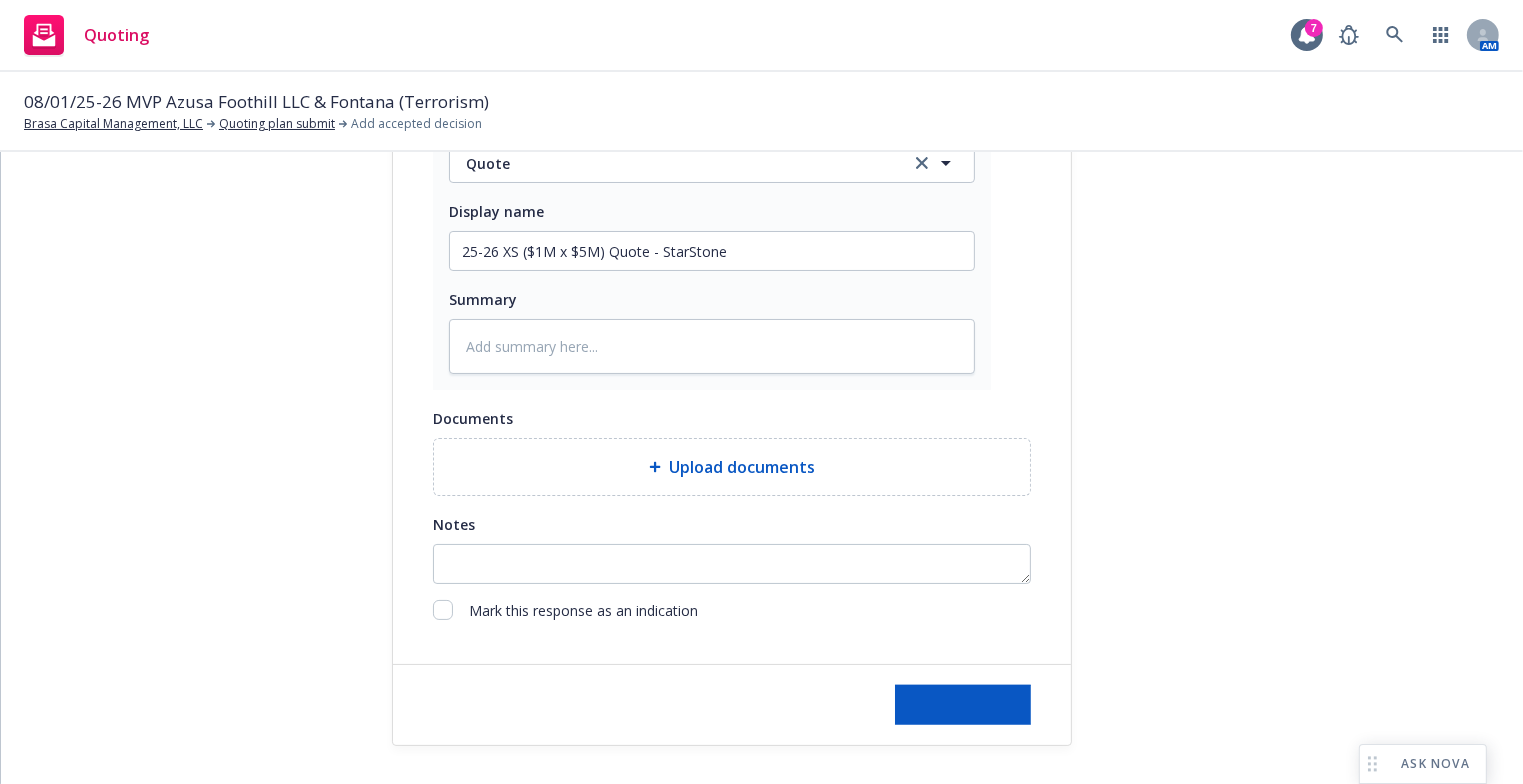 type on "x" 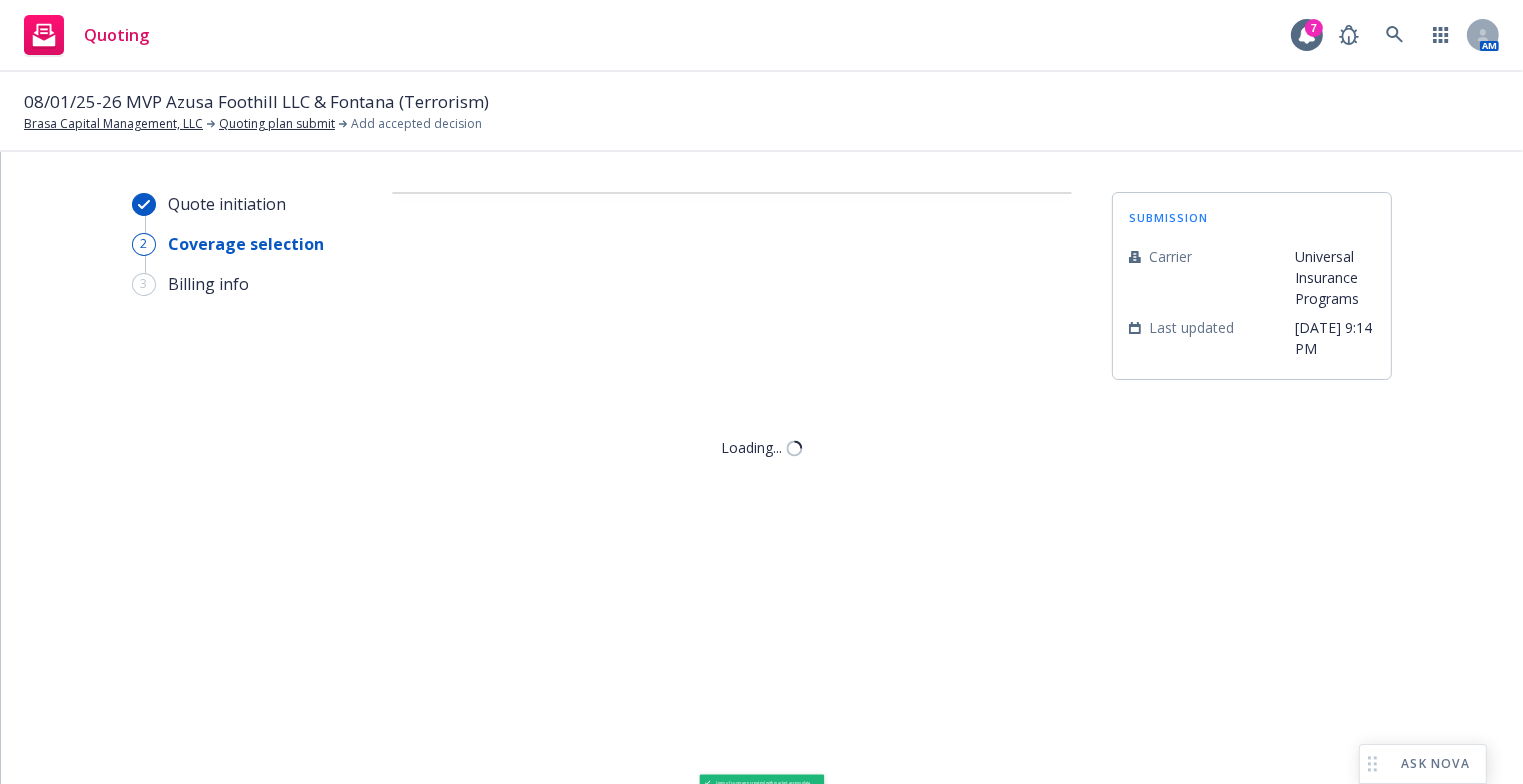 scroll, scrollTop: 0, scrollLeft: 0, axis: both 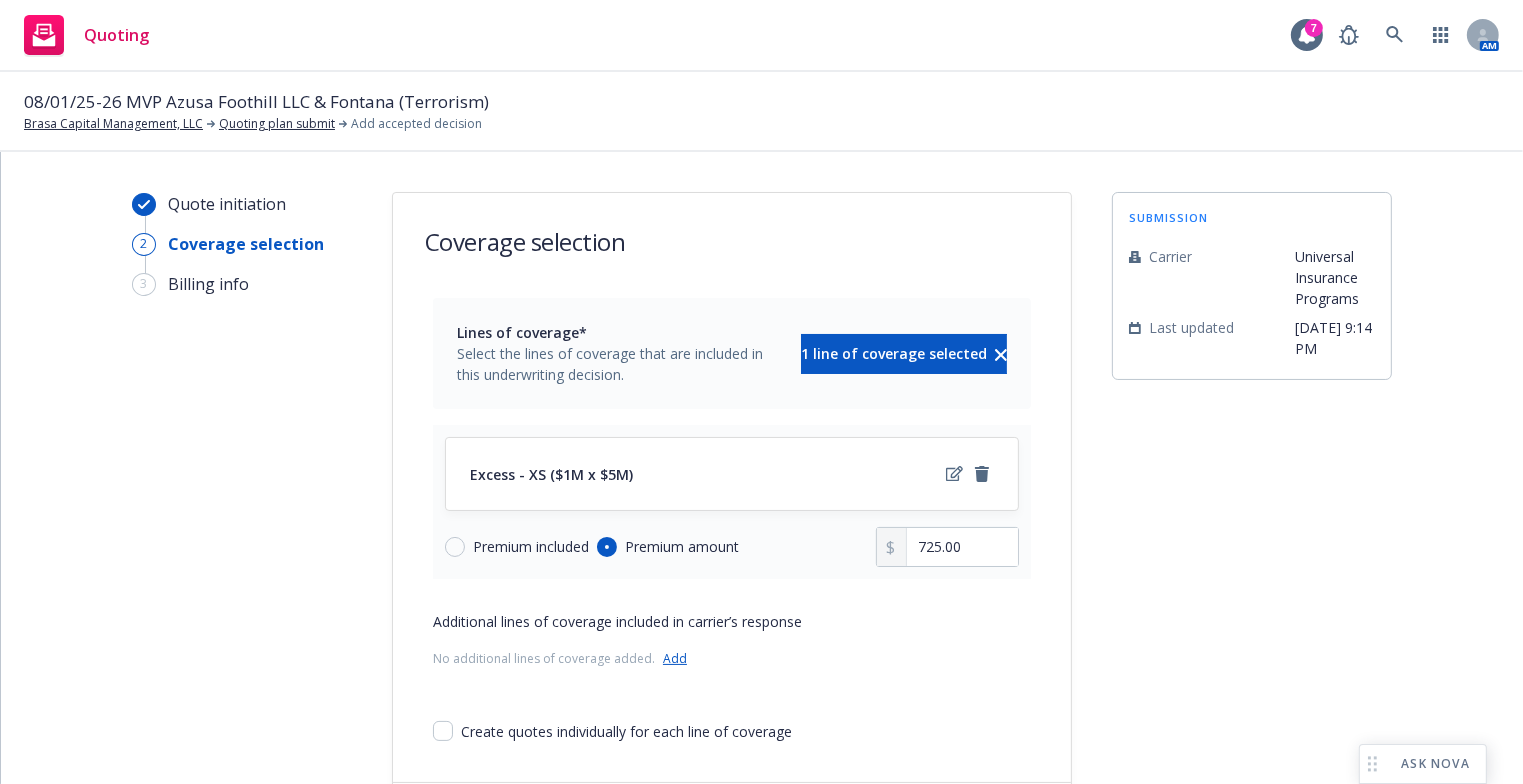 click on "08/01/25-26 MVP Azusa Foothill LLC & Fontana (Terrorism) Brasa Capital Management, LLC Quoting plan submit Add accepted decision" at bounding box center (761, 112) 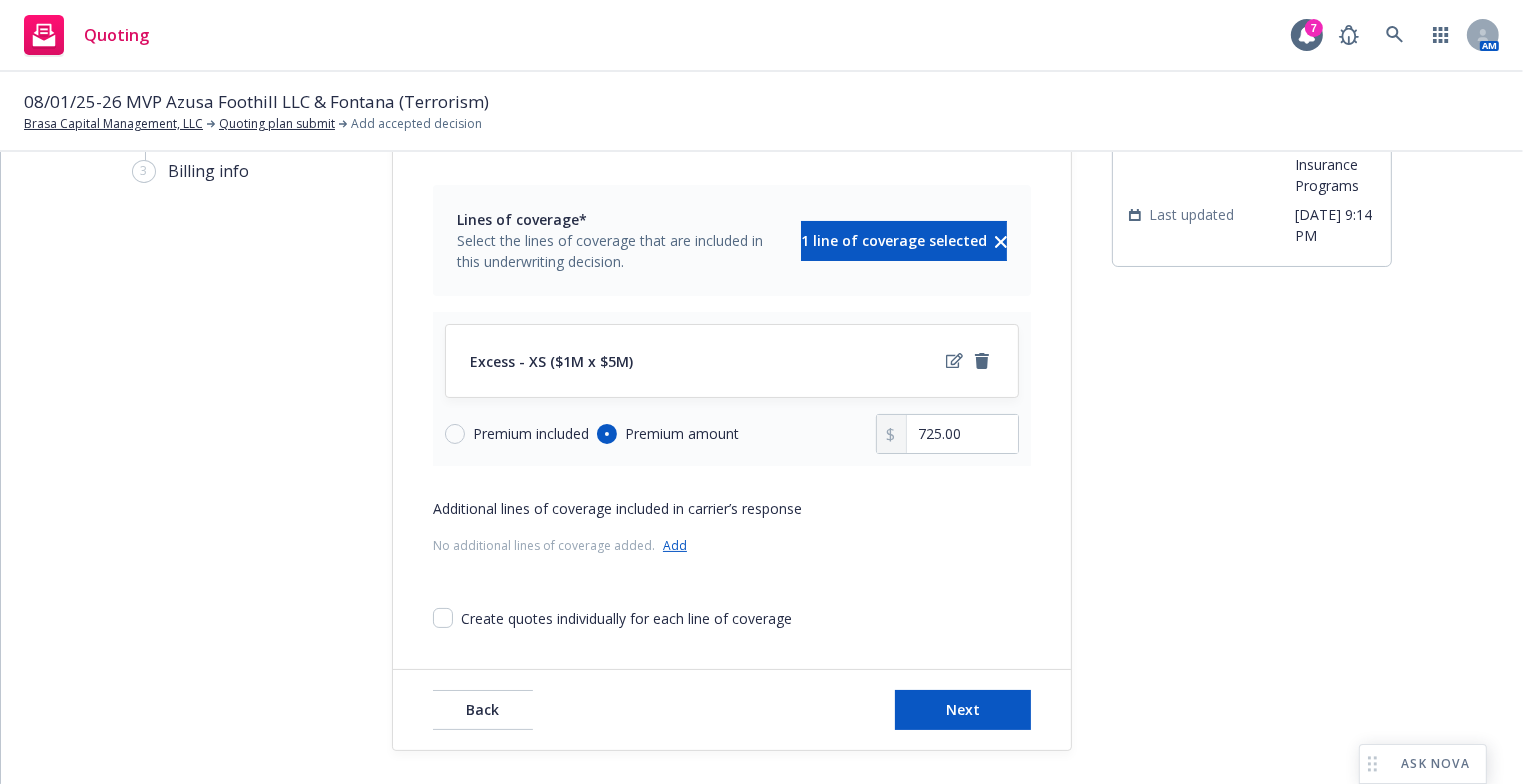 scroll, scrollTop: 114, scrollLeft: 0, axis: vertical 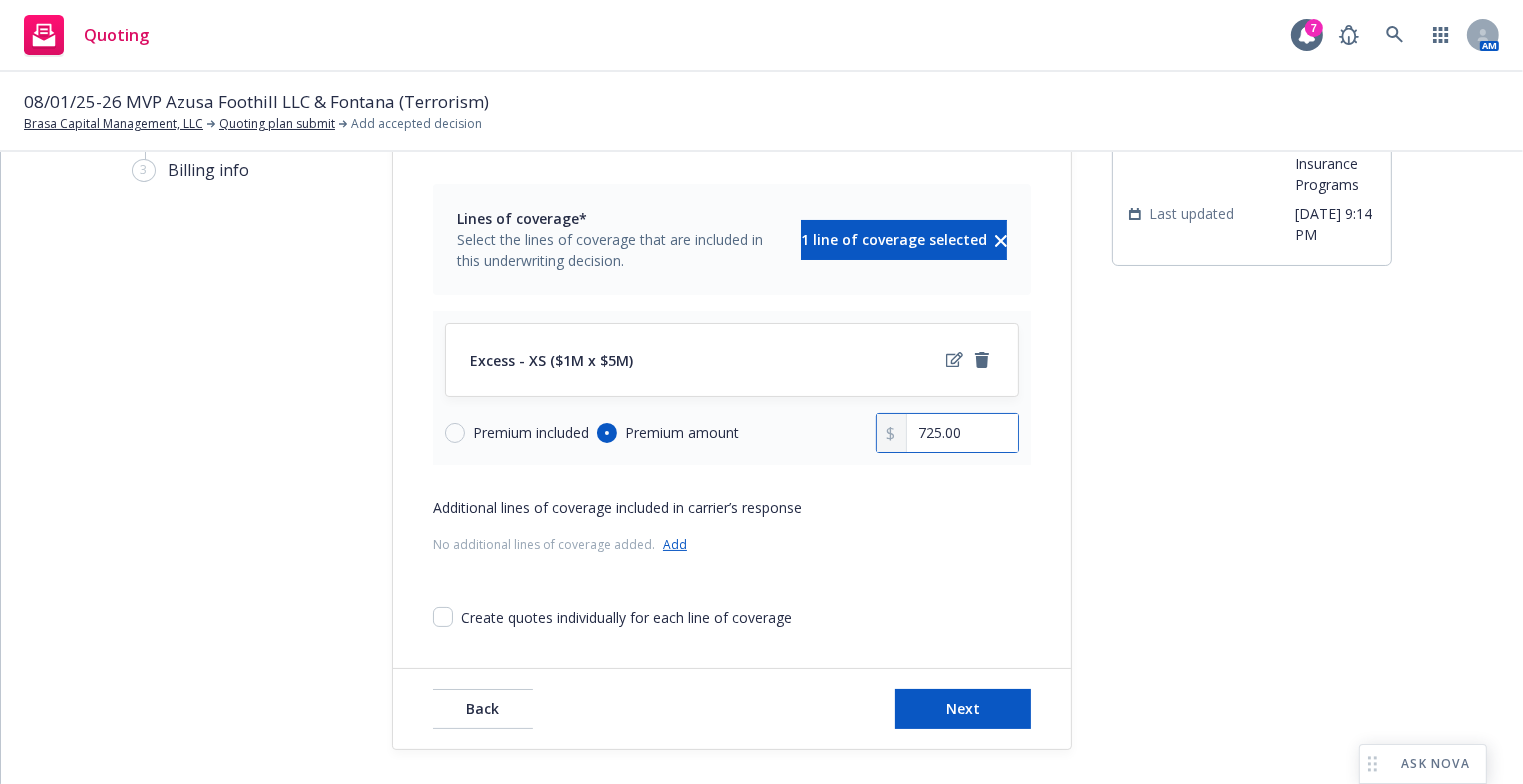 click on "725.00" at bounding box center [962, 433] 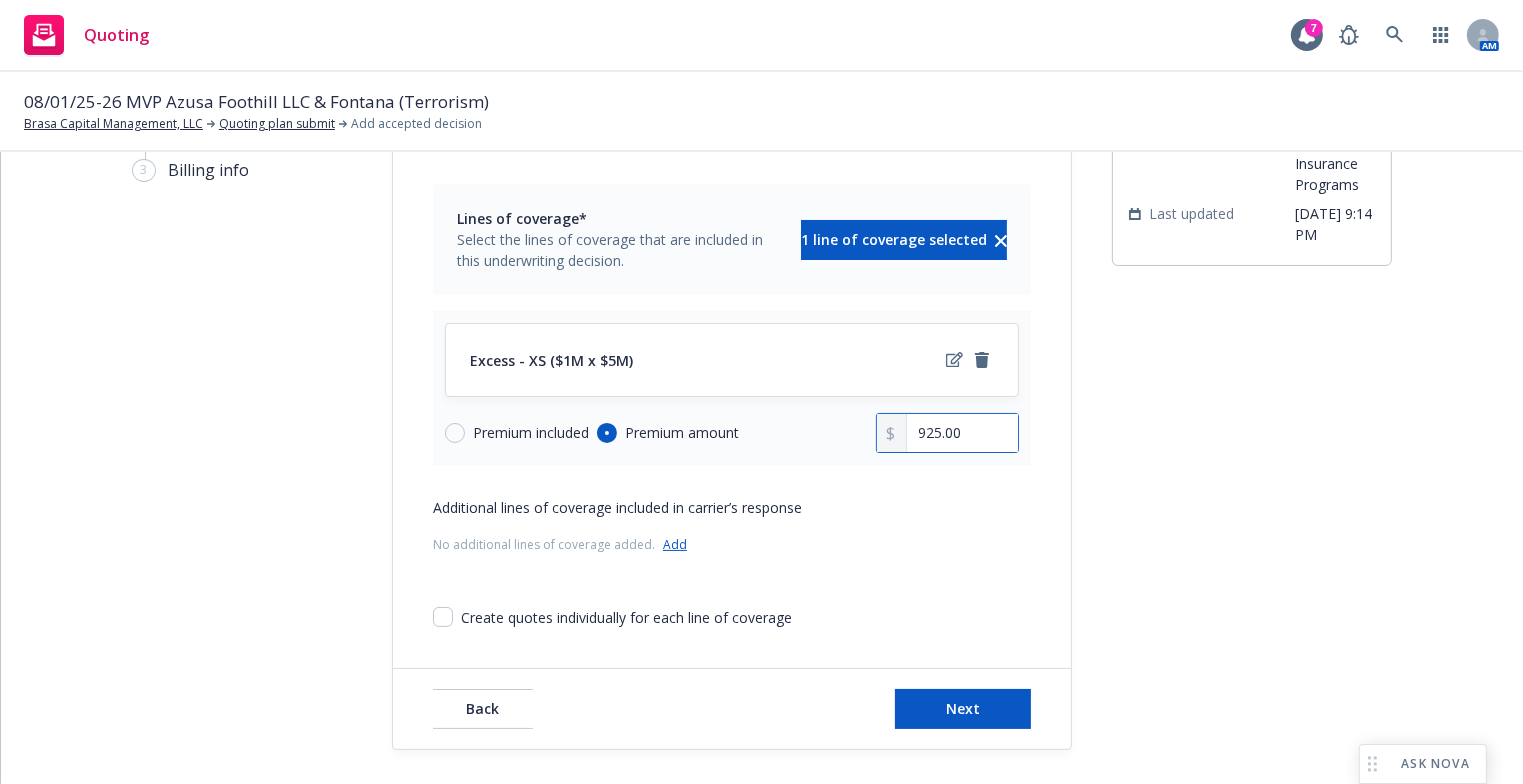 type on "925.00" 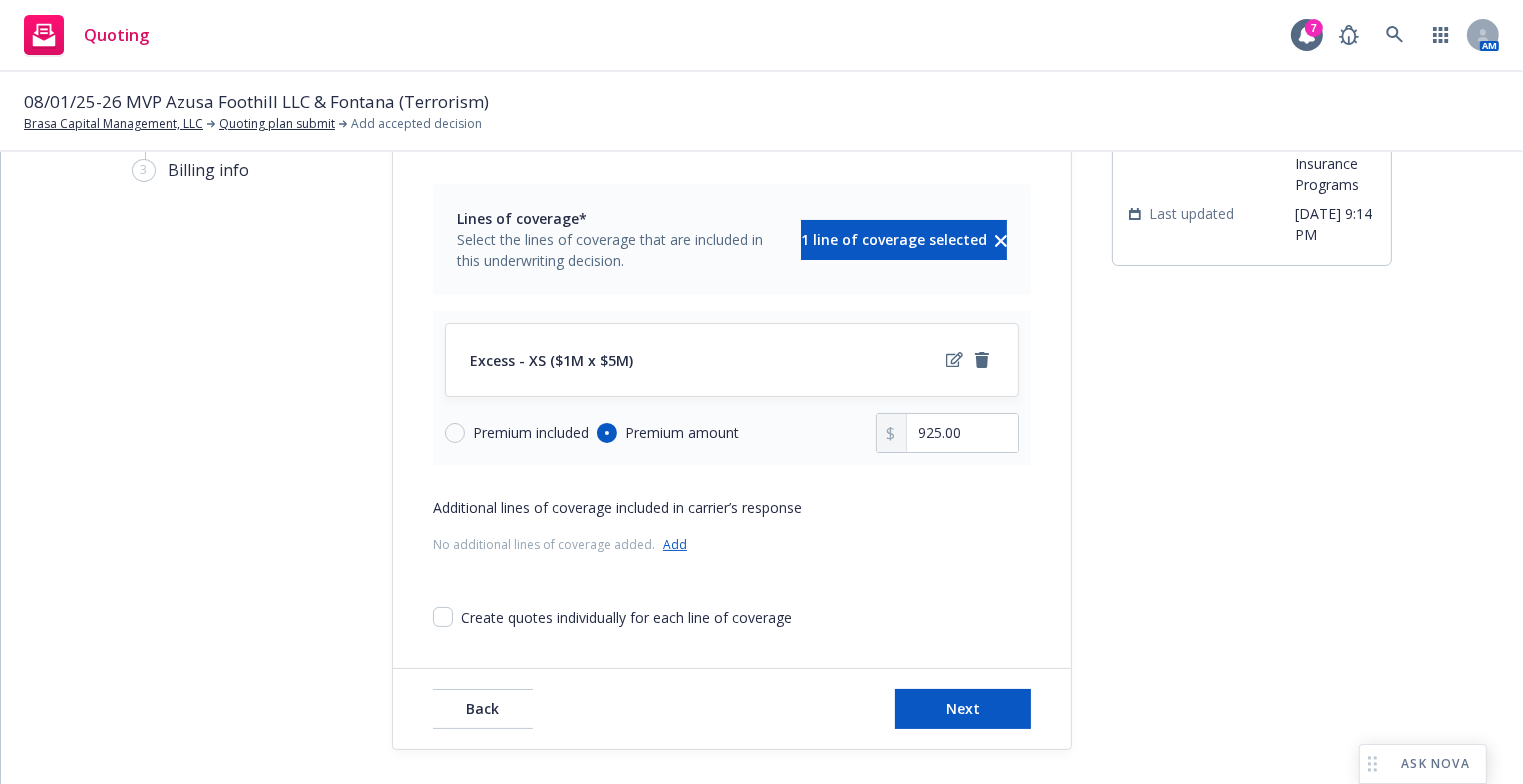 click on "Quote initiation 2 Coverage selection 3 Billing info Coverage selection Lines of coverage* Select the lines of coverage that are included in this underwriting decision. 1 line of coverage selected Excess - XS ($1M x $5M) Premium included Premium amount 925.00 Additional lines of coverage included in carrier’s response No additional lines of coverage added. Add Create quotes individually for each line of coverage Back Next submission Carrier Universal Insurance Programs Last updated [DATE] 9:14 PM" at bounding box center (762, 414) 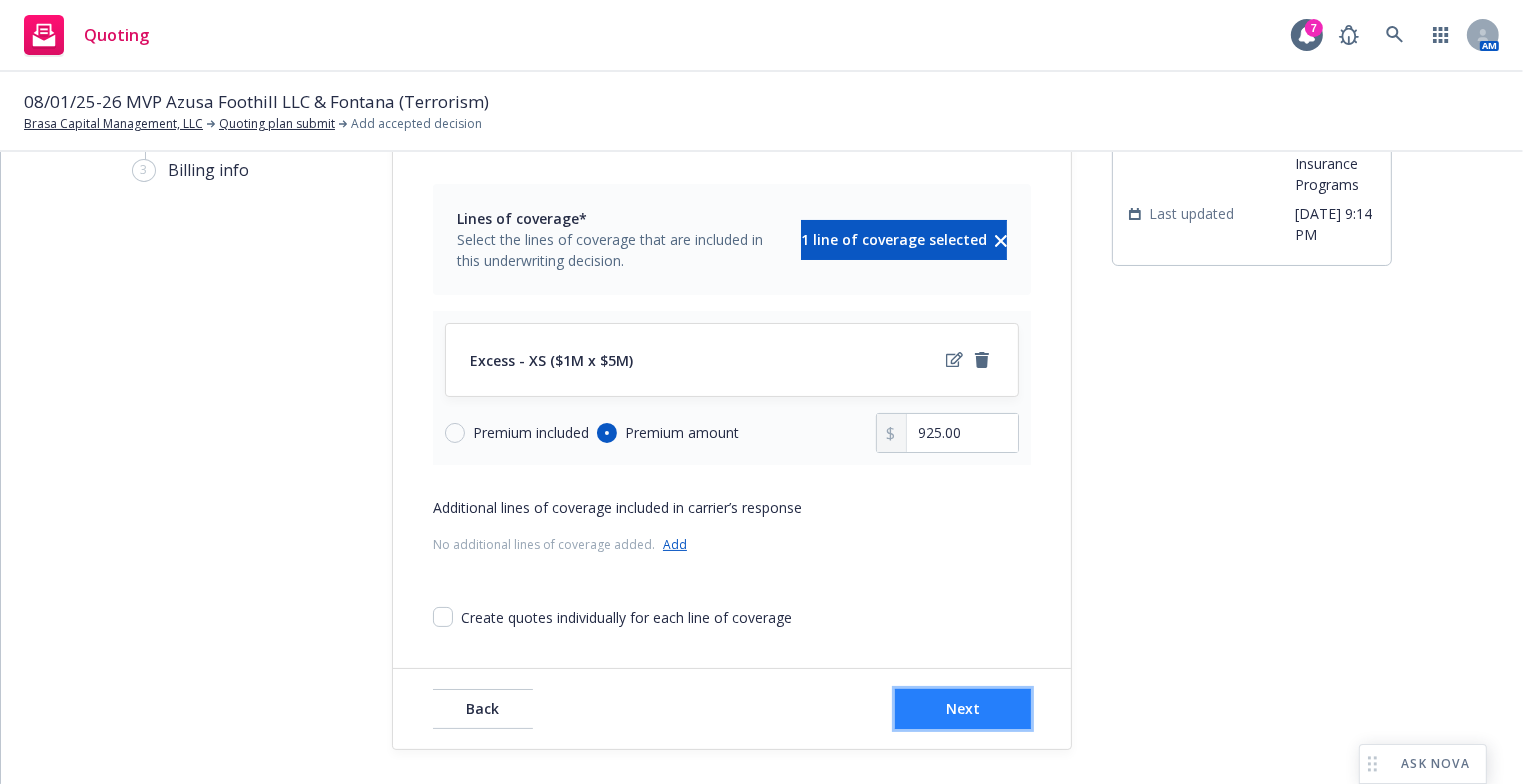 click on "Next" at bounding box center (963, 709) 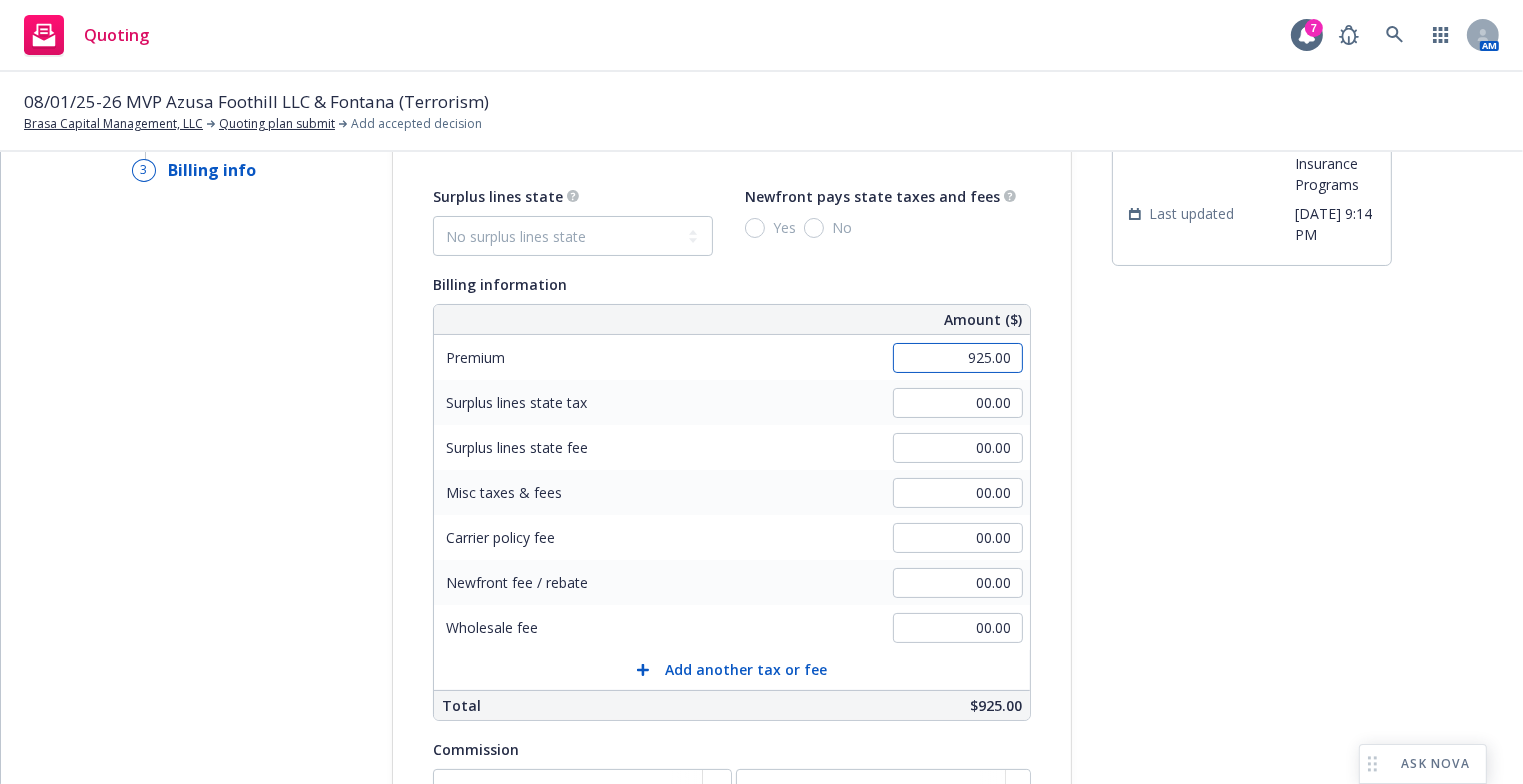 click on "925.00" at bounding box center [958, 358] 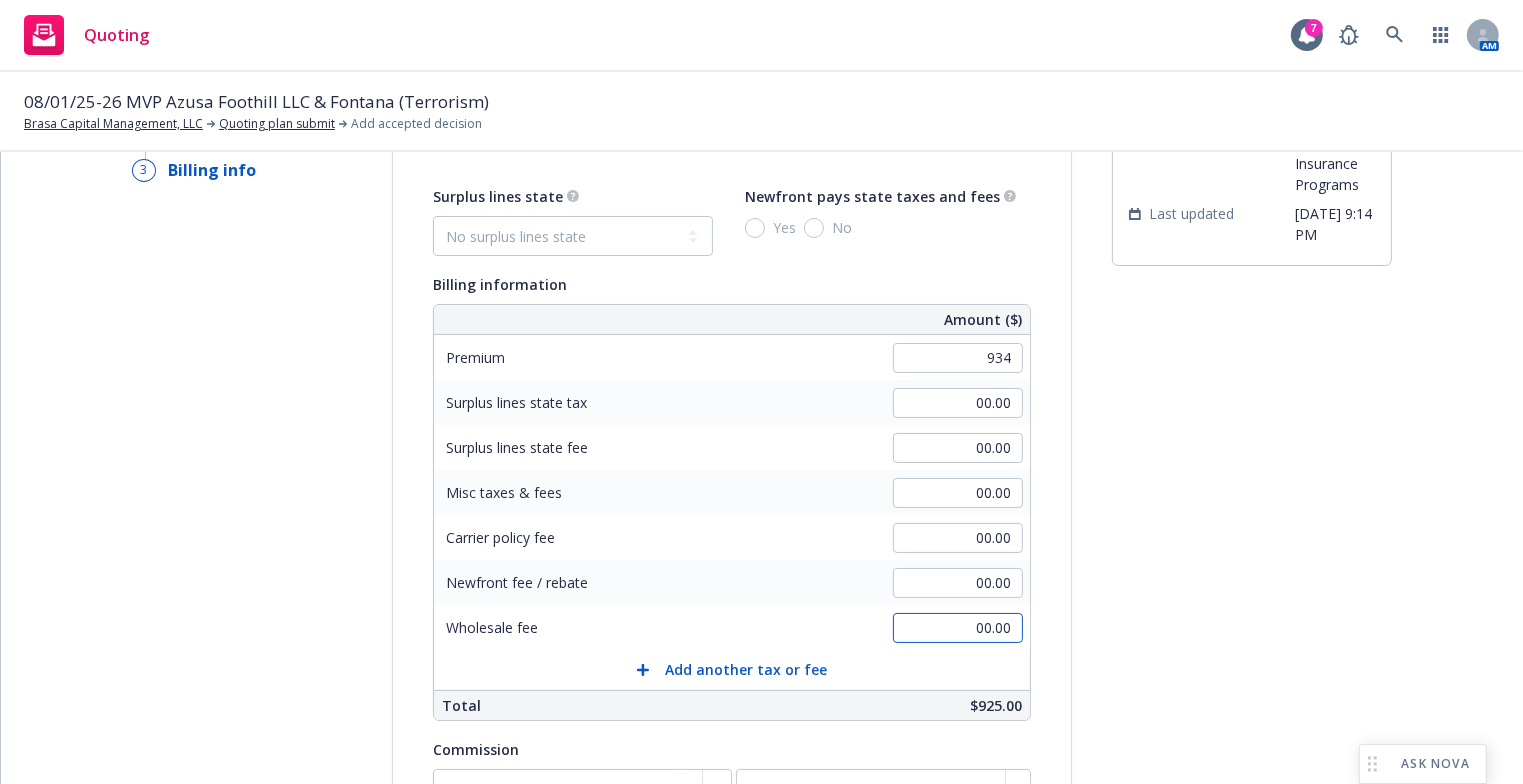 type on "934.00" 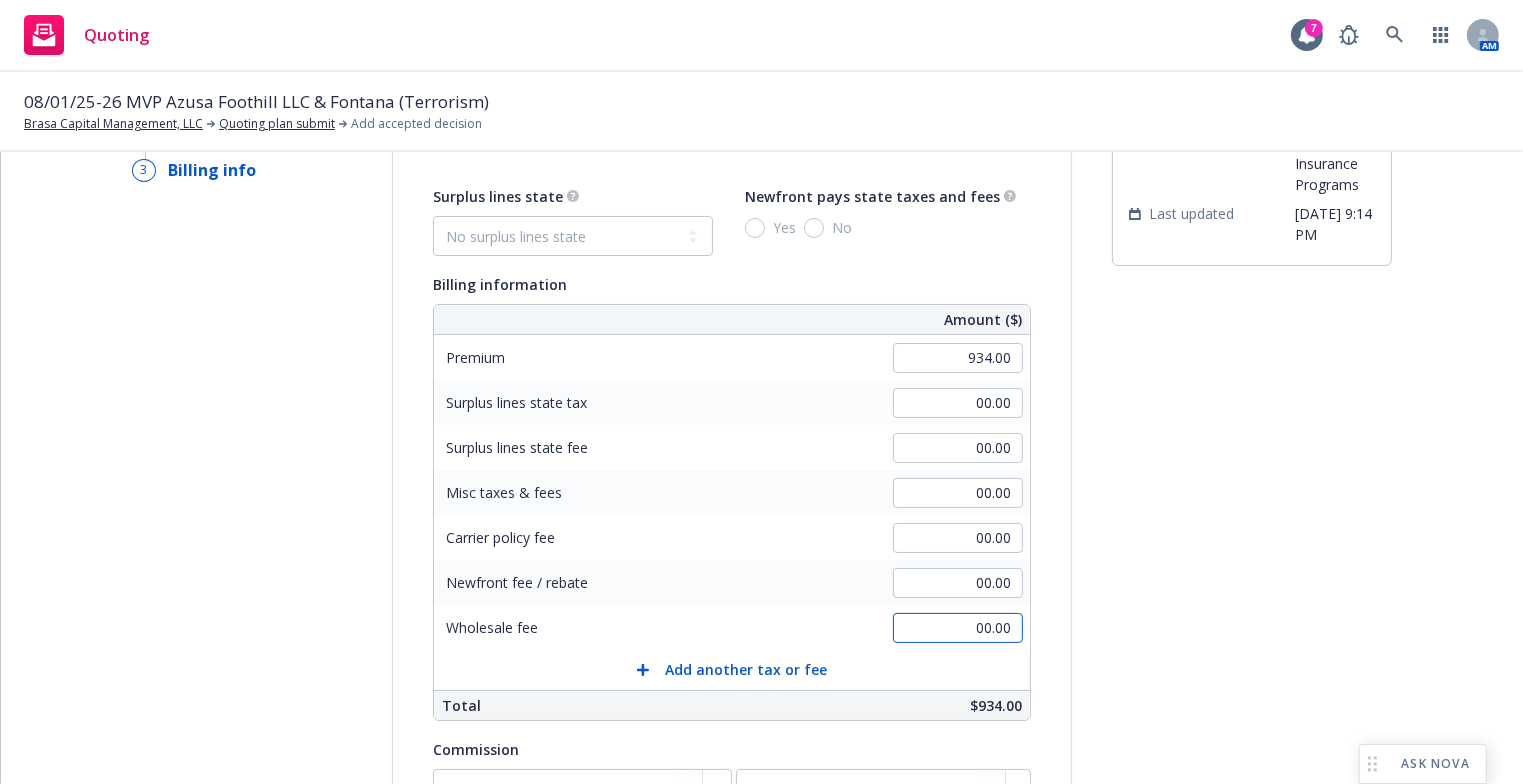 click on "00.00" at bounding box center [958, 628] 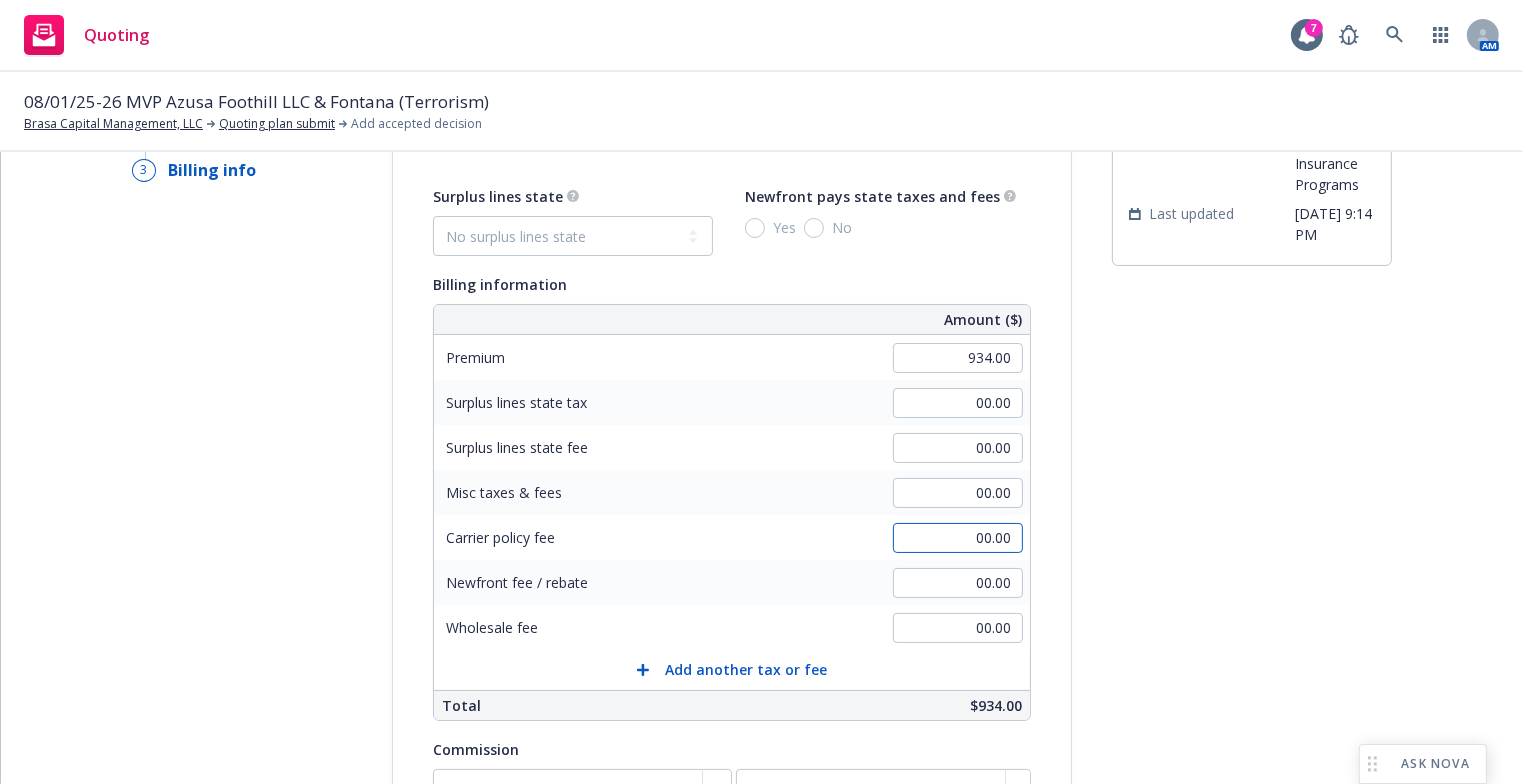 click on "00.00" at bounding box center [958, 538] 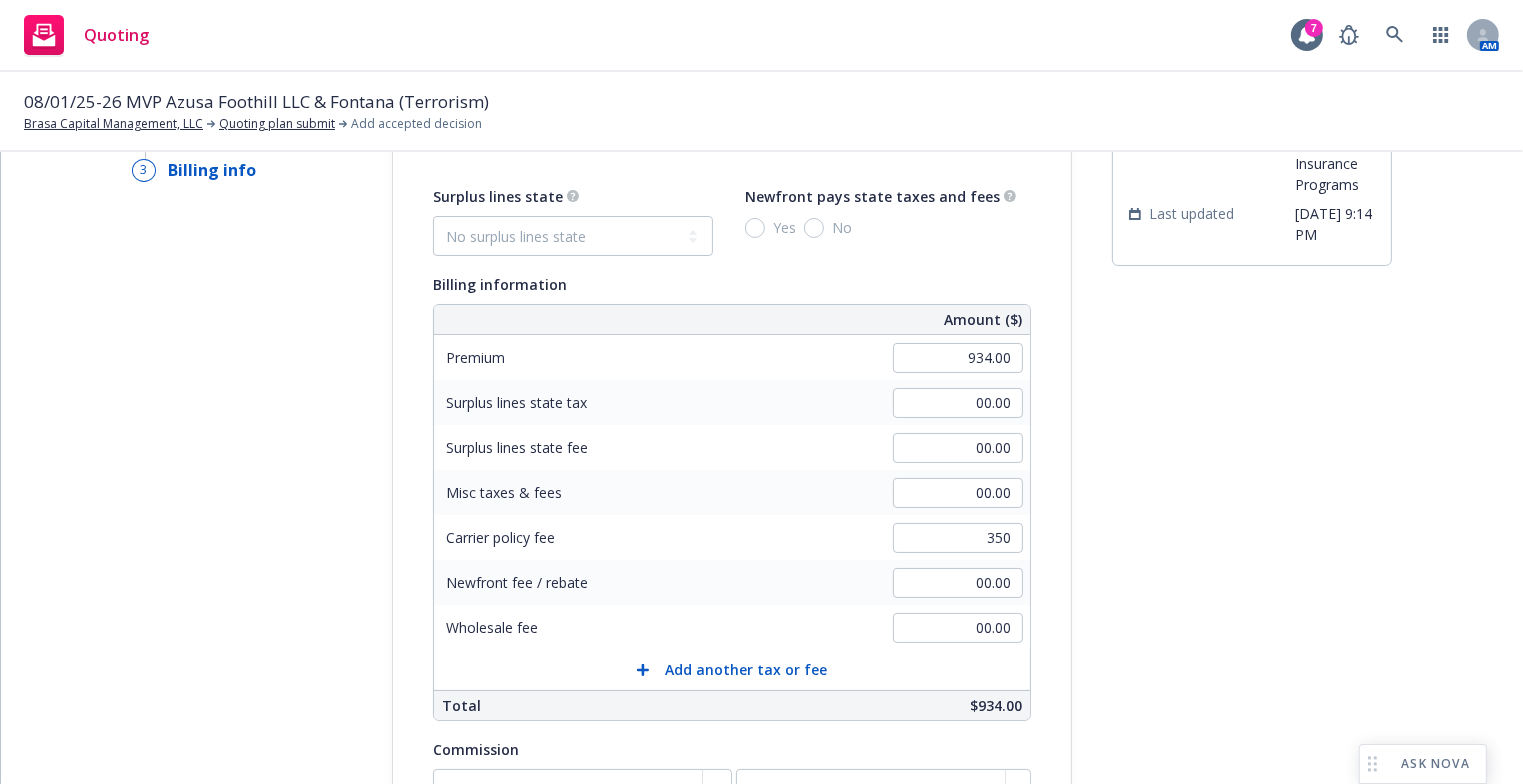 type on "350.00" 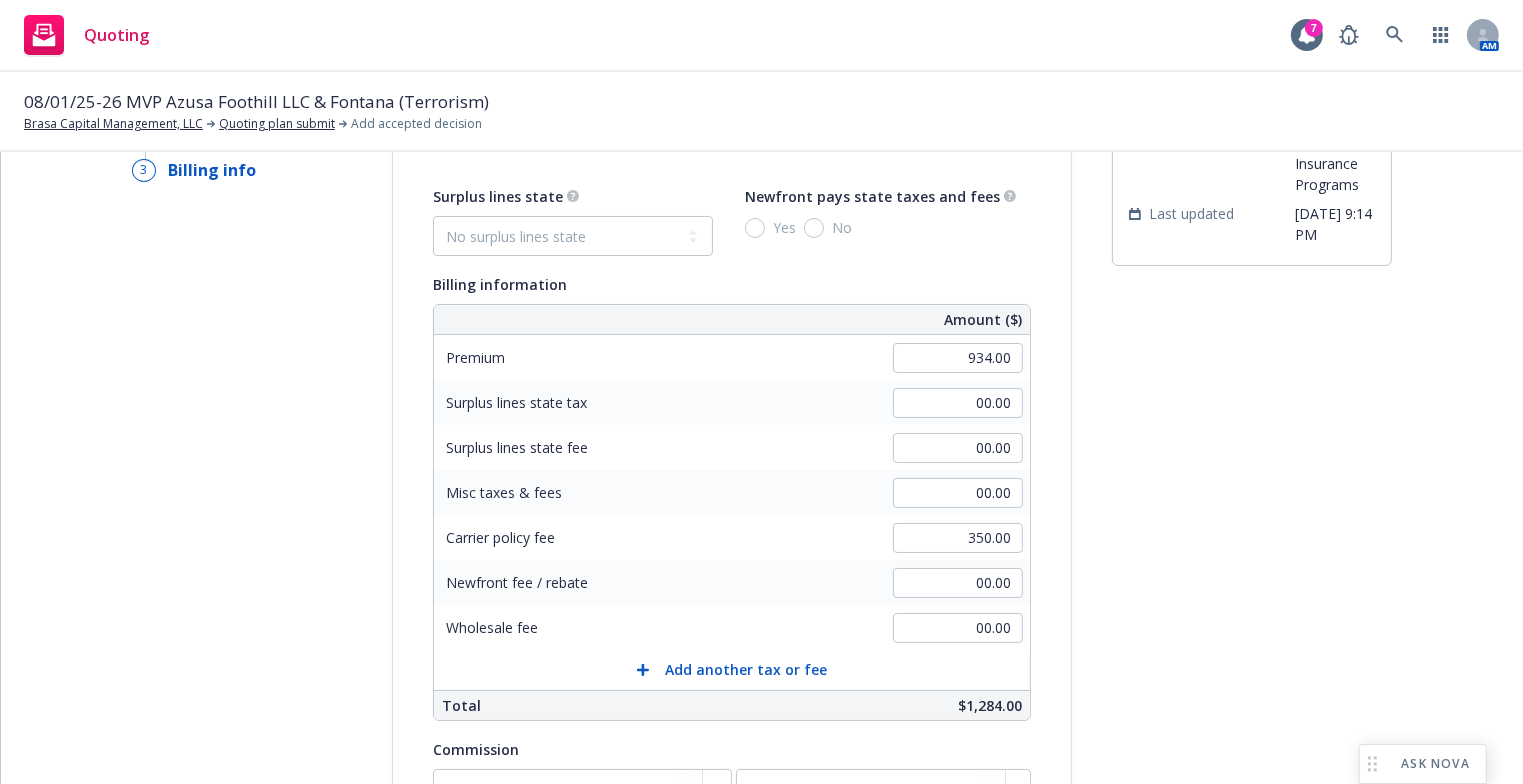 click on "submission Carrier Universal Insurance Programs Last updated [DATE] 9:14 PM" at bounding box center [1252, 589] 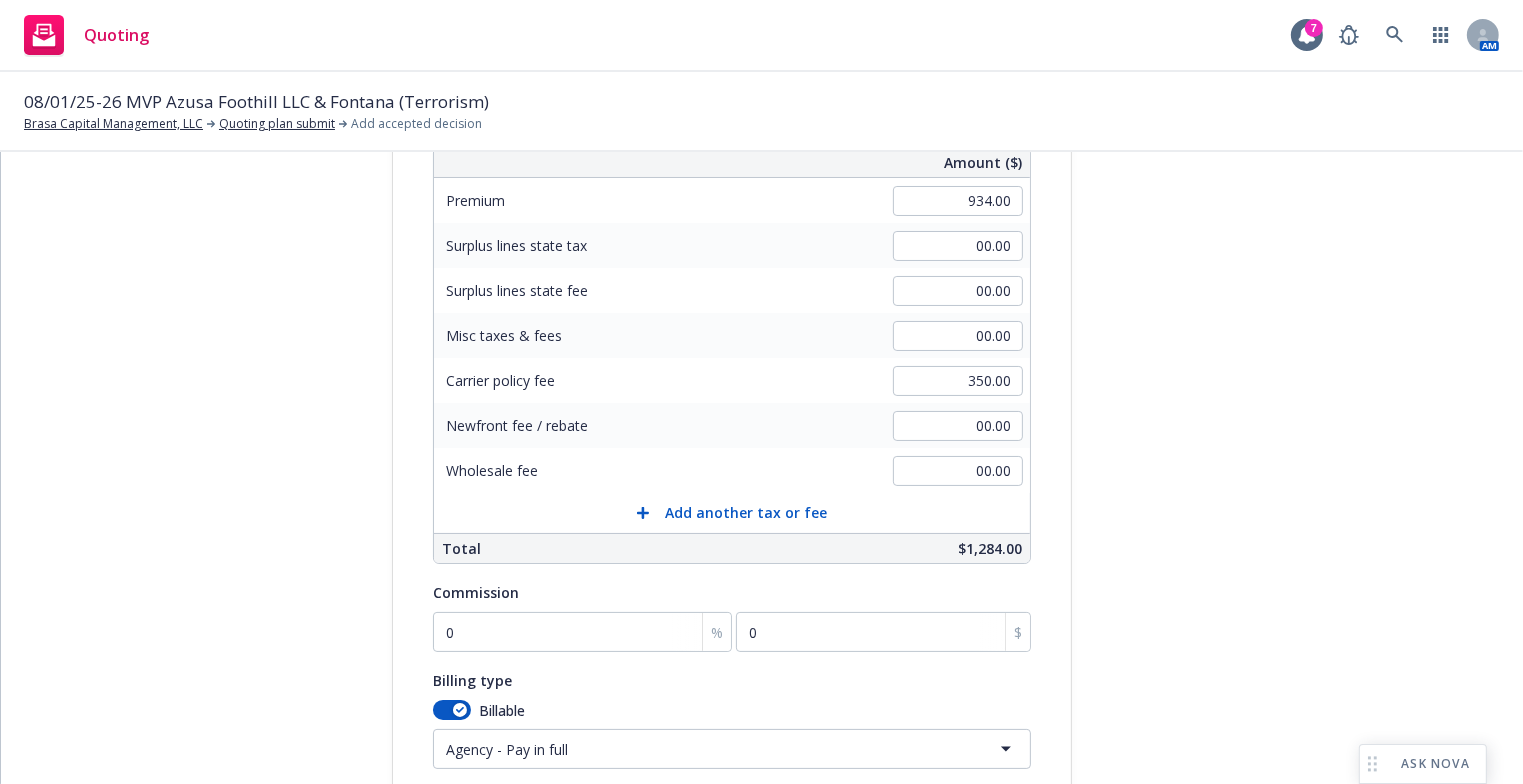 scroll, scrollTop: 289, scrollLeft: 0, axis: vertical 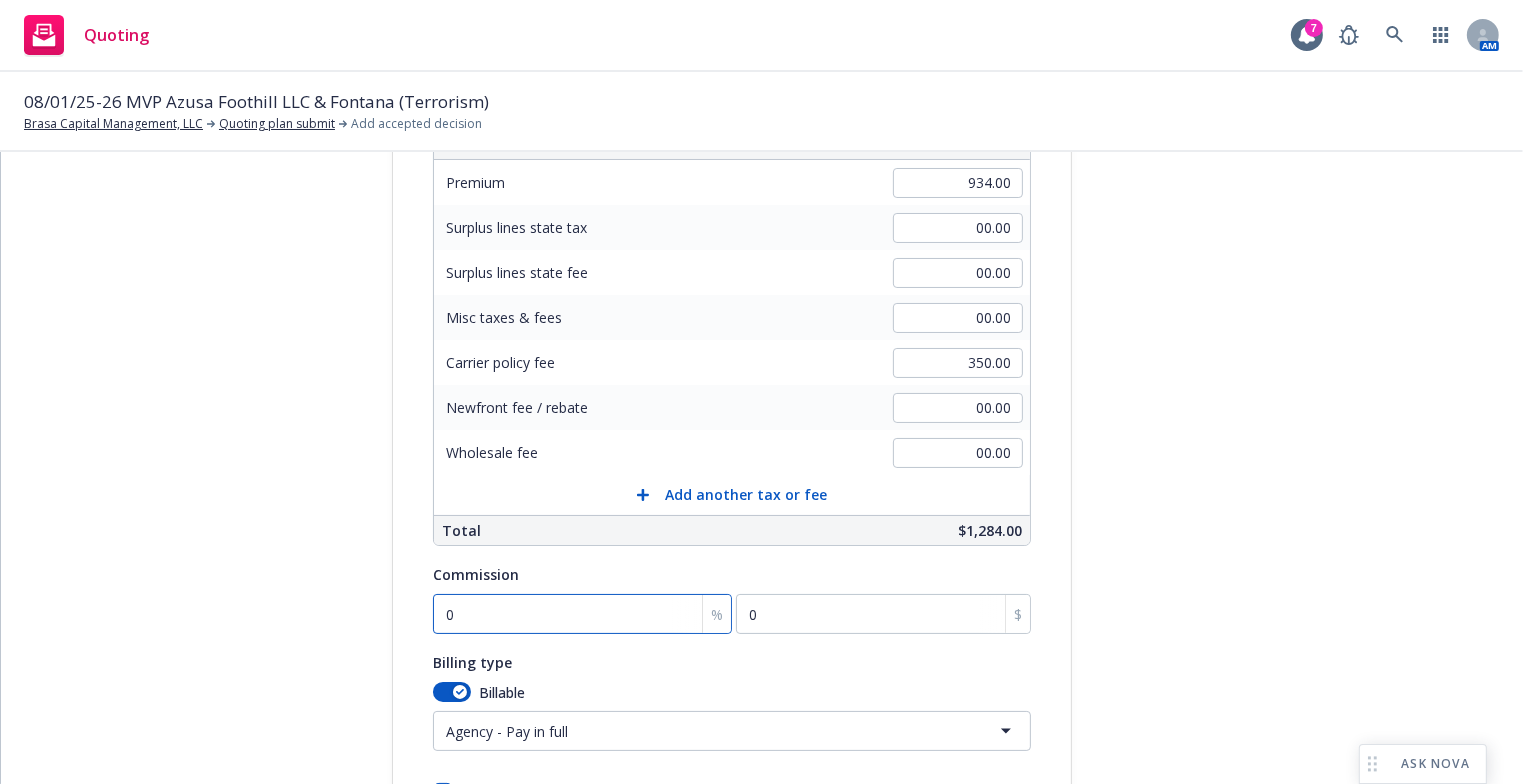click on "0" at bounding box center [582, 614] 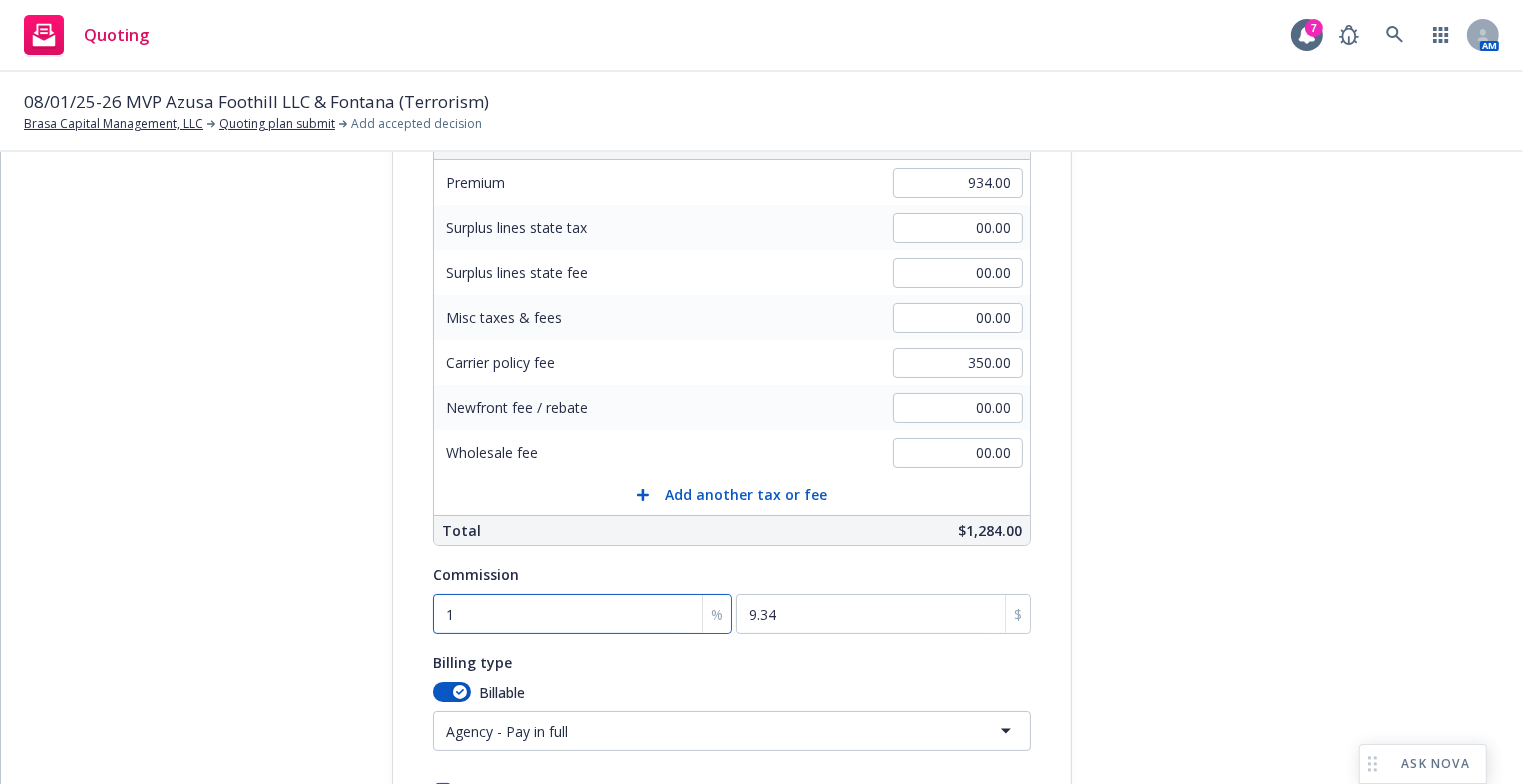 type on "15" 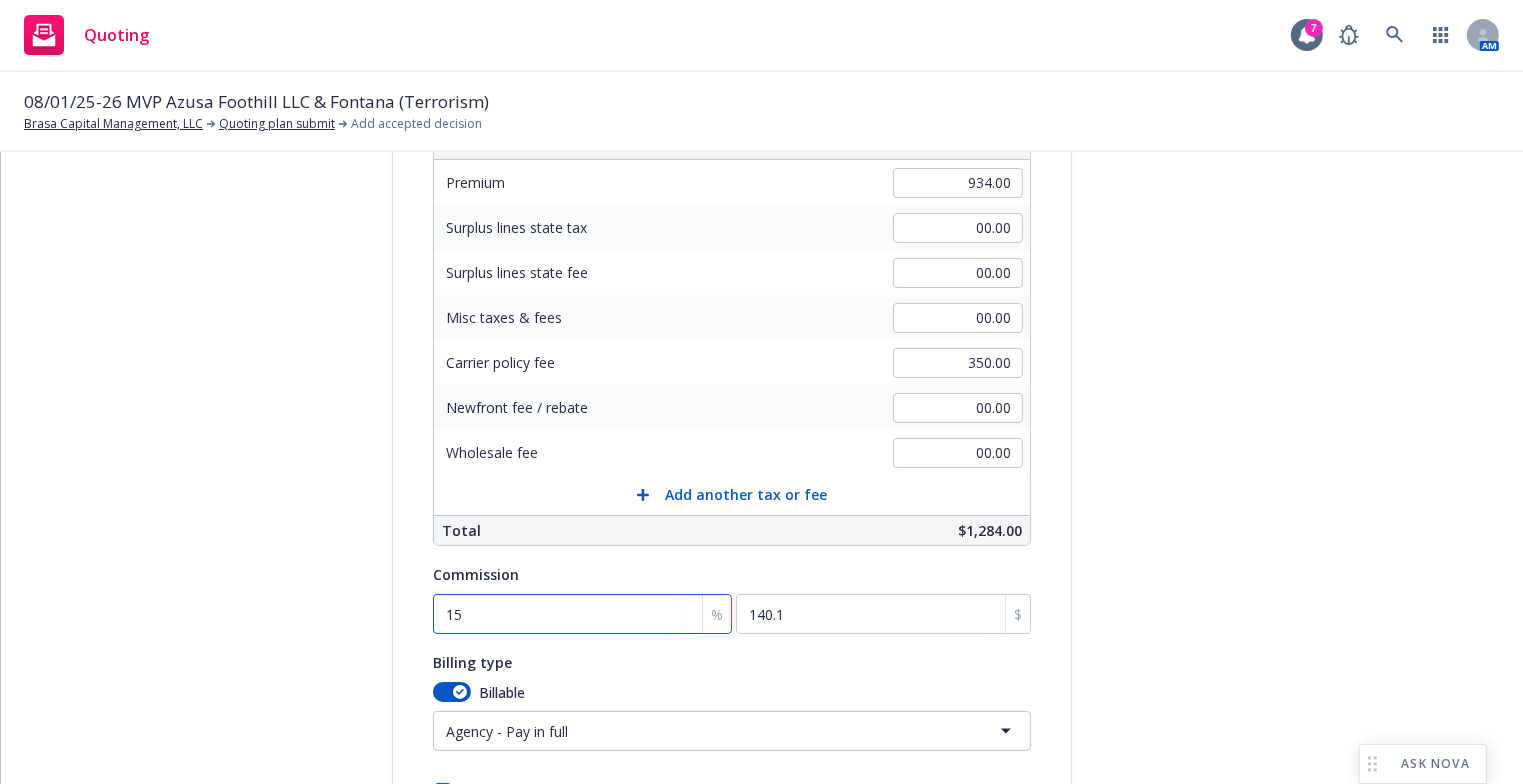 type on "15" 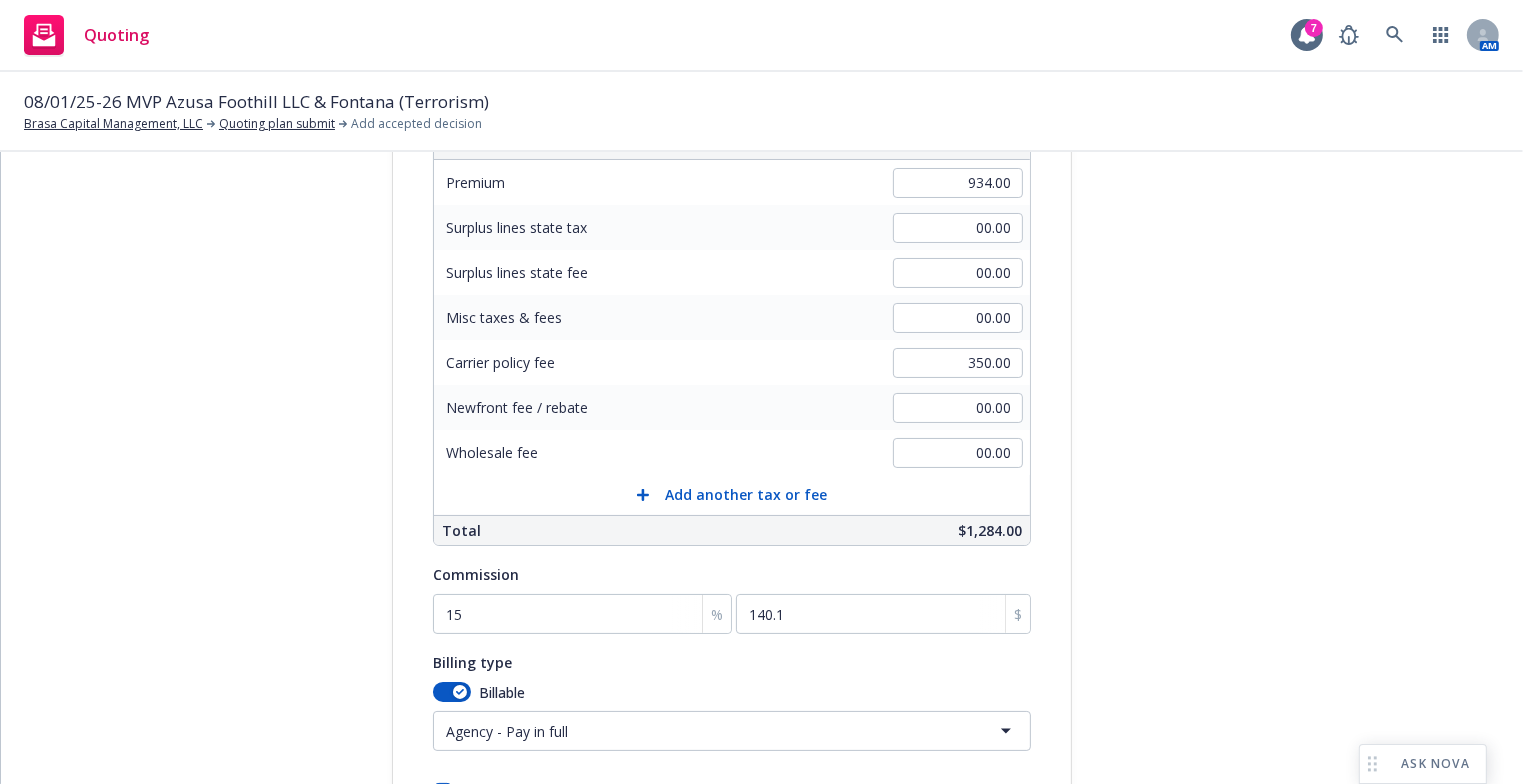 click on "Quote initiation Coverage selection 3 Billing info" at bounding box center (242, 414) 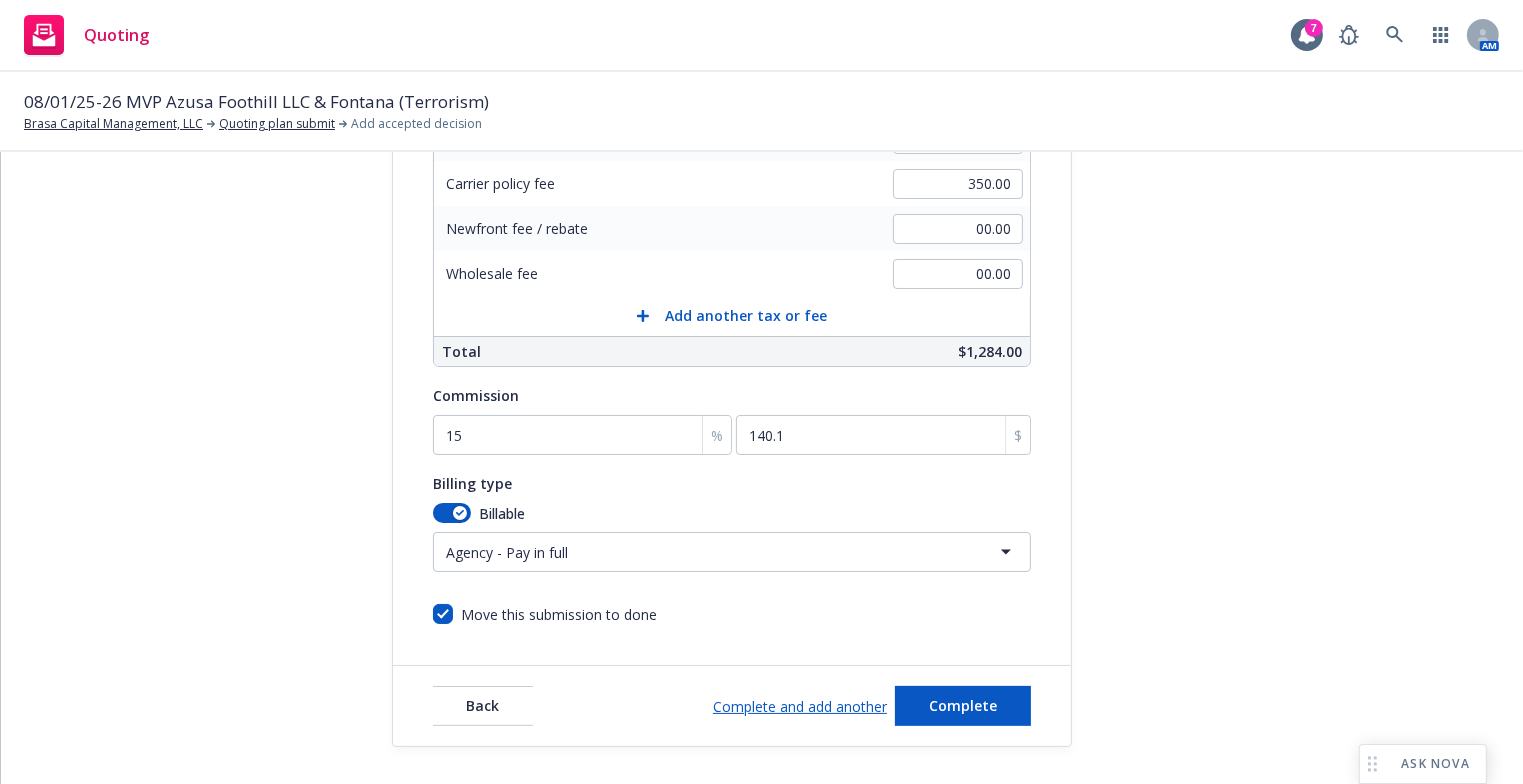 scroll, scrollTop: 469, scrollLeft: 0, axis: vertical 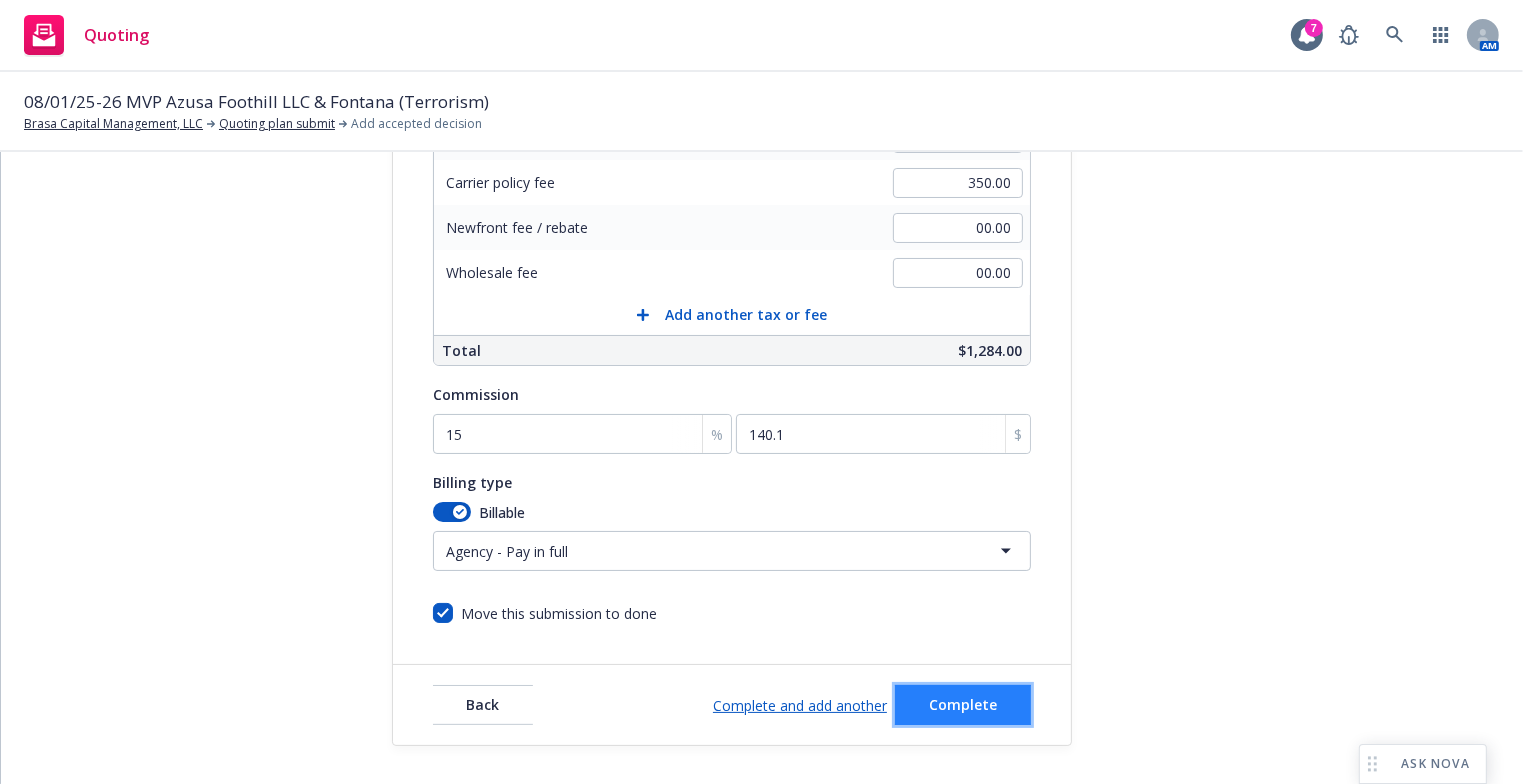 click on "Complete" at bounding box center (963, 705) 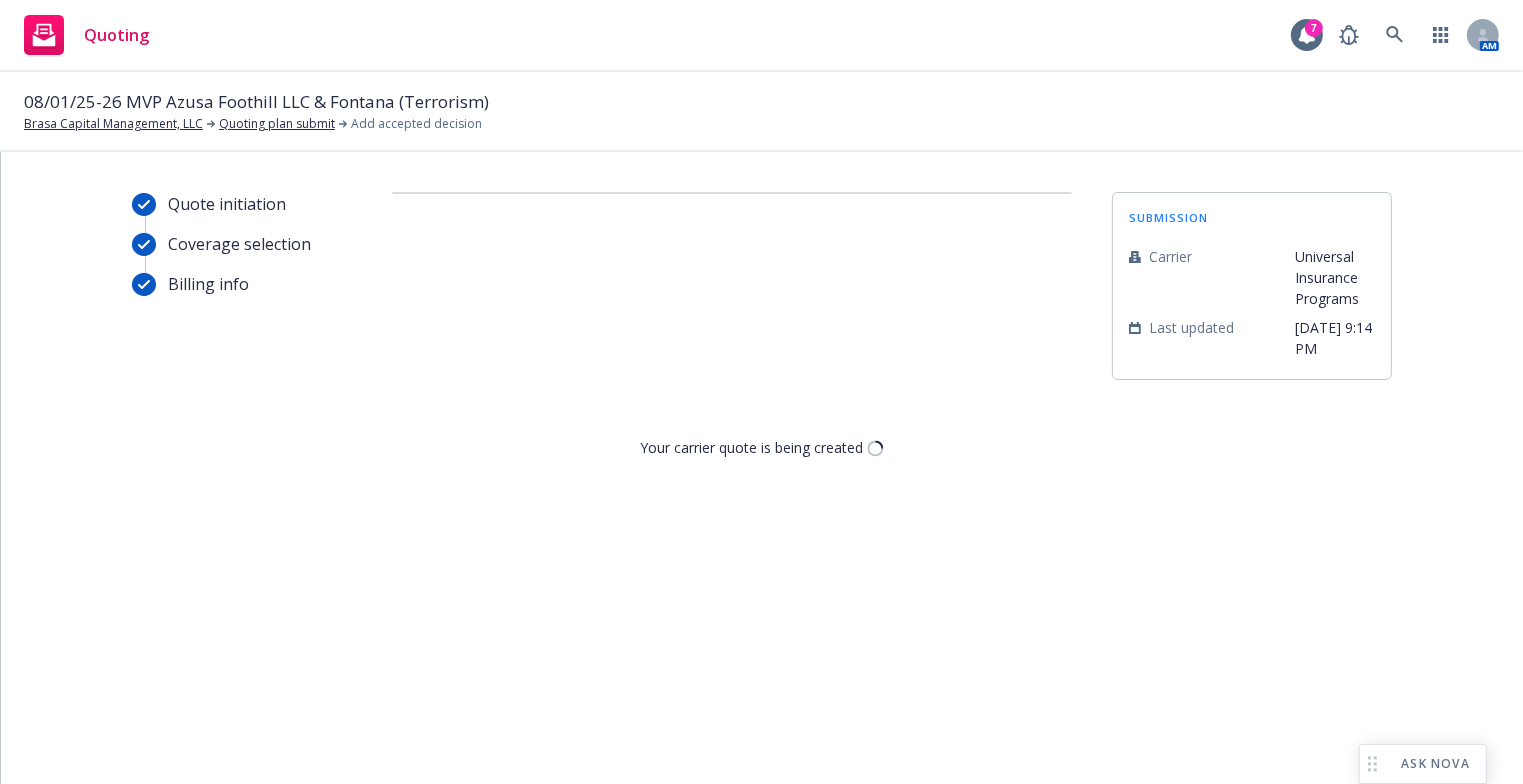 scroll, scrollTop: 0, scrollLeft: 0, axis: both 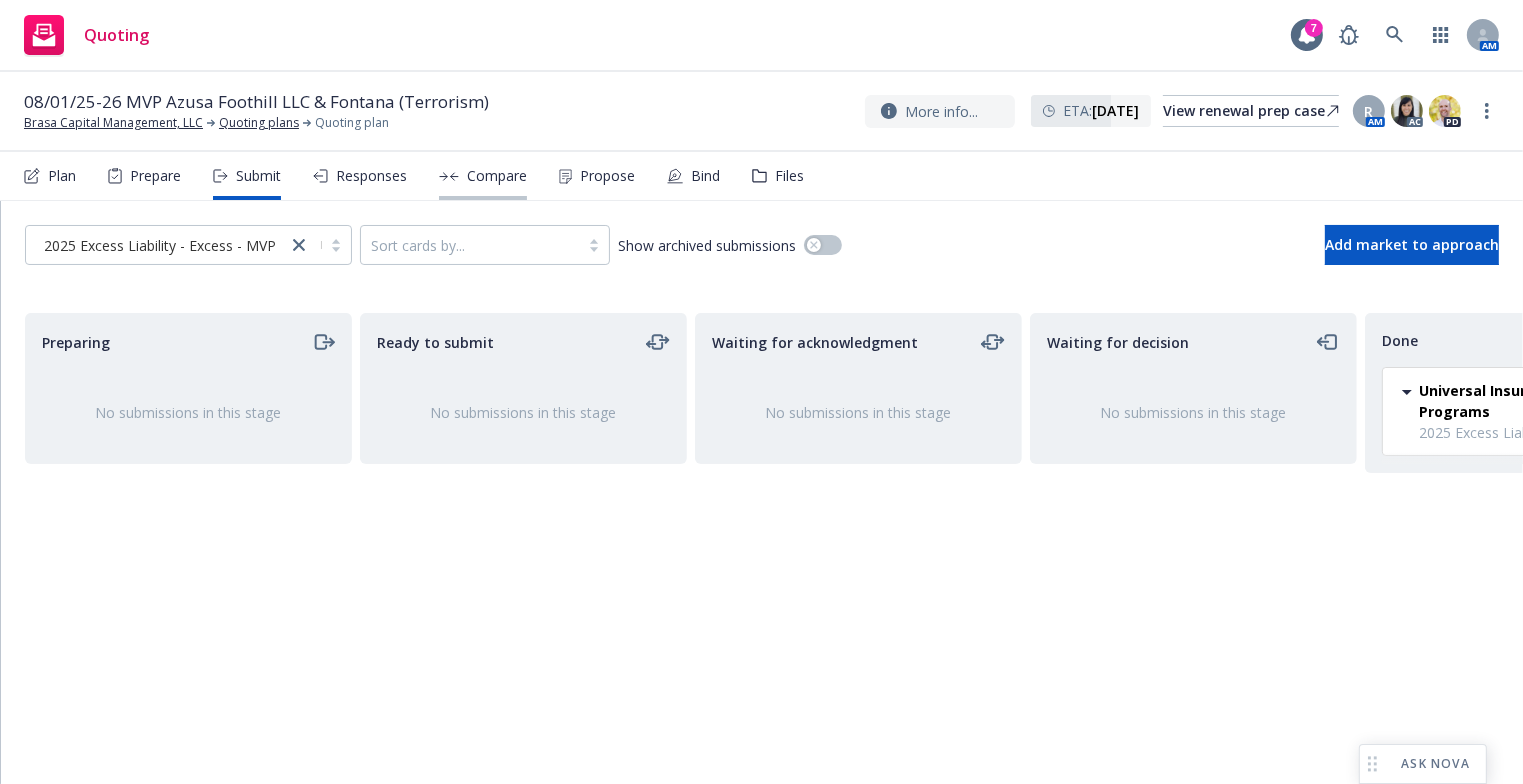 click on "Compare" at bounding box center [497, 176] 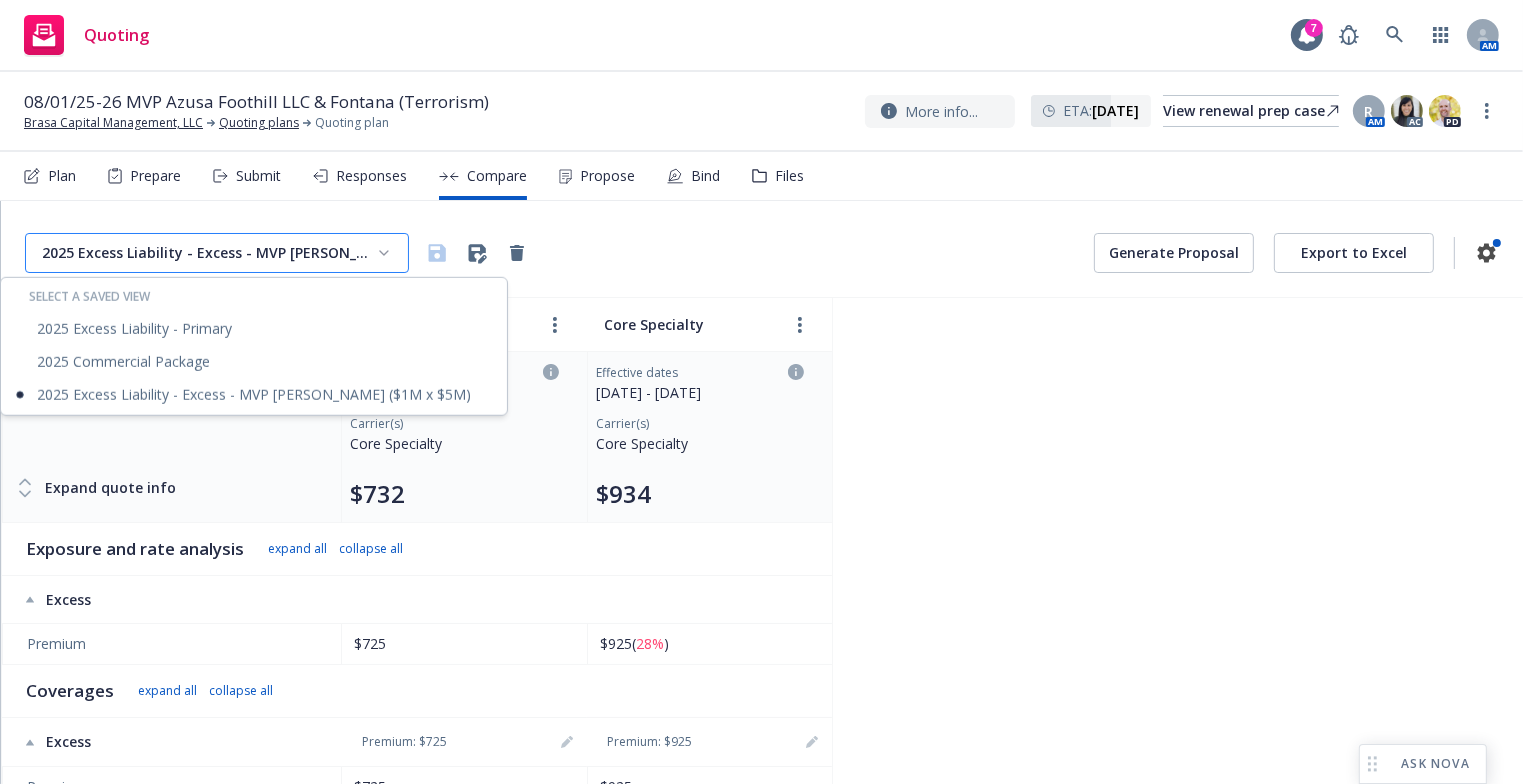 click on "Quoting 7 AM 08/01/25-26 MVP Azusa Foothill LLC & Fontana (Terrorism) Brasa Capital Management, LLC Quoting plans Quoting plan More info... ETA :  [DATE] View renewal prep case R AM AC PD Plan Prepare Submit Responses Compare Propose Bind Files 2025 Excess Liability - Excess - MVP Azusa Foothill ($1M x $5M) Generate Proposal Export to Excel Add a column Clear columns Expiring program Core Specialty No submission selected for comparison.   Select Expand quote info Effective dates [DATE] - [DATE] Carrier(s) Core Specialty $732 Effective dates [DATE] - [DATE] Carrier(s) Core Specialty $934 Exposure and rate analysis expand all collapse all   Excess Premium   $725 $925  ( 28% ) Coverages expand all collapse all   Excess Premium: $725 Premium: $925 Premium   $725 $925 Coverage trigger   Occurrence Occurrence Aggregate Limit   $1,000,000 $1,000,000 Each Occurrence   $1,000,000 $1,000,000 Terrorism Risk Insurance Act (TRIA)   Included Included Additional Insured   Antitrust Exclusion" at bounding box center [761, 392] 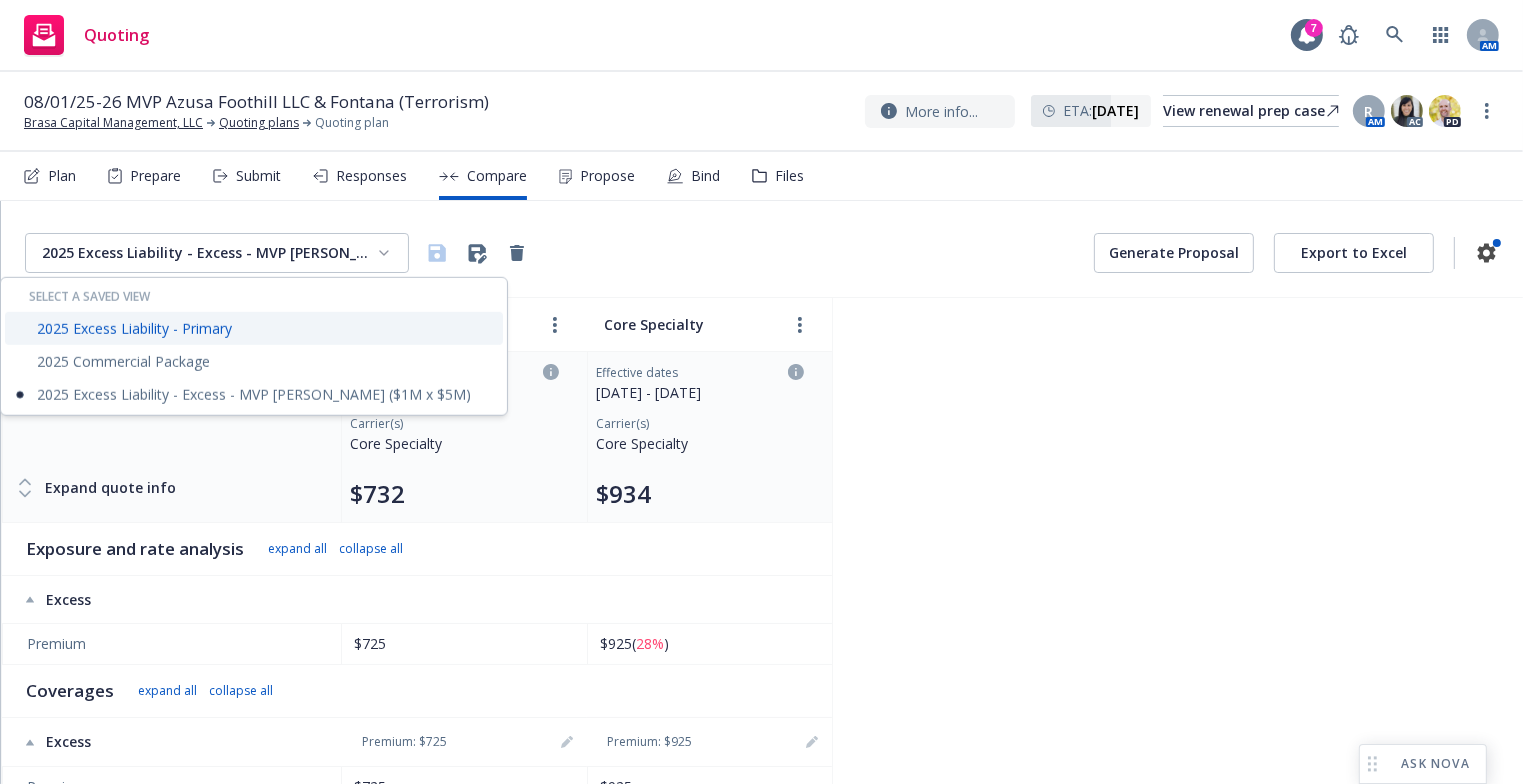 click on "2025 Excess Liability - Primary" at bounding box center (254, 328) 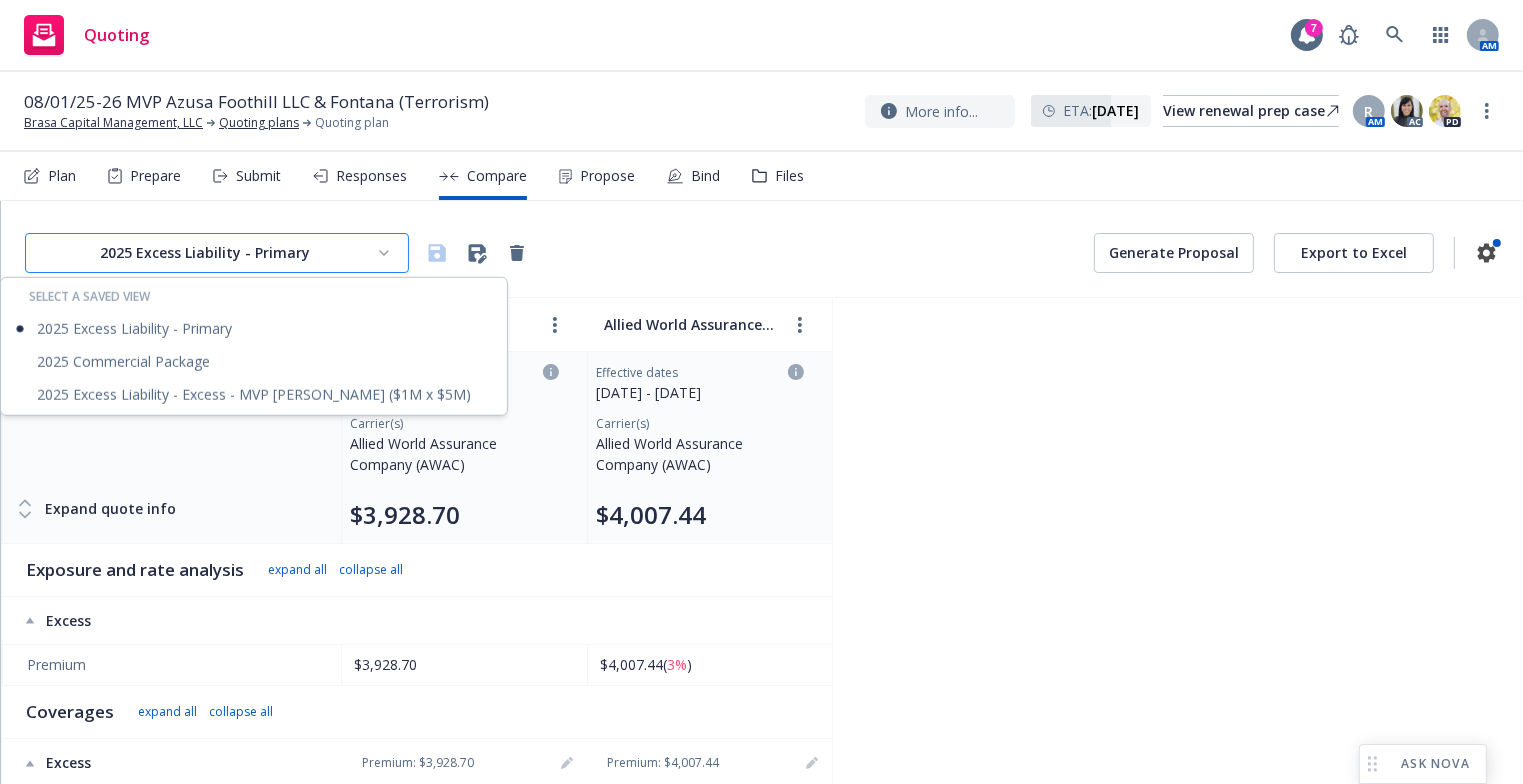 click on "Quoting 7 AM 08/01/25-26 MVP Azusa Foothill LLC & Fontana (Terrorism) Brasa Capital Management, LLC Quoting plans Quoting plan More info... ETA :  [DATE] View renewal prep case R AM AC PD Plan Prepare Submit Responses Compare Propose Bind Files 2025 Excess Liability - Primary Generate Proposal Export to Excel Add a column Clear columns Expiring program Allied World Assurance Company (AWAC) No submission selected for comparison.   Select Expand quote info Effective dates [DATE] - [DATE] Carrier(s) Allied World Assurance Company (AWAC) $3,928.70 Effective dates [DATE] - [DATE] Carrier(s) Allied World Assurance Company (AWAC) $4,007.44 Exposure and rate analysis expand all collapse all   Excess Premium   $3,928.70 $4,007.44  ( 3% ) Coverages expand all collapse all   Excess Premium: $3,928.70 Premium: $4,007.44 Premium   $3,928.70 $4,007.44 Coverage trigger   Occurrence Occurrence Aggregate Limit   $5,000,000 $5,000,000 Each Occurrence   $5,000,000 $5,000,000 Additional Insured" at bounding box center (761, 392) 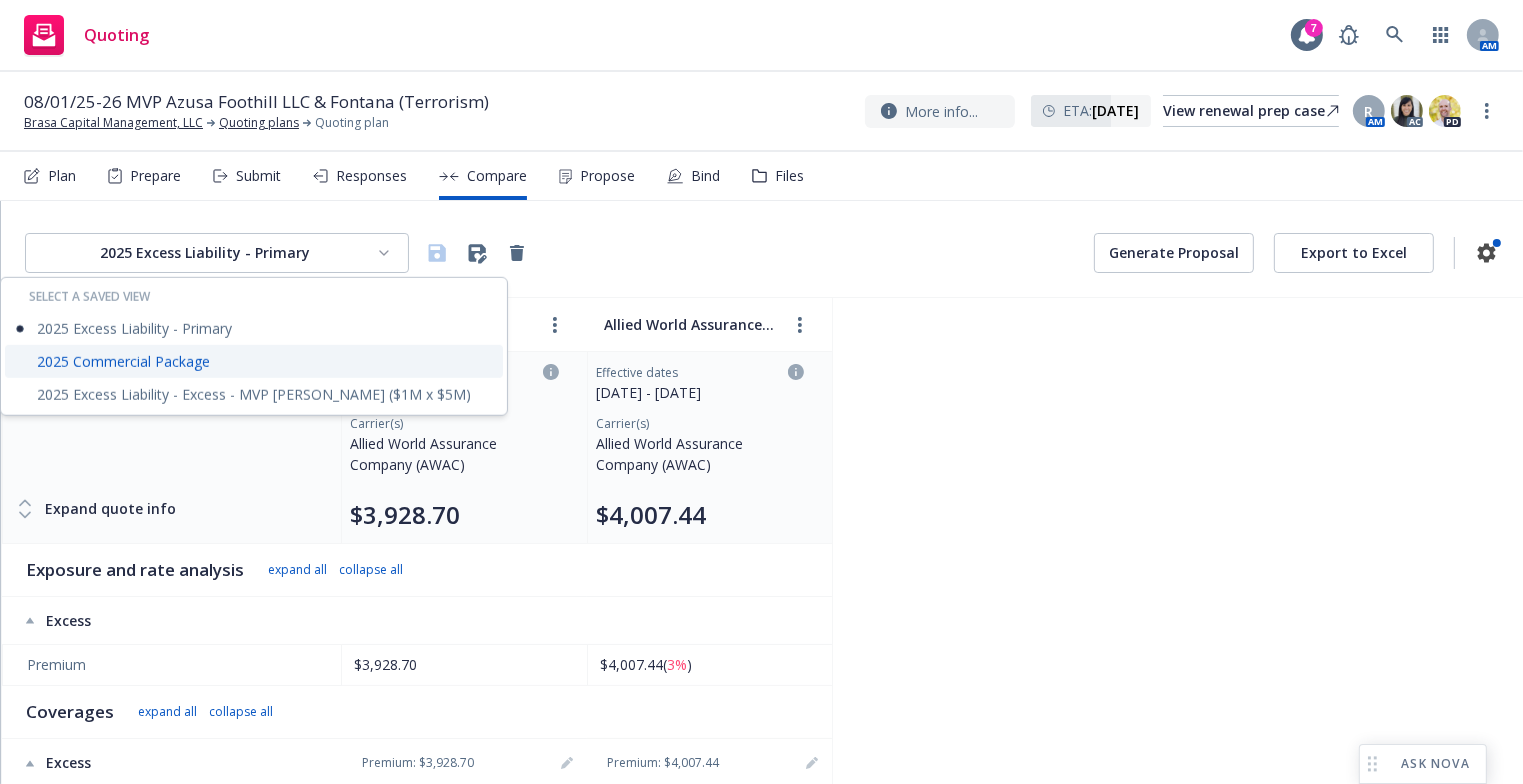 click on "2025 Commercial Package" at bounding box center [254, 361] 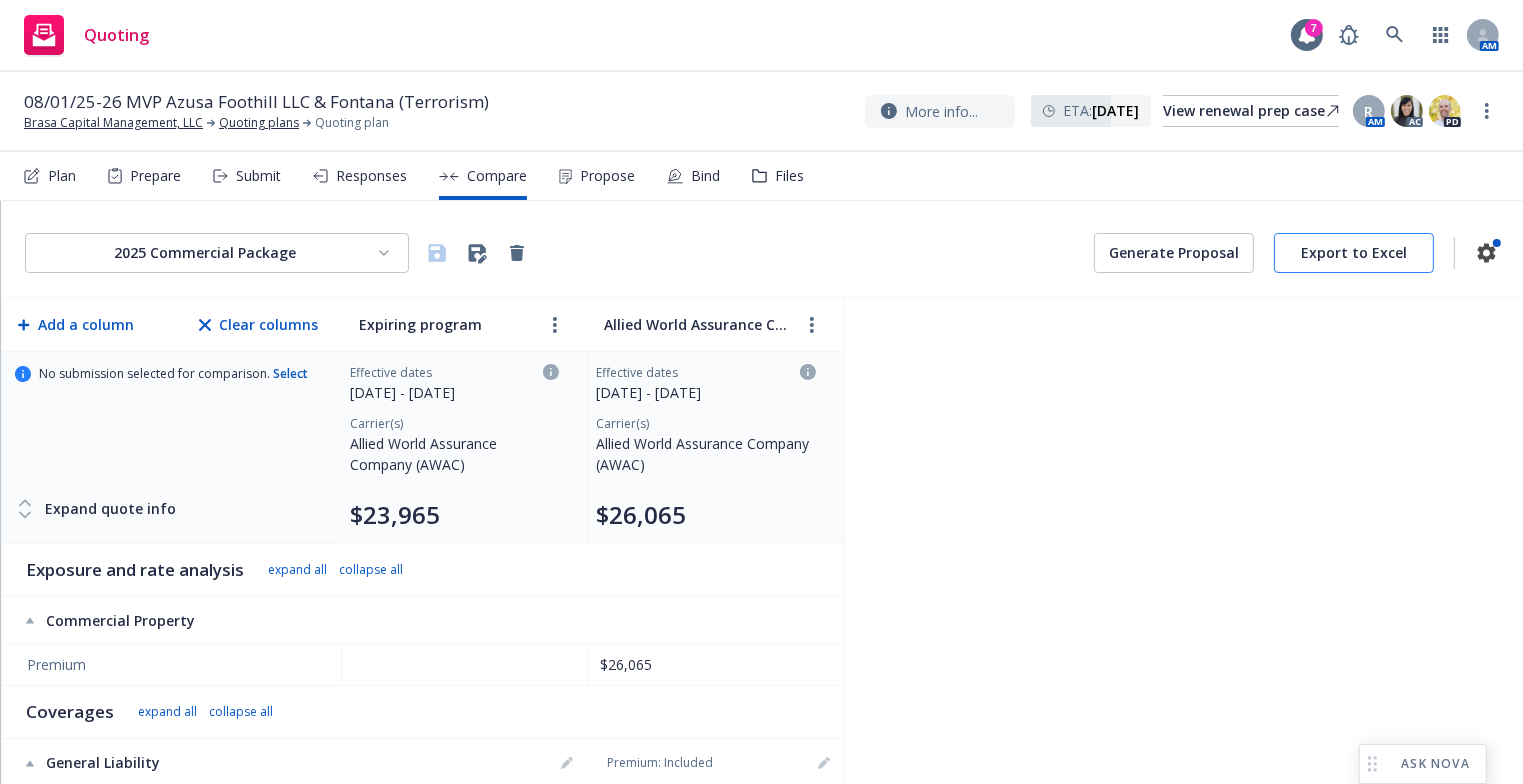 click on "Export to Excel" at bounding box center [1354, 253] 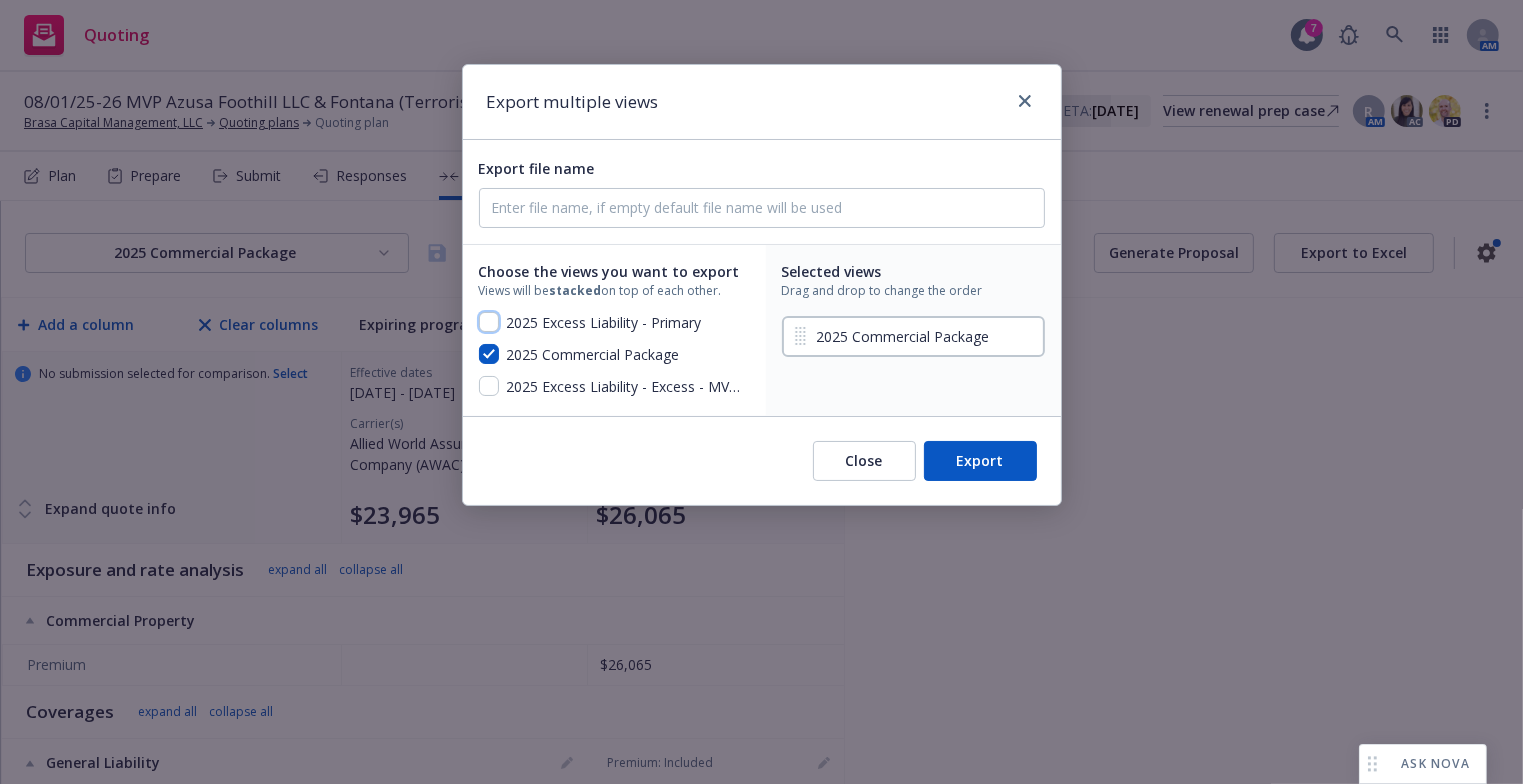 click at bounding box center (489, 322) 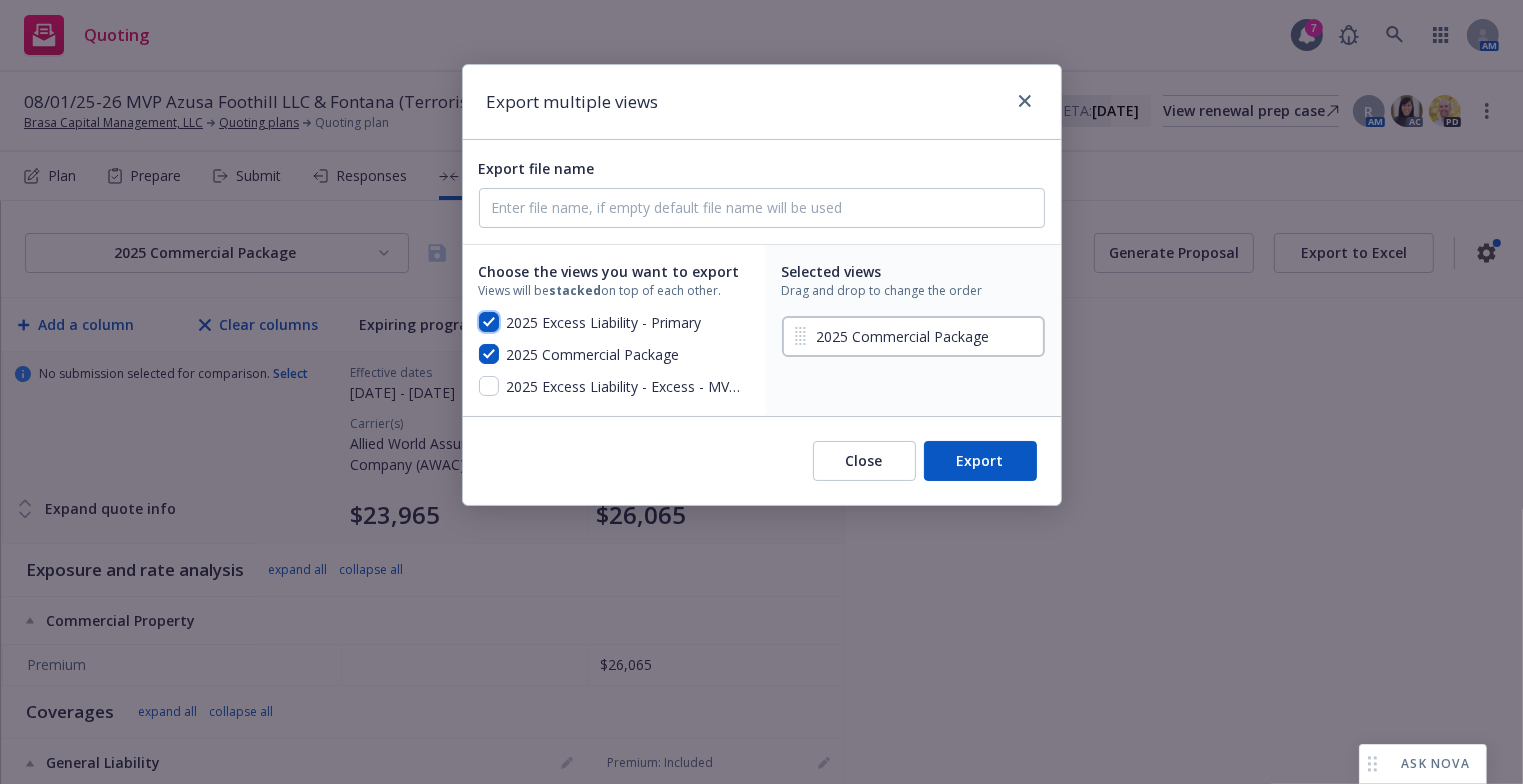 checkbox on "true" 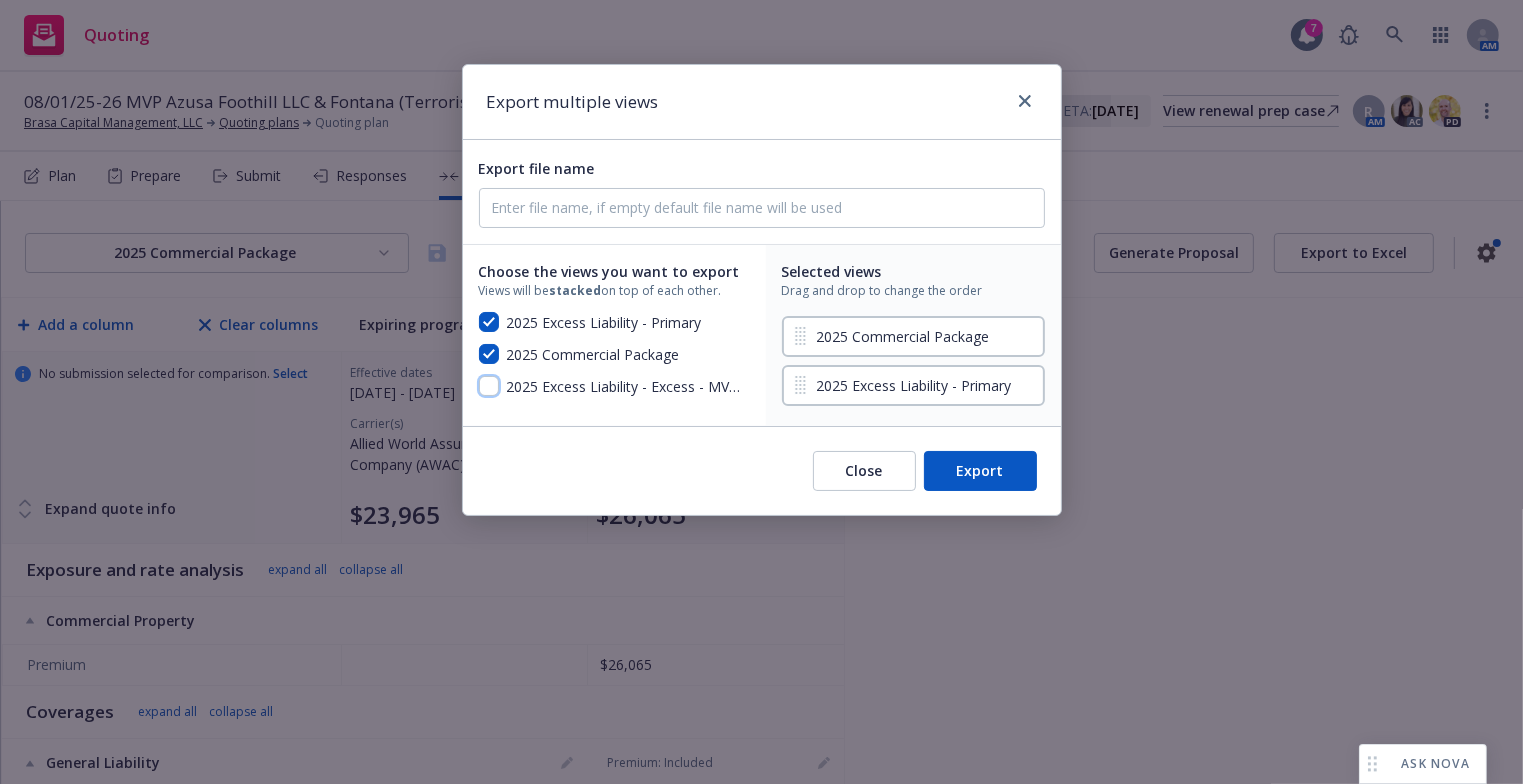 click at bounding box center [489, 386] 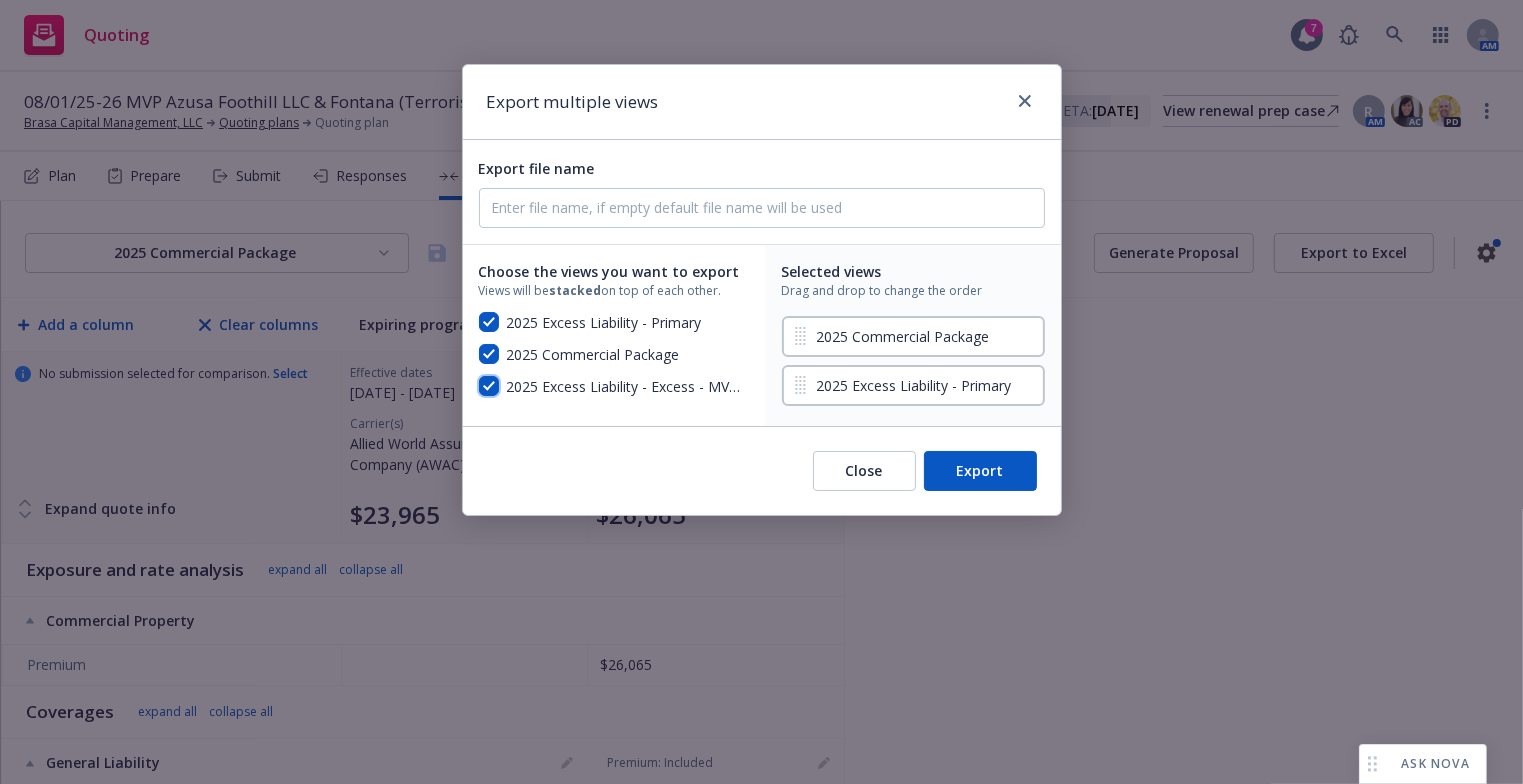 checkbox on "true" 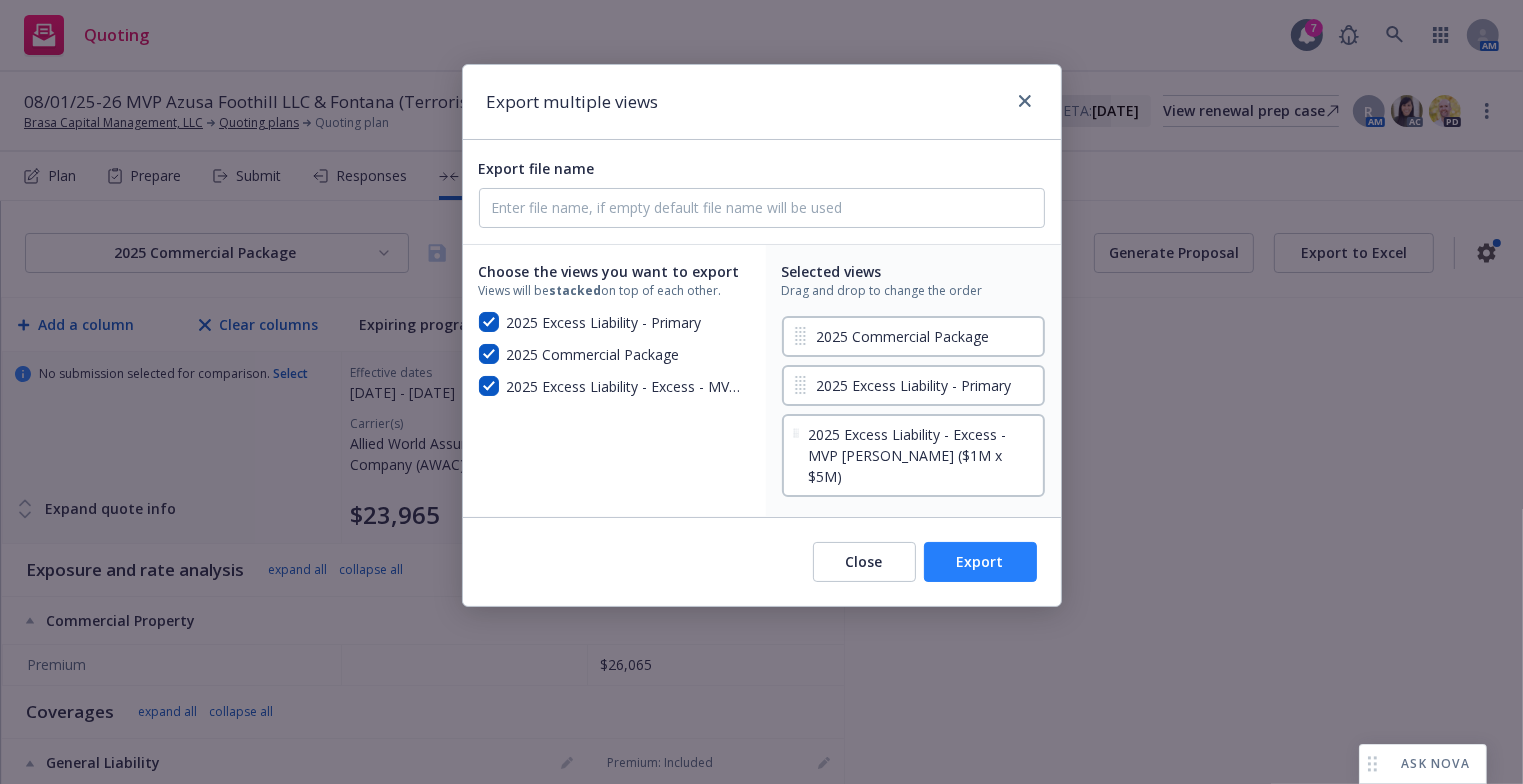 click on "Export" at bounding box center [980, 562] 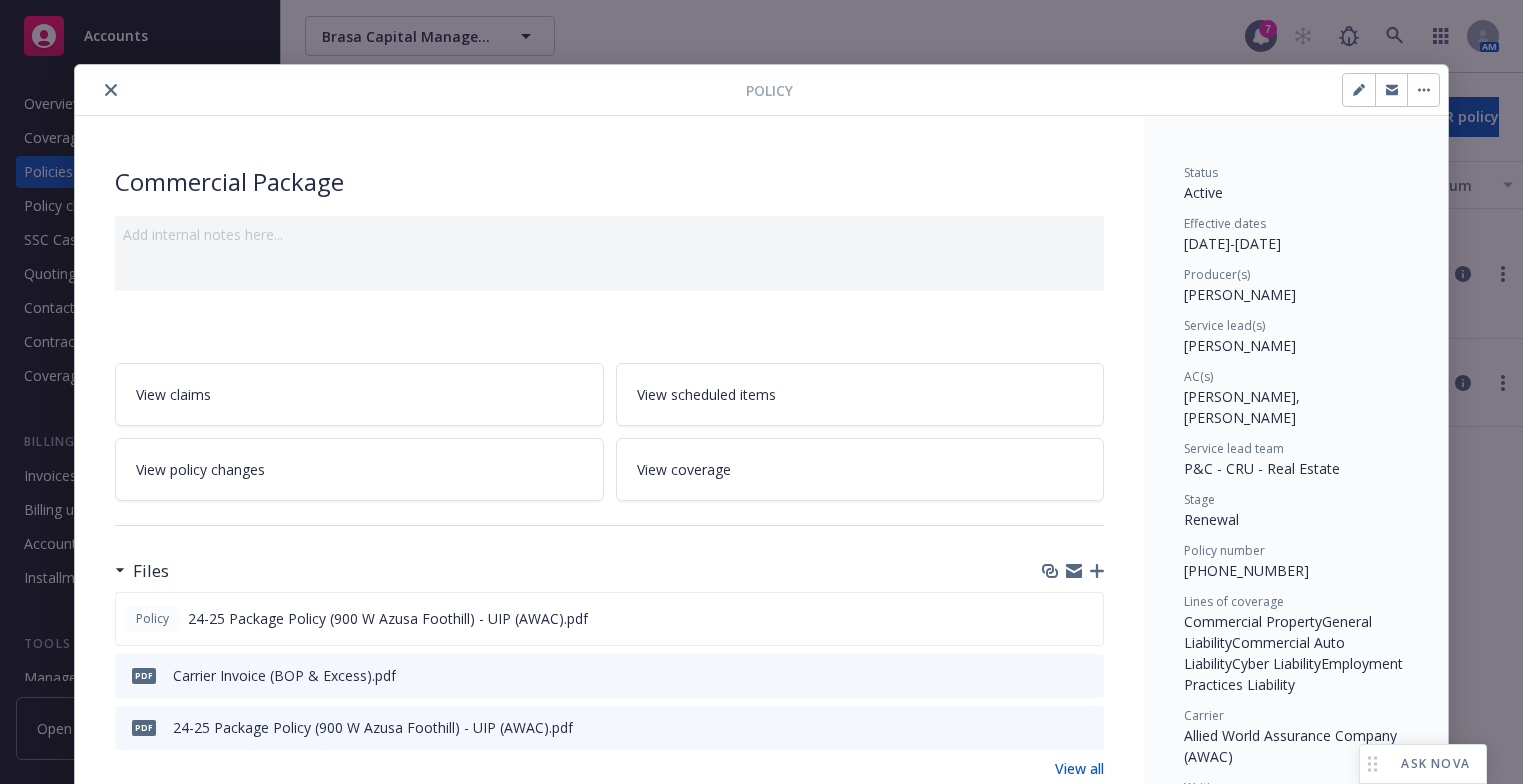 scroll, scrollTop: 0, scrollLeft: 0, axis: both 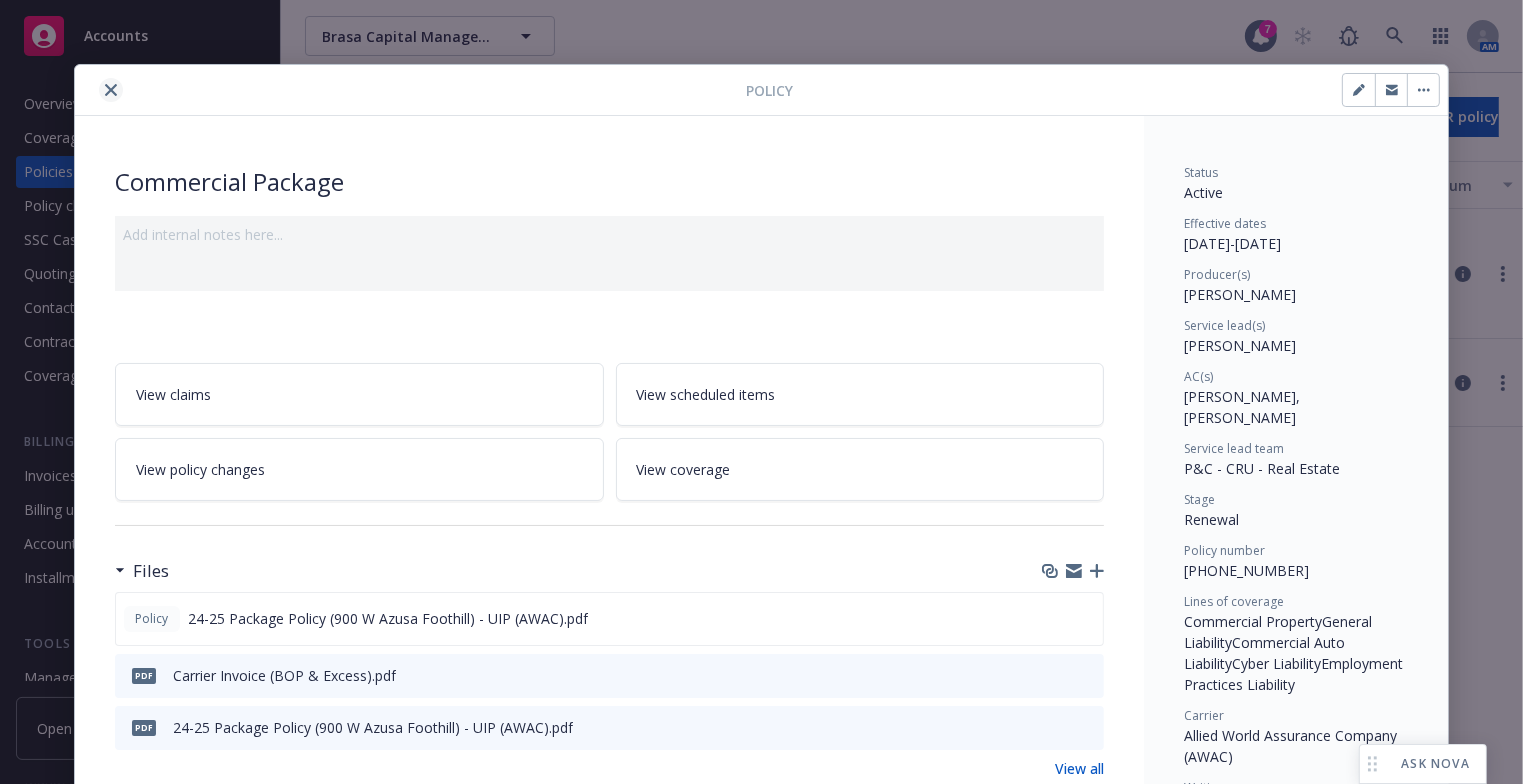 click 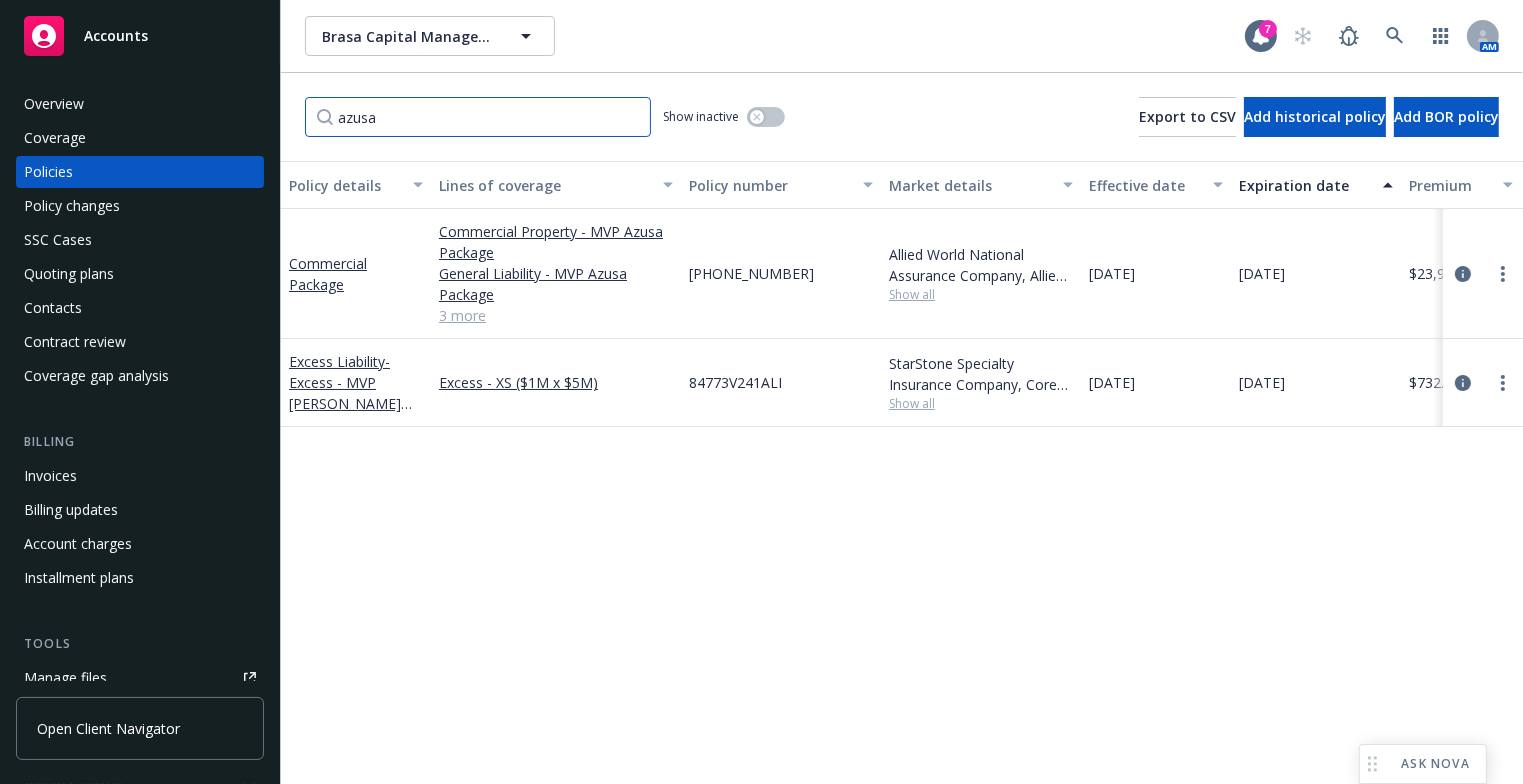 click on "azusa" at bounding box center (478, 117) 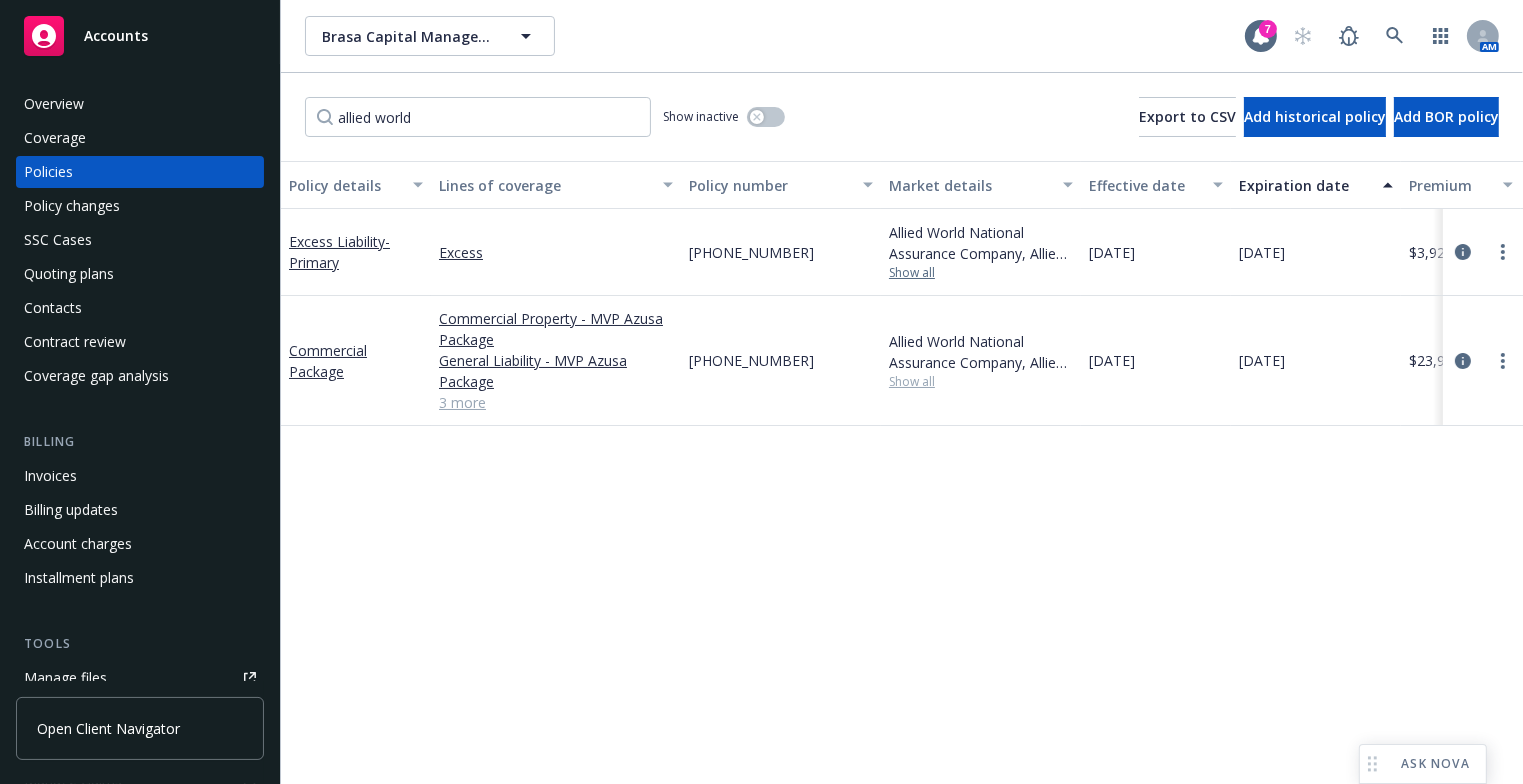 click on "Show all" at bounding box center [981, 273] 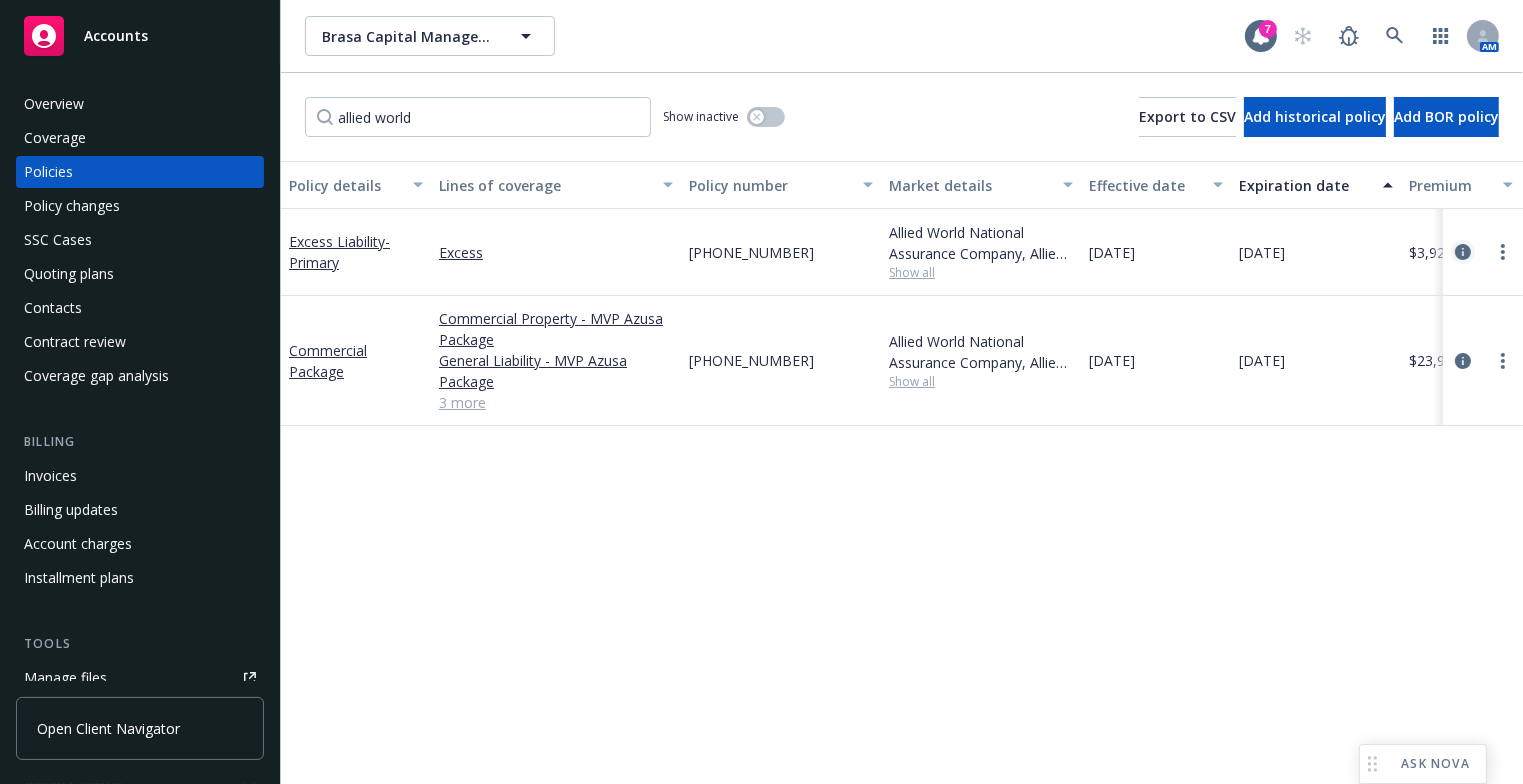 click 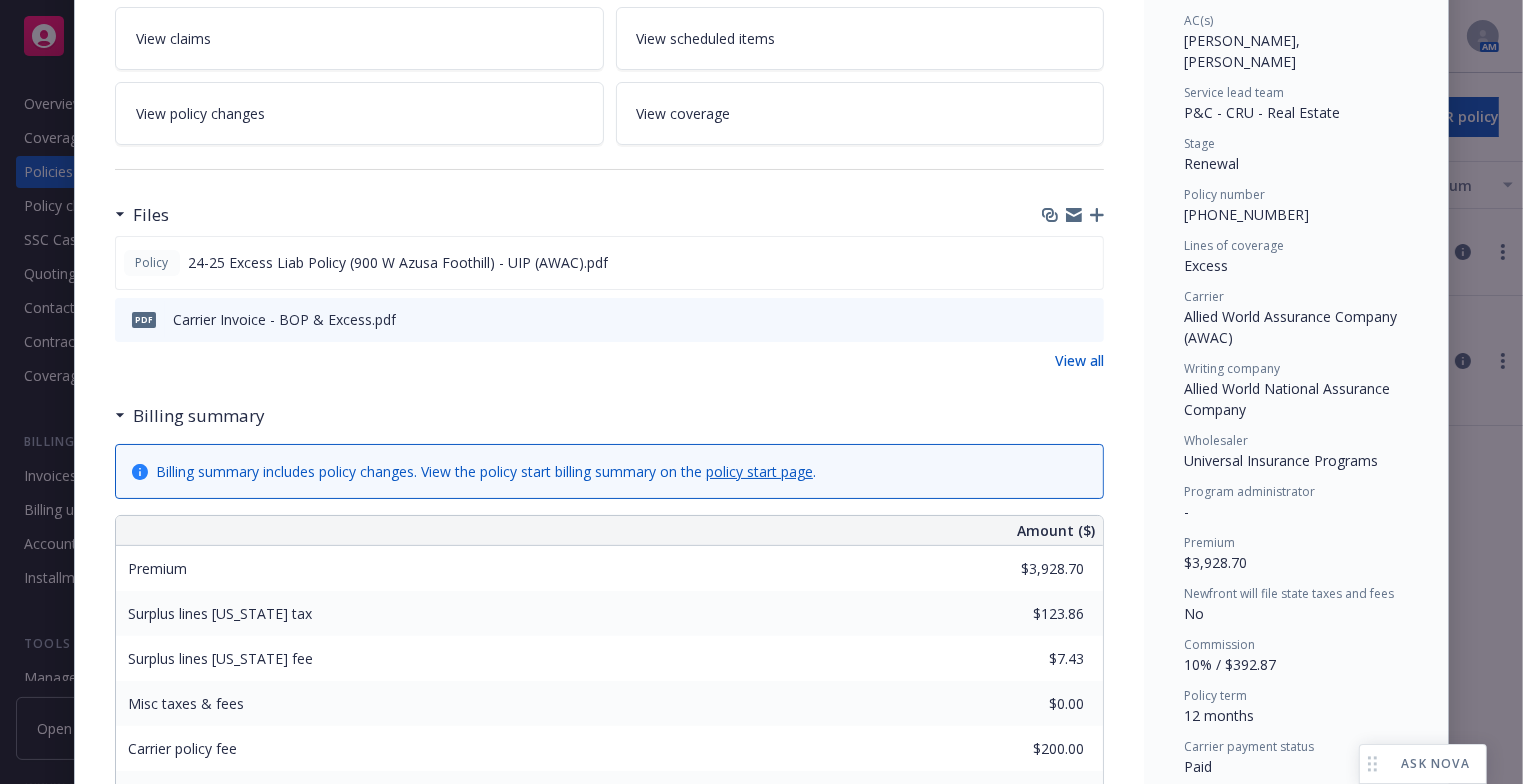 scroll, scrollTop: 360, scrollLeft: 0, axis: vertical 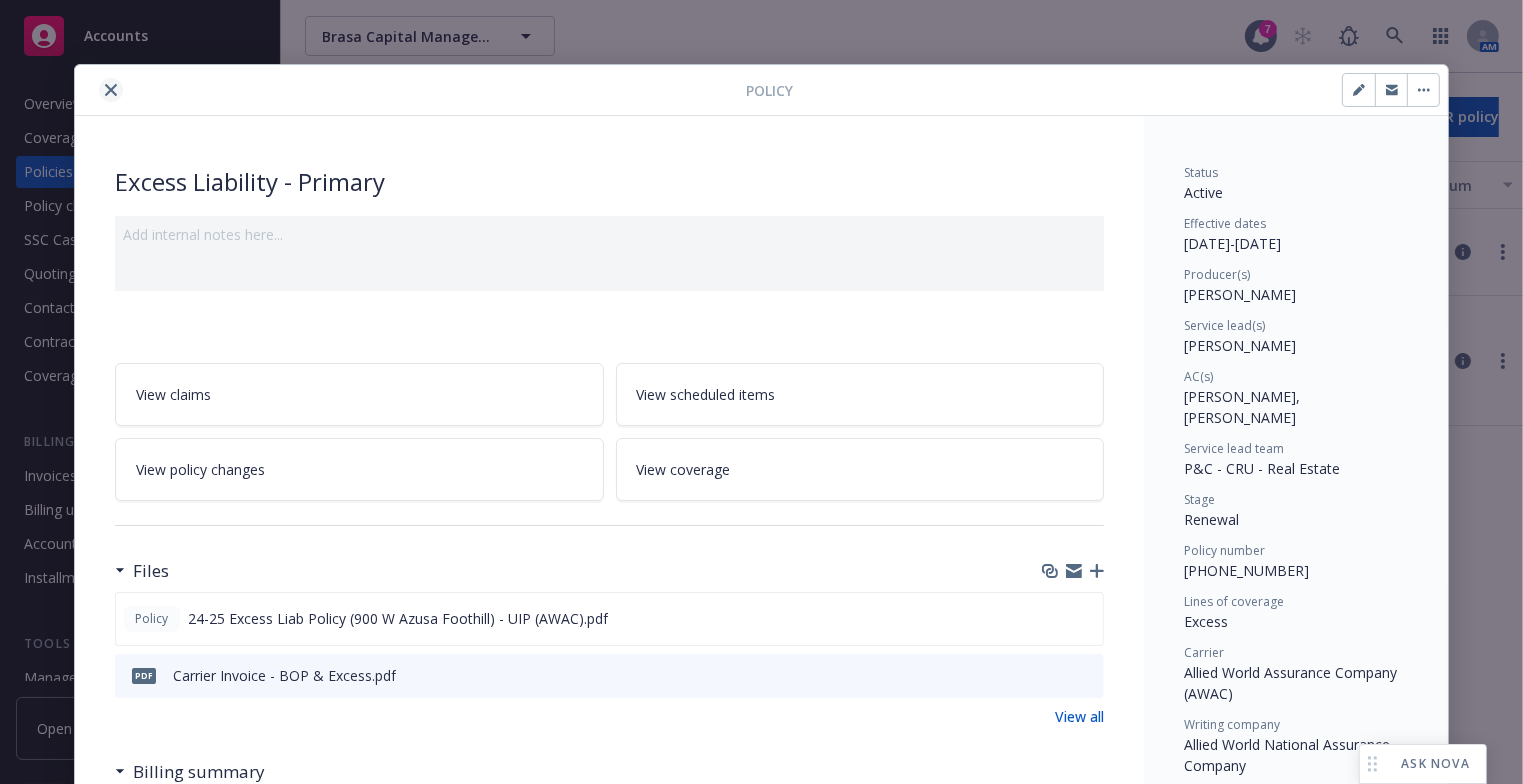 click at bounding box center (111, 90) 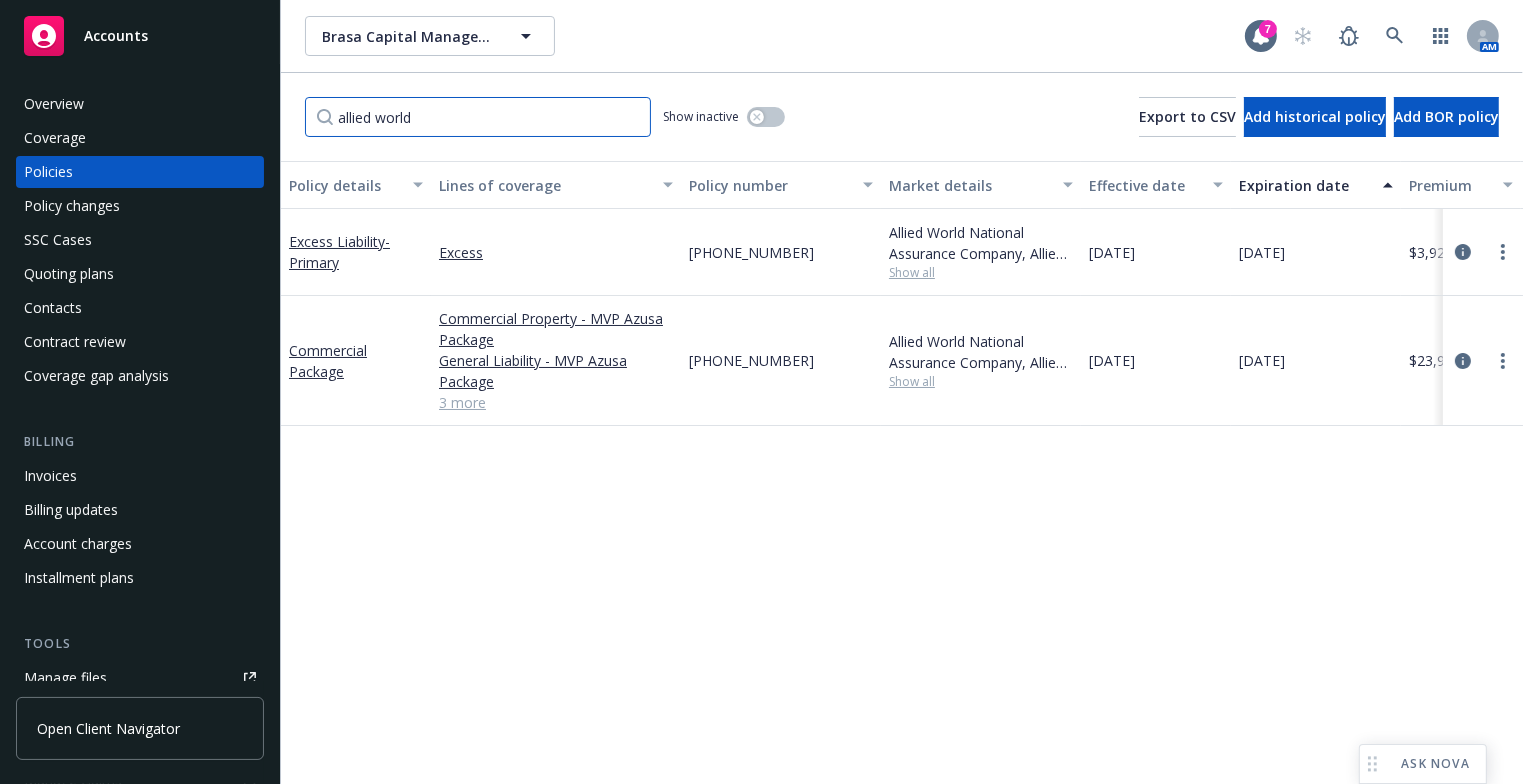 click on "allied world" at bounding box center (478, 117) 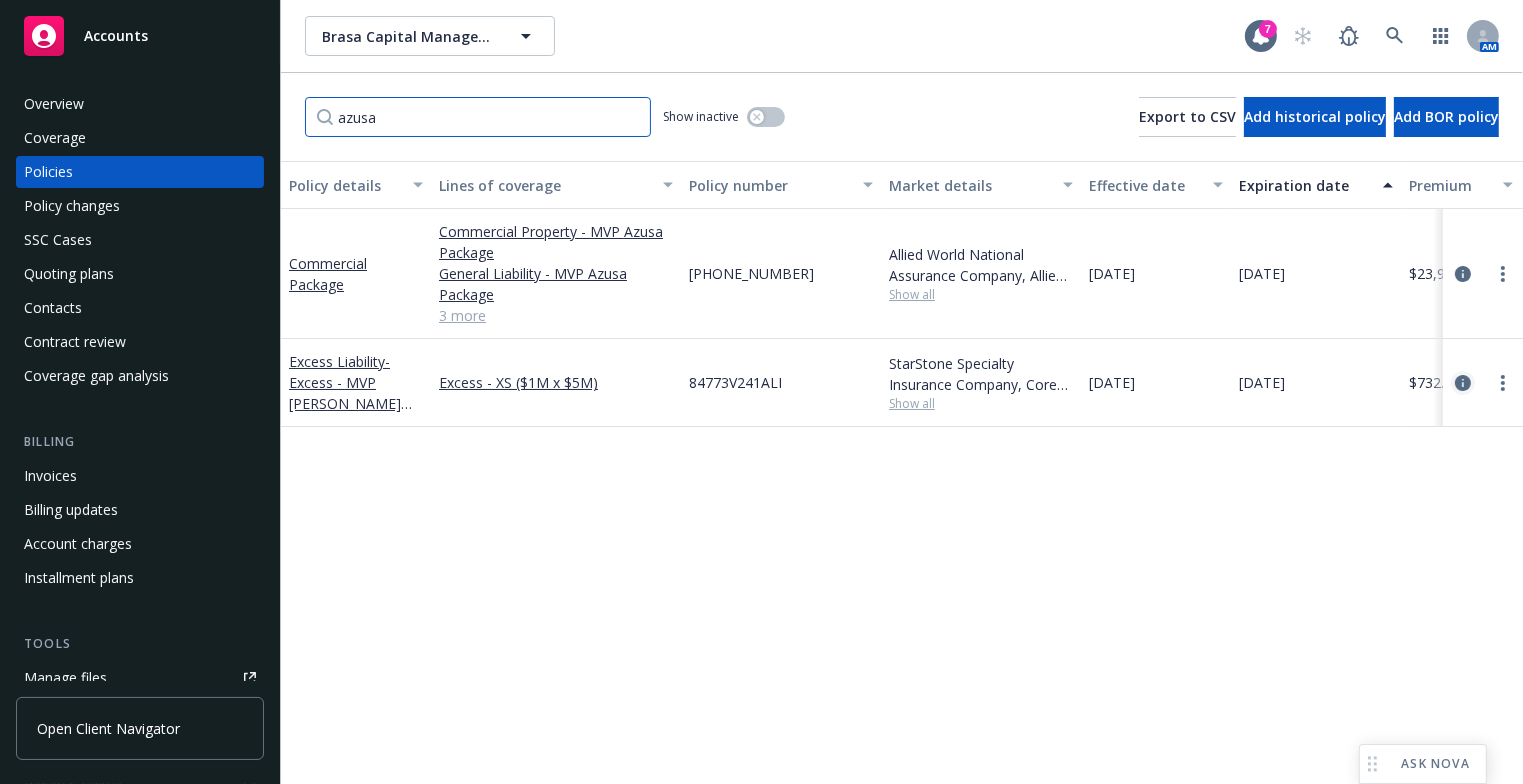 type on "azusa" 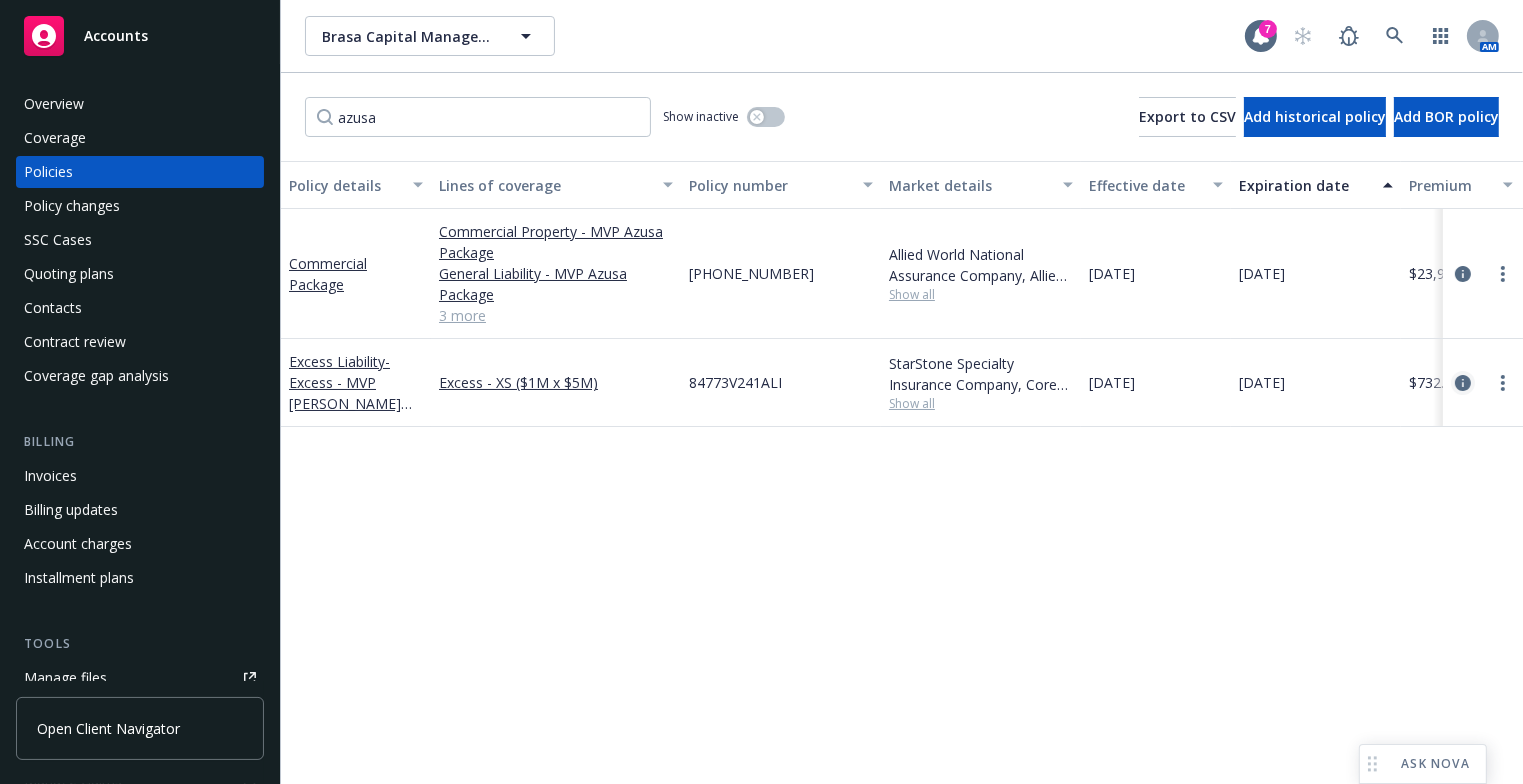 click 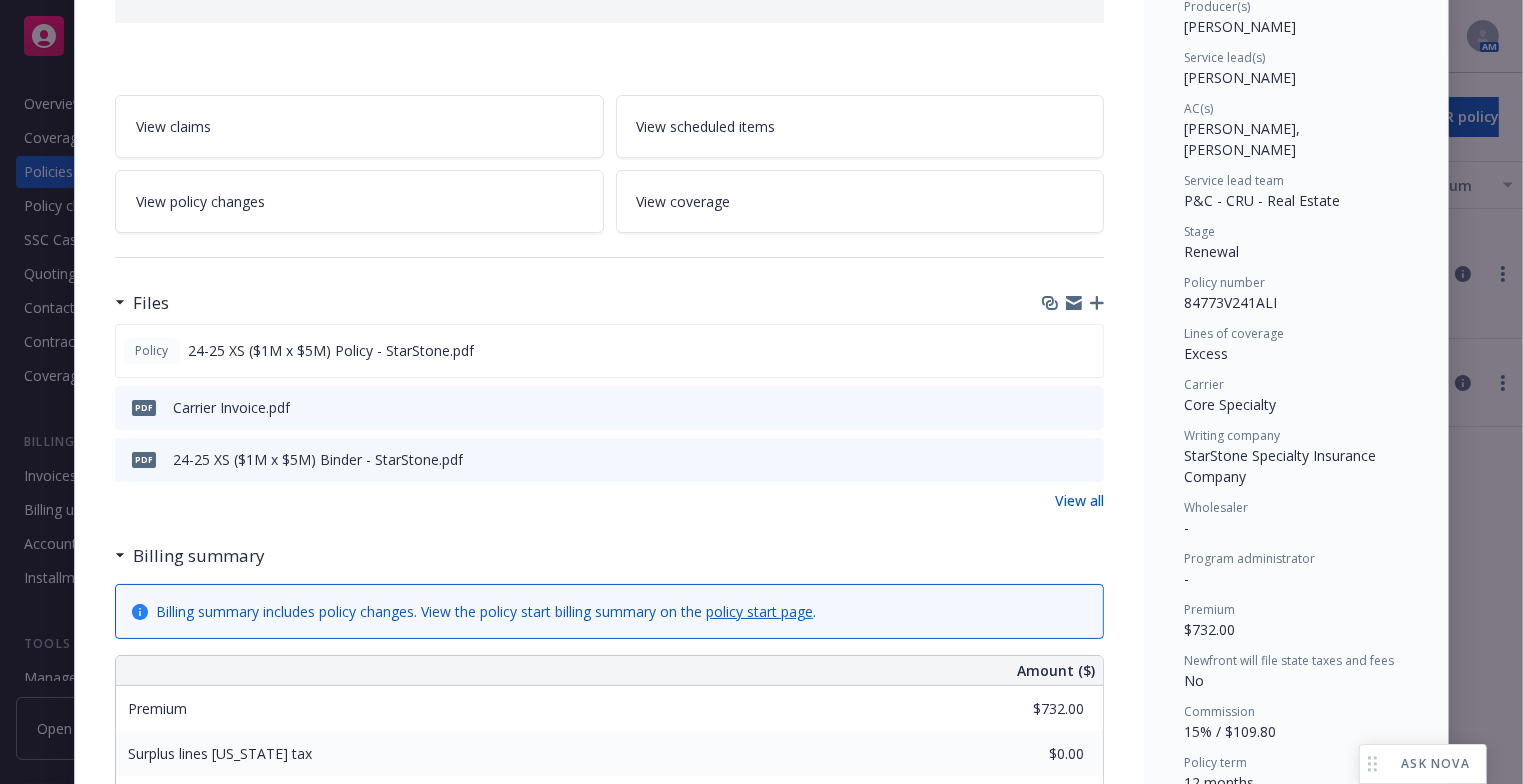 scroll, scrollTop: 450, scrollLeft: 0, axis: vertical 